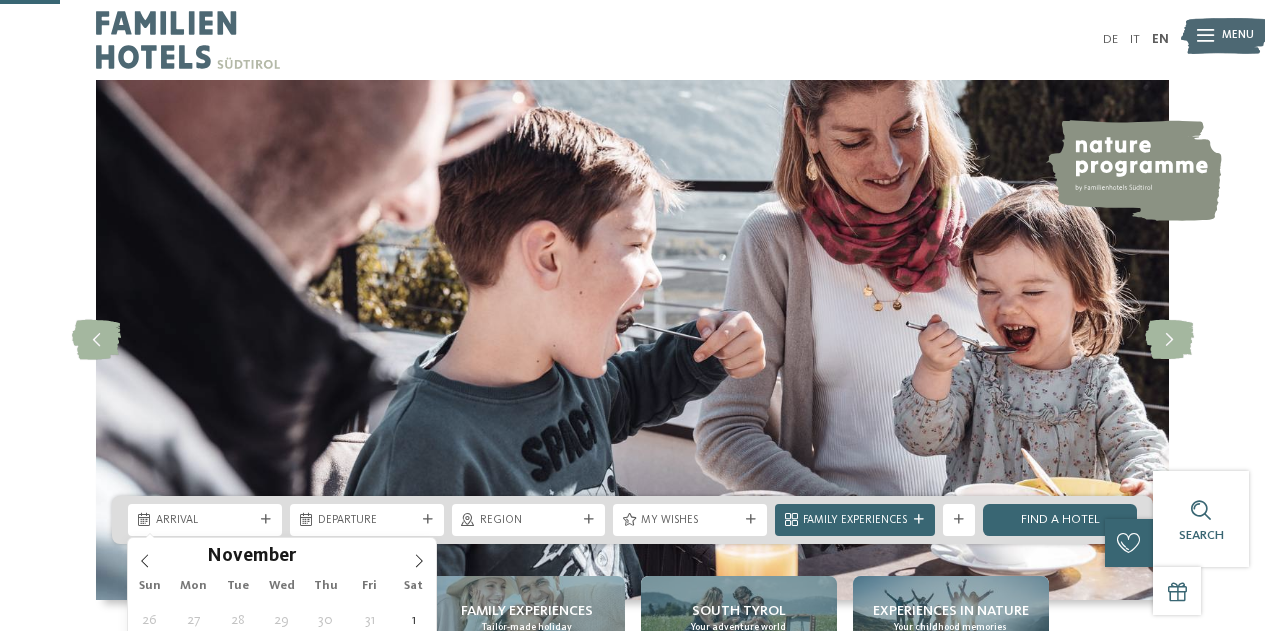 scroll, scrollTop: 312, scrollLeft: 0, axis: vertical 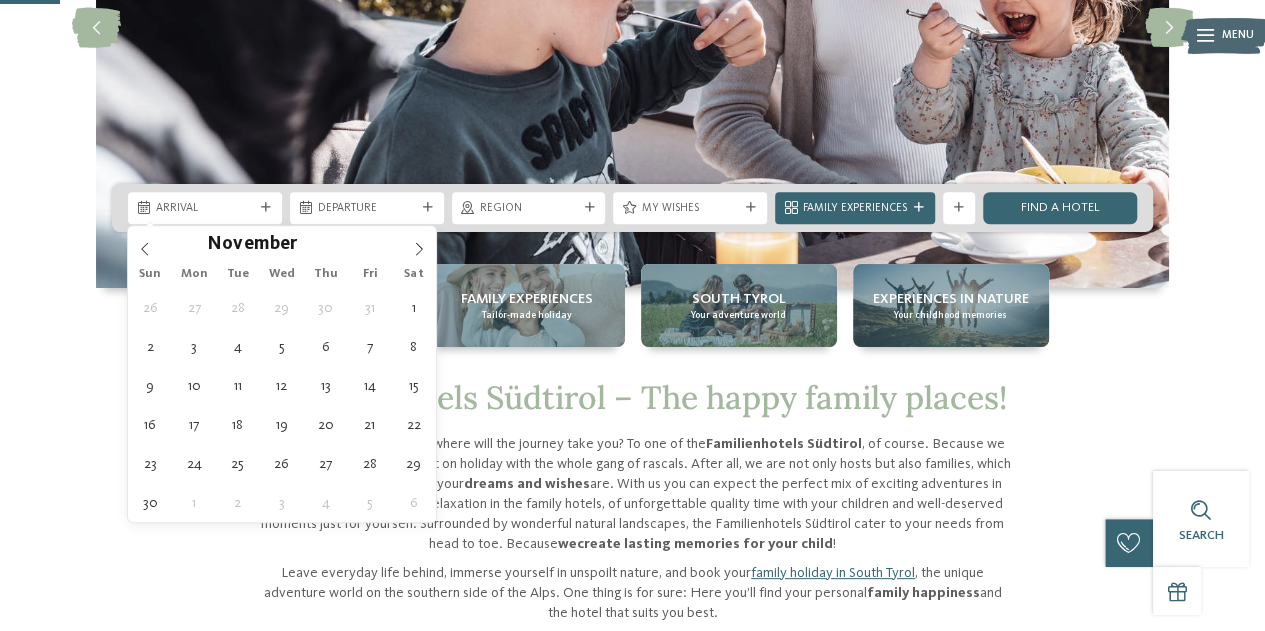 click at bounding box center (419, 243) 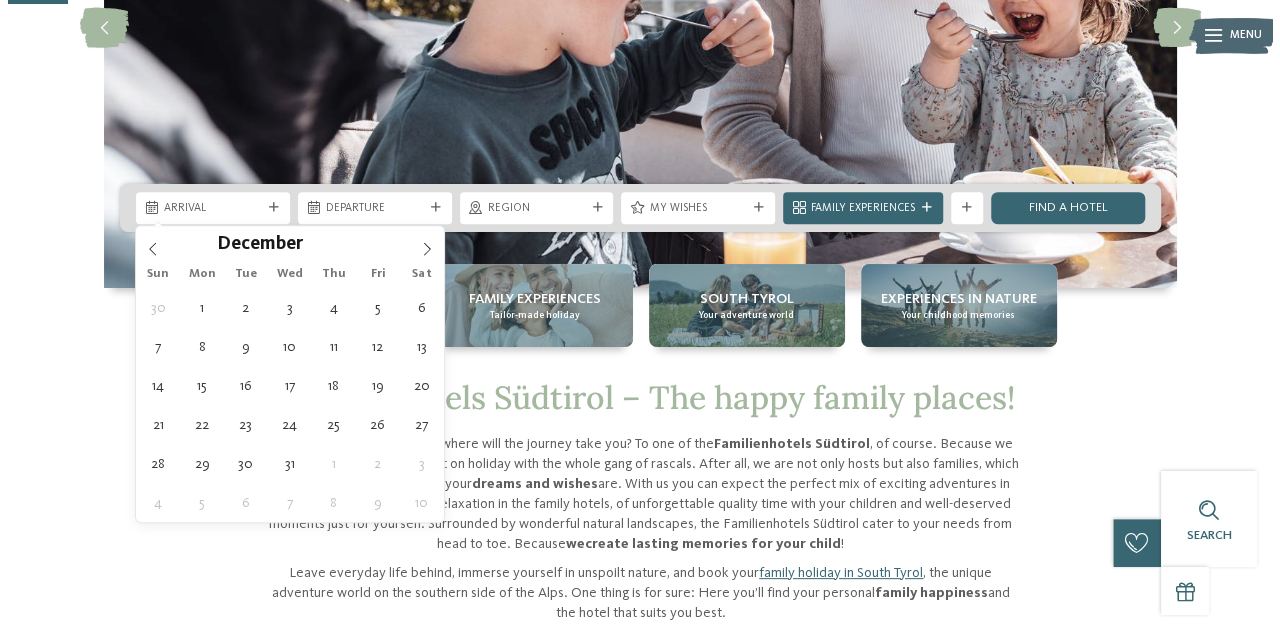 scroll, scrollTop: 0, scrollLeft: 0, axis: both 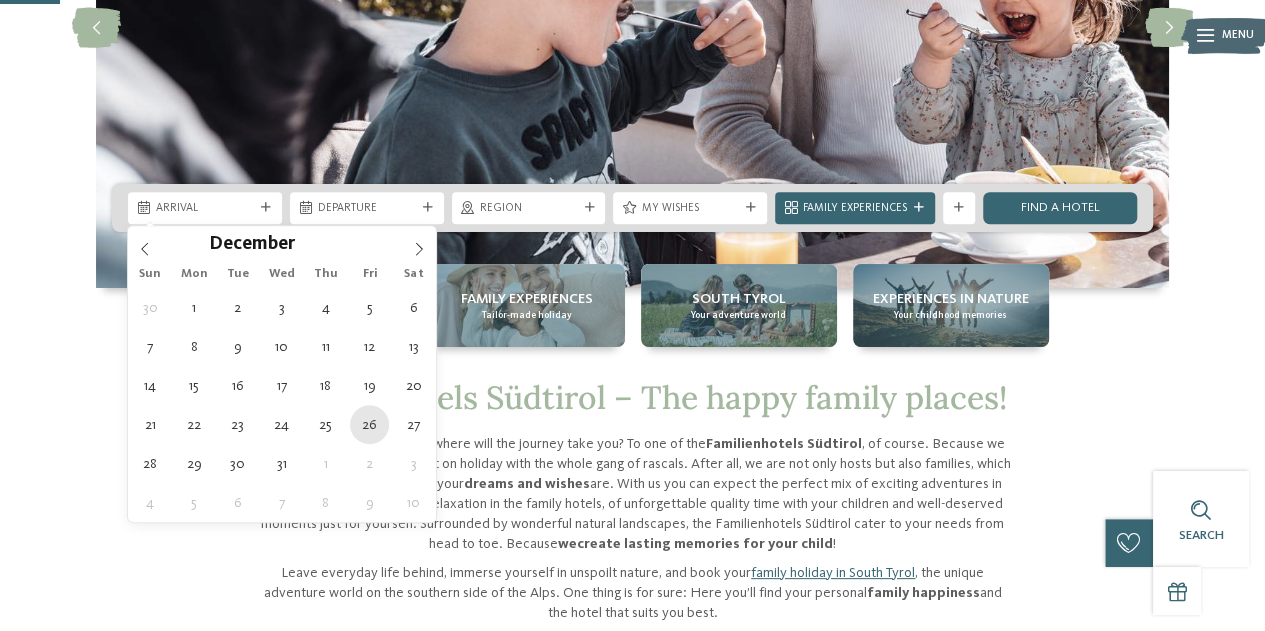 type on "26.12.2025" 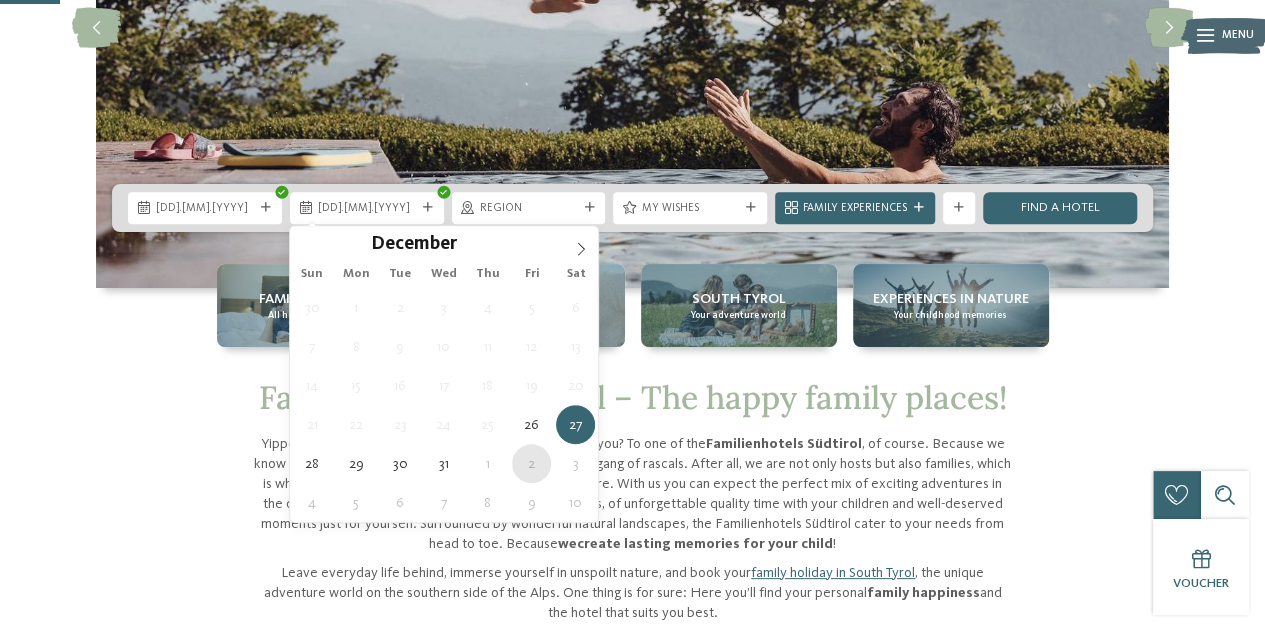 type on "02.01.2026" 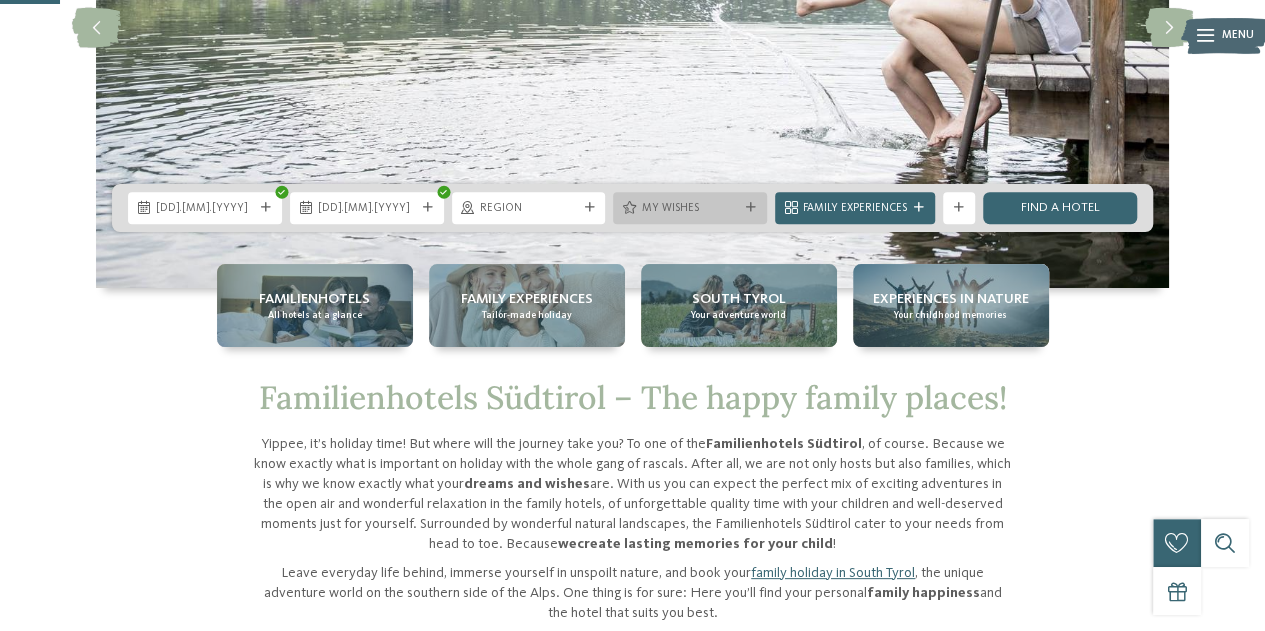click on "My wishes" at bounding box center (690, 209) 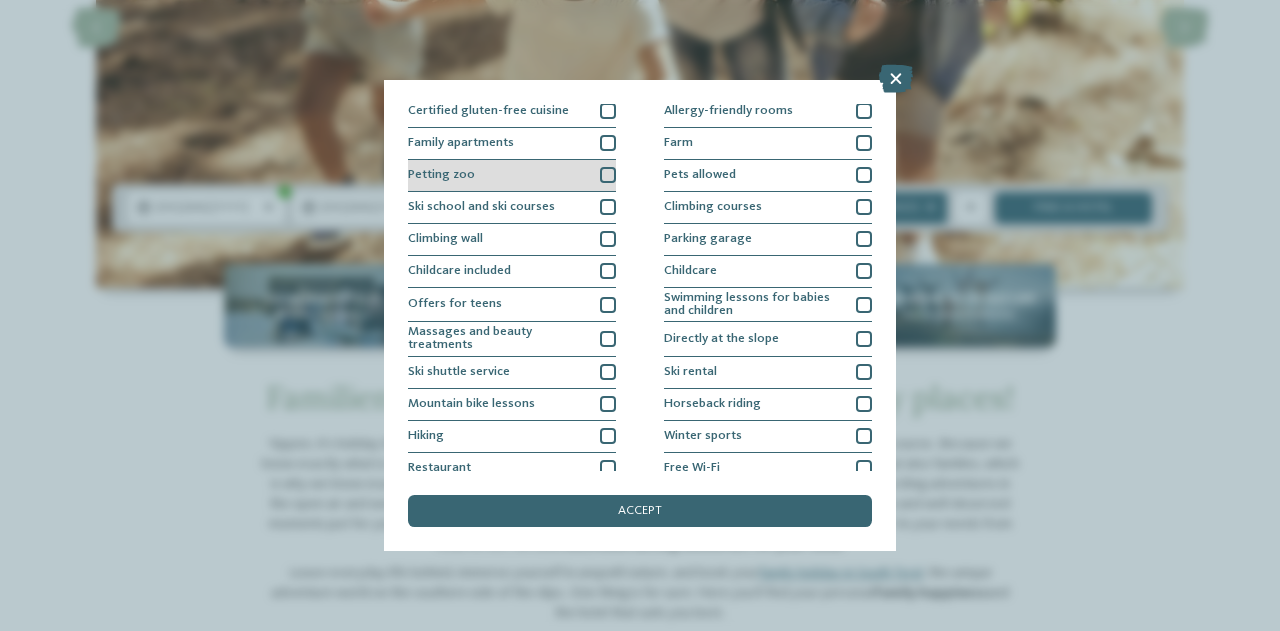 scroll, scrollTop: 174, scrollLeft: 0, axis: vertical 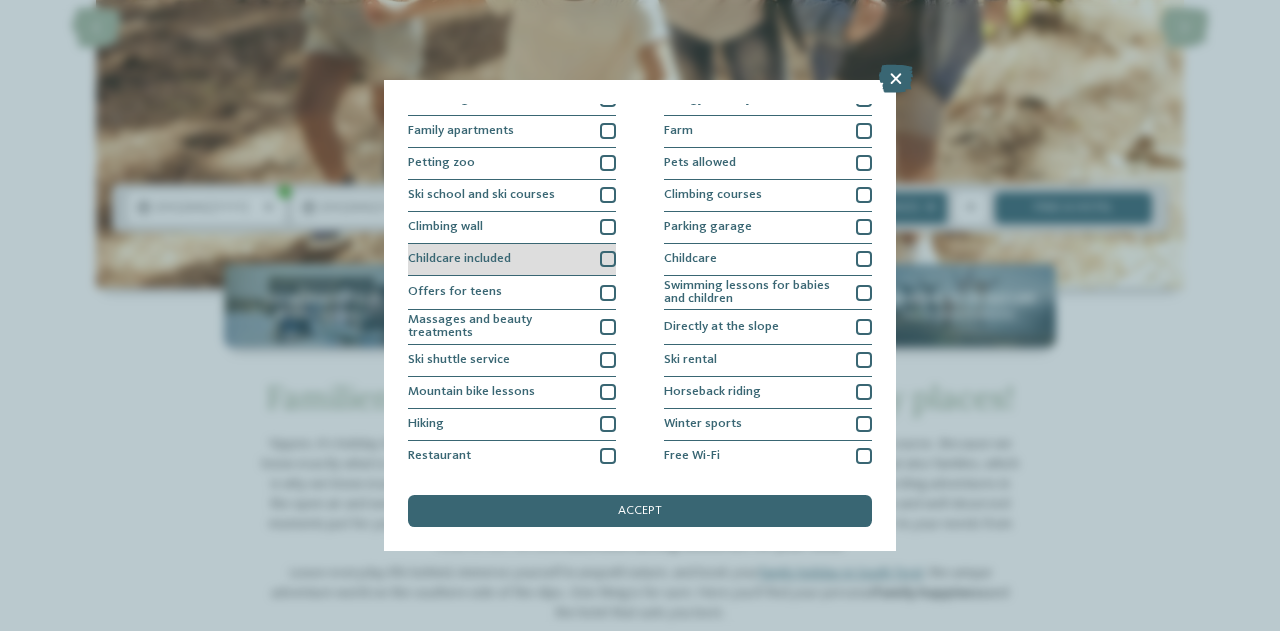 click at bounding box center (608, 259) 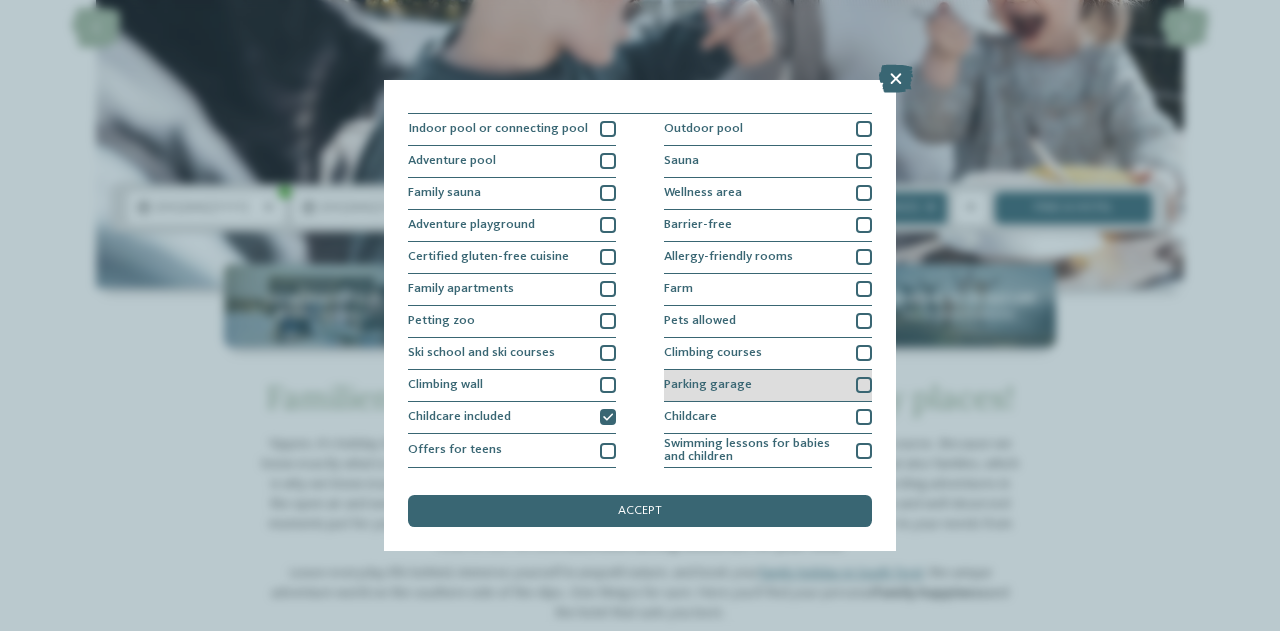 scroll, scrollTop: 38, scrollLeft: 0, axis: vertical 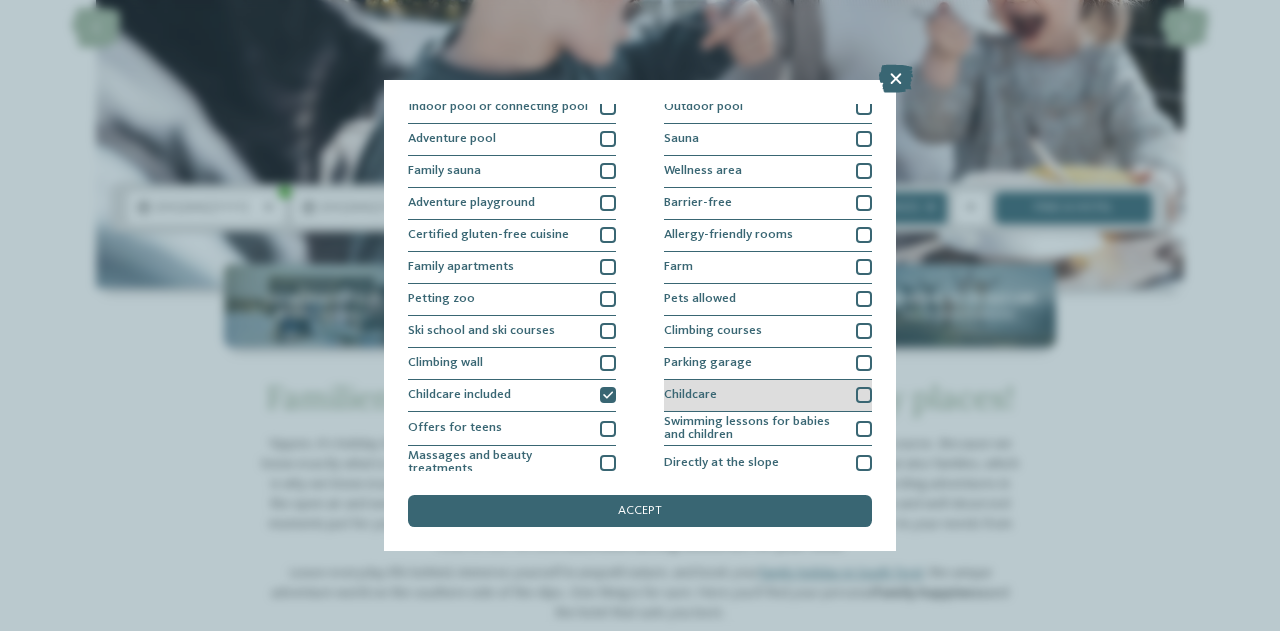 click at bounding box center (864, 395) 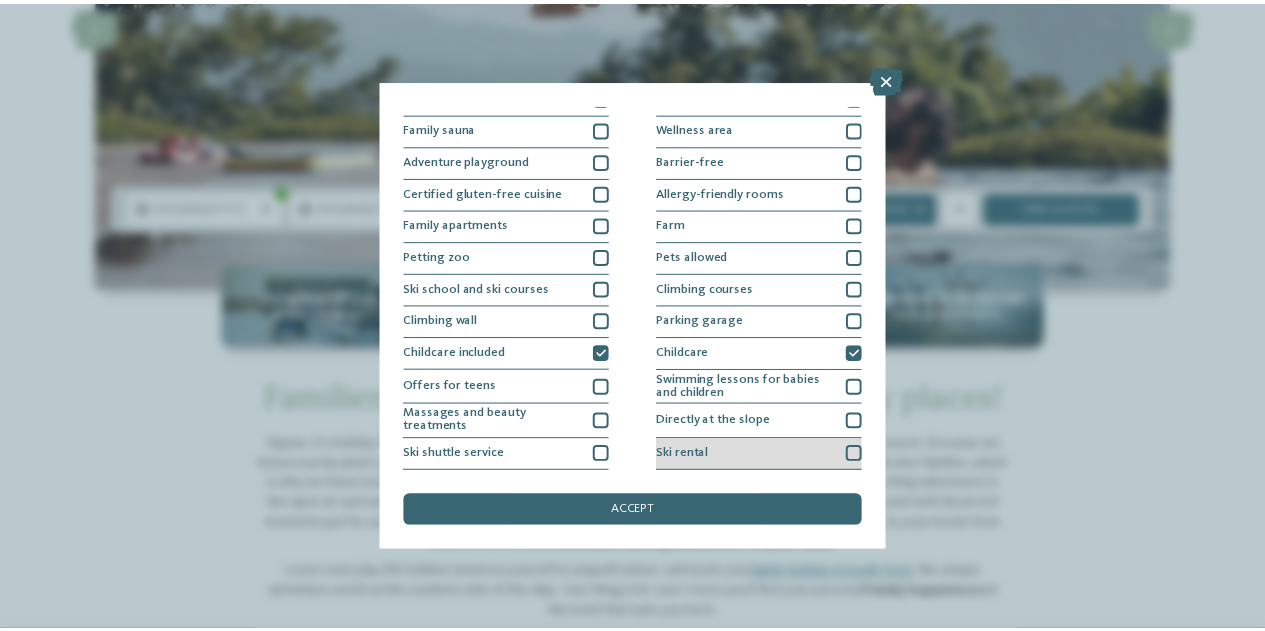 scroll, scrollTop: 0, scrollLeft: 0, axis: both 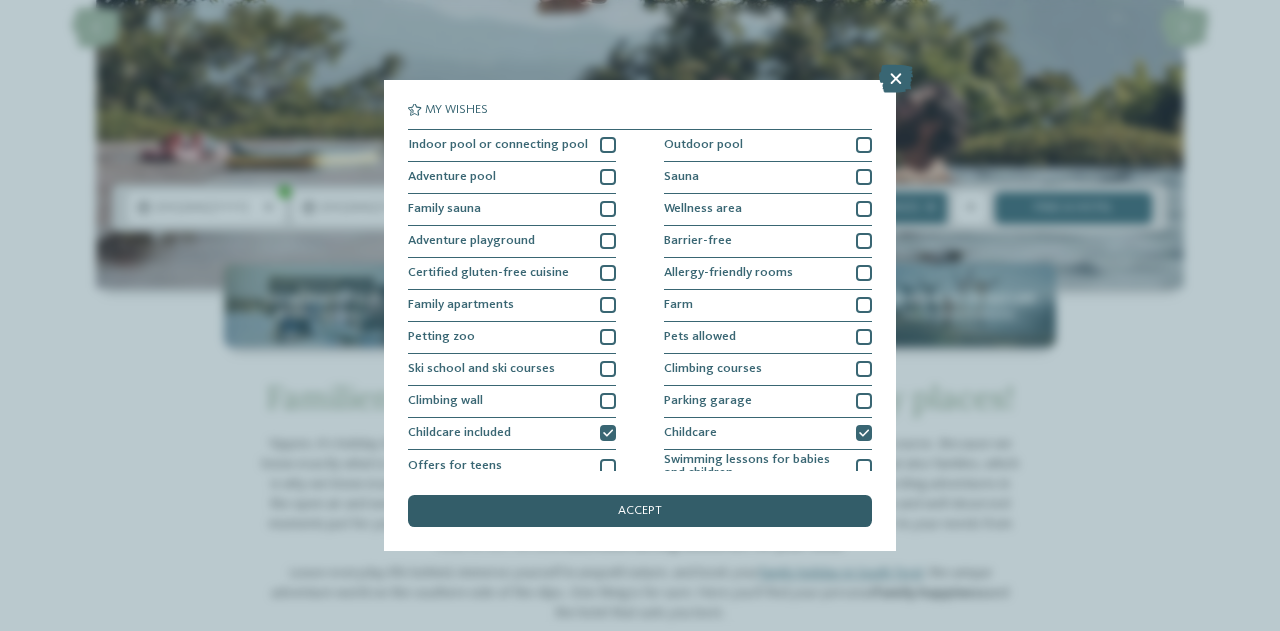 click on "accept" at bounding box center (640, 511) 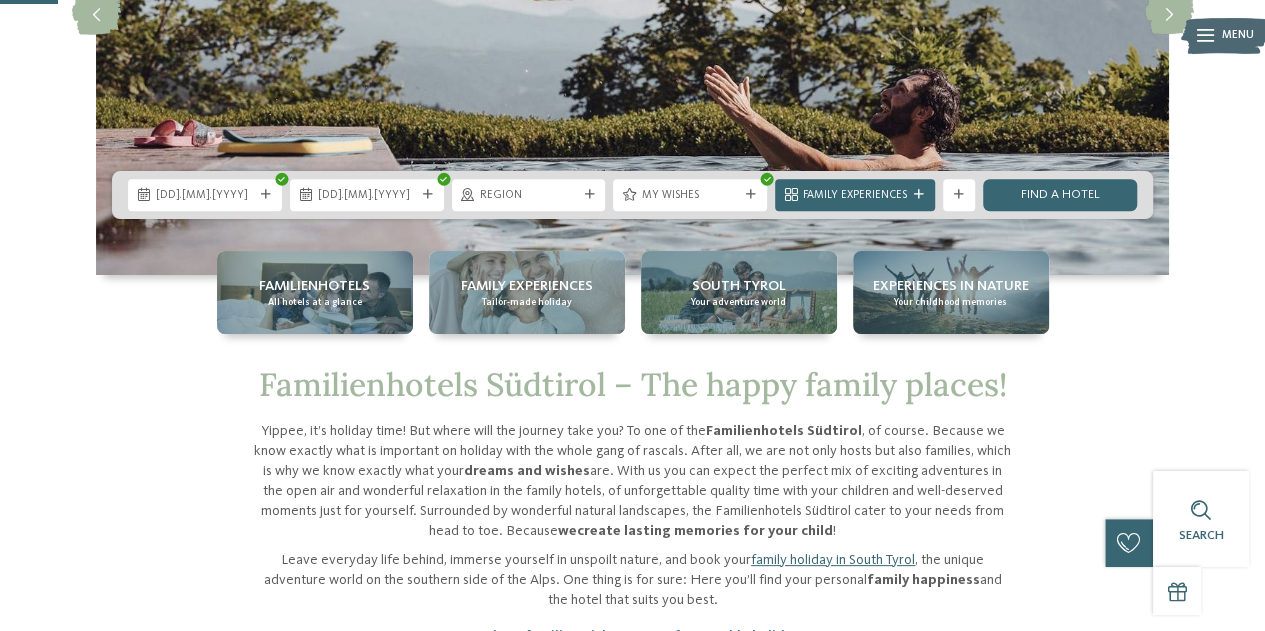 scroll, scrollTop: 311, scrollLeft: 0, axis: vertical 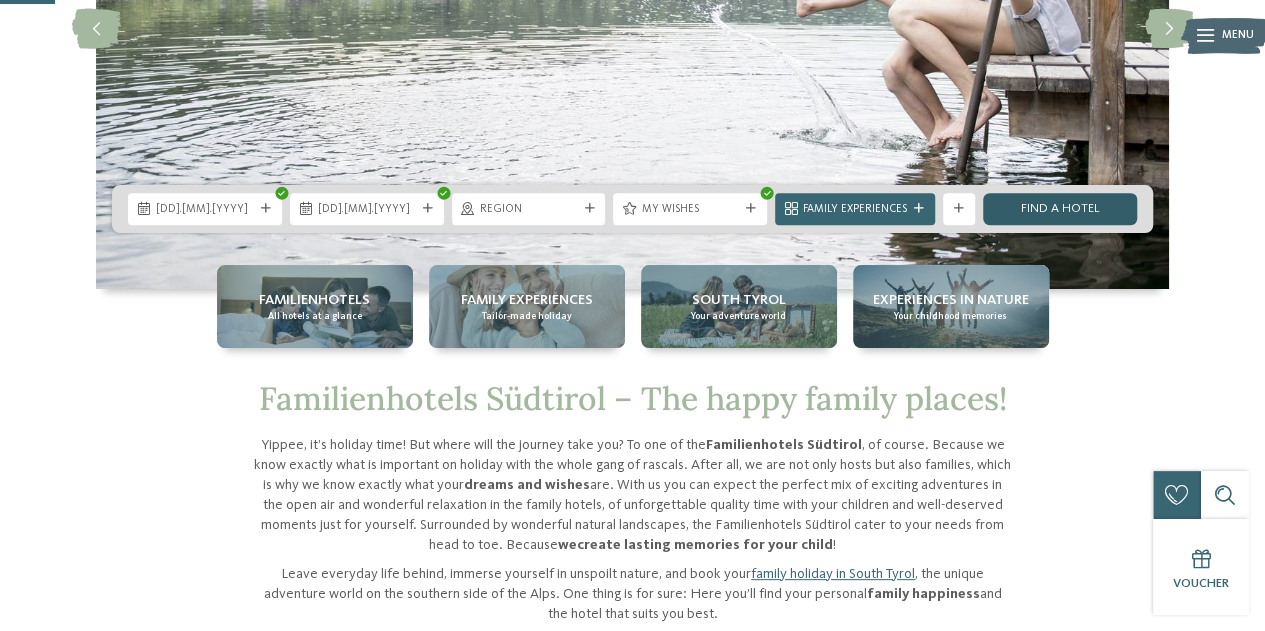 click on "Find a hotel" at bounding box center (1060, 209) 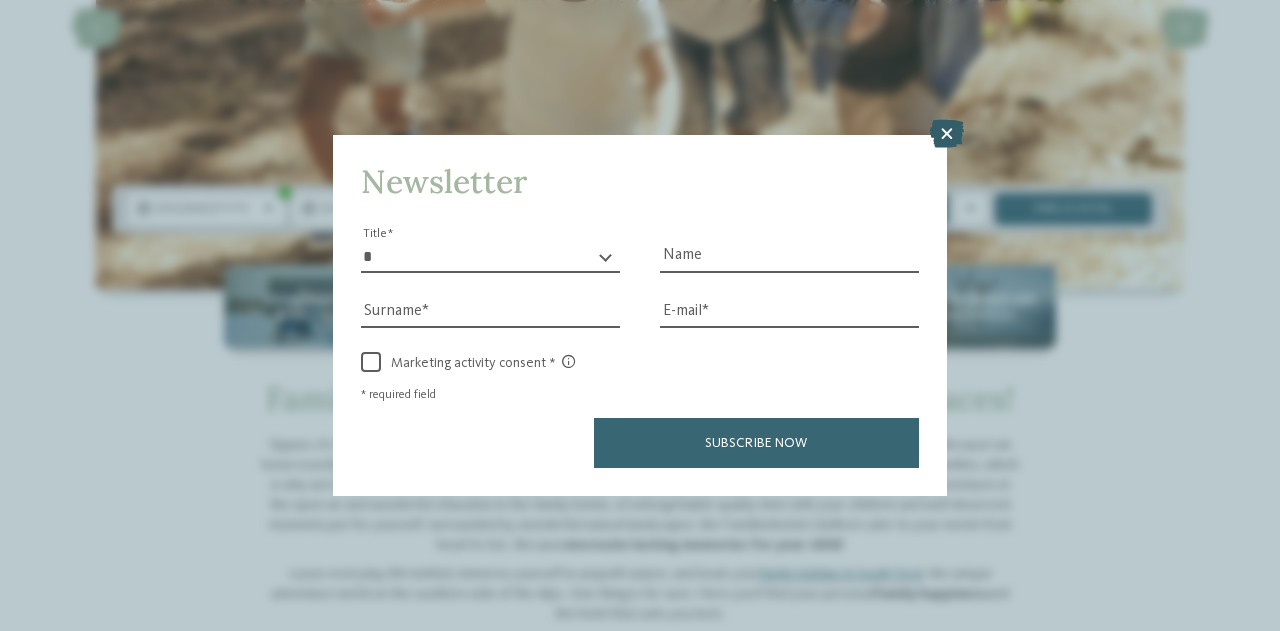 click at bounding box center [947, 134] 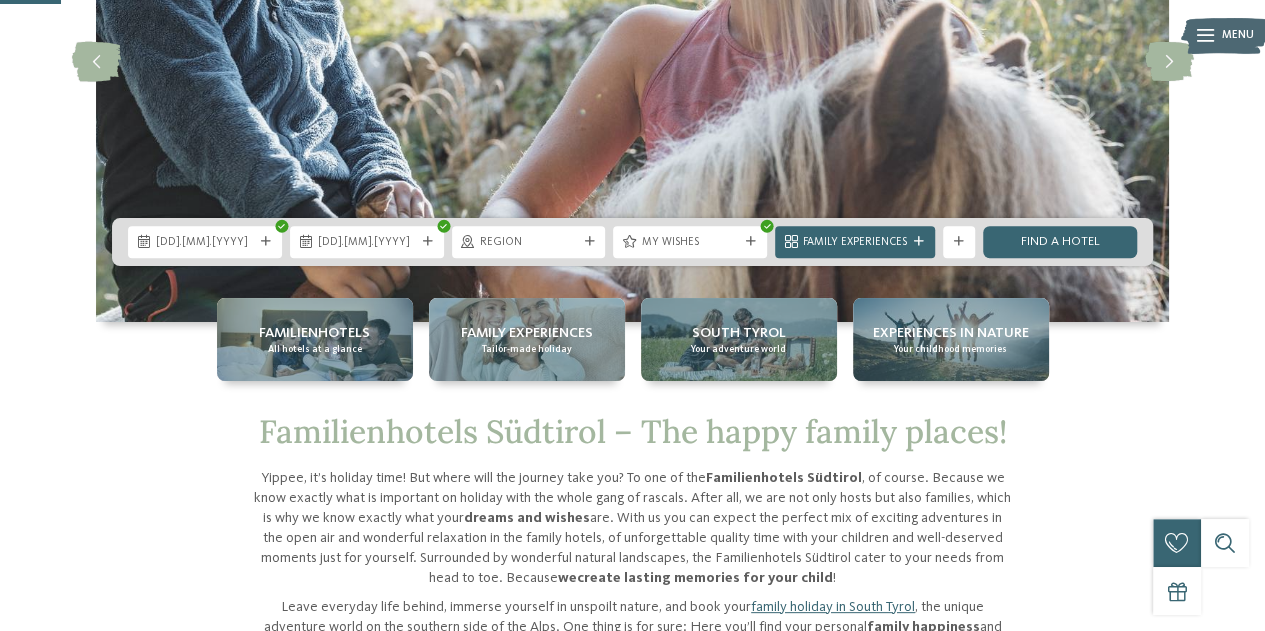 scroll, scrollTop: 227, scrollLeft: 0, axis: vertical 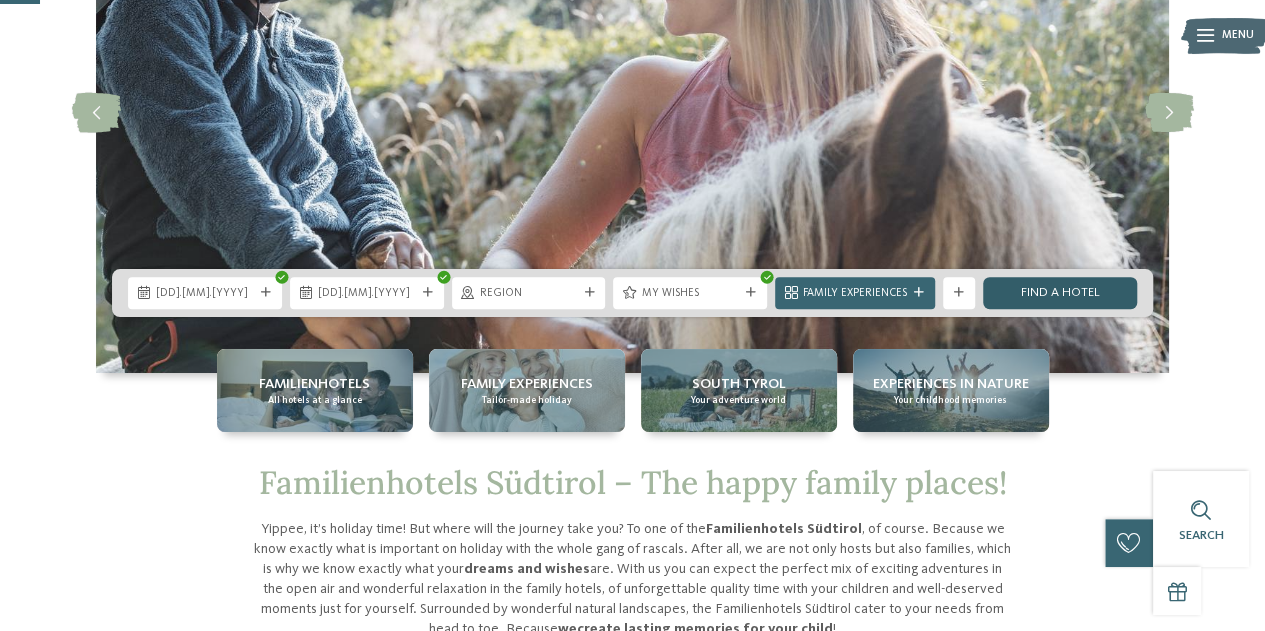 click on "Find a hotel" at bounding box center [1060, 293] 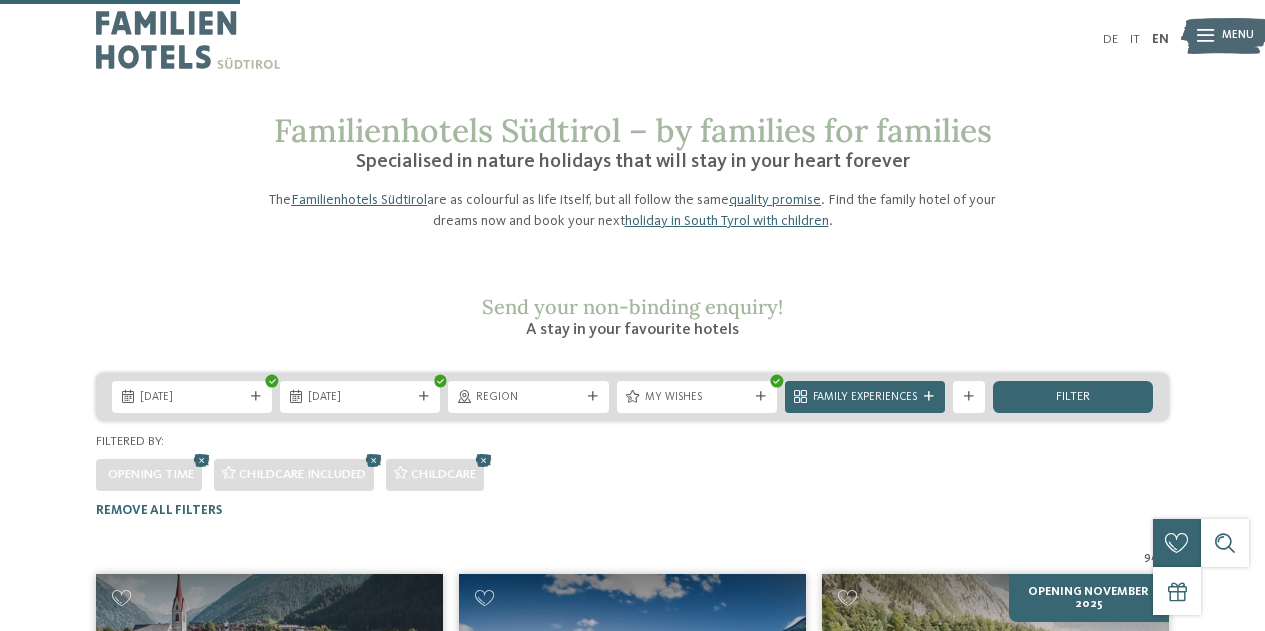 scroll, scrollTop: 547, scrollLeft: 0, axis: vertical 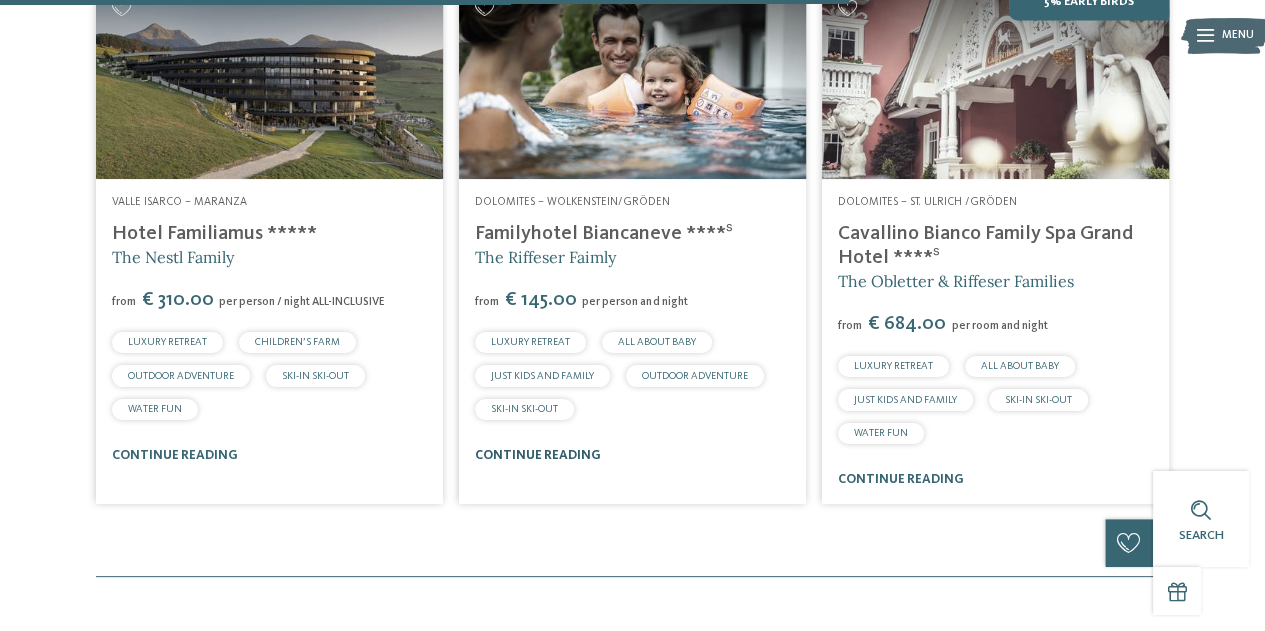 click on "continue reading" at bounding box center [538, 455] 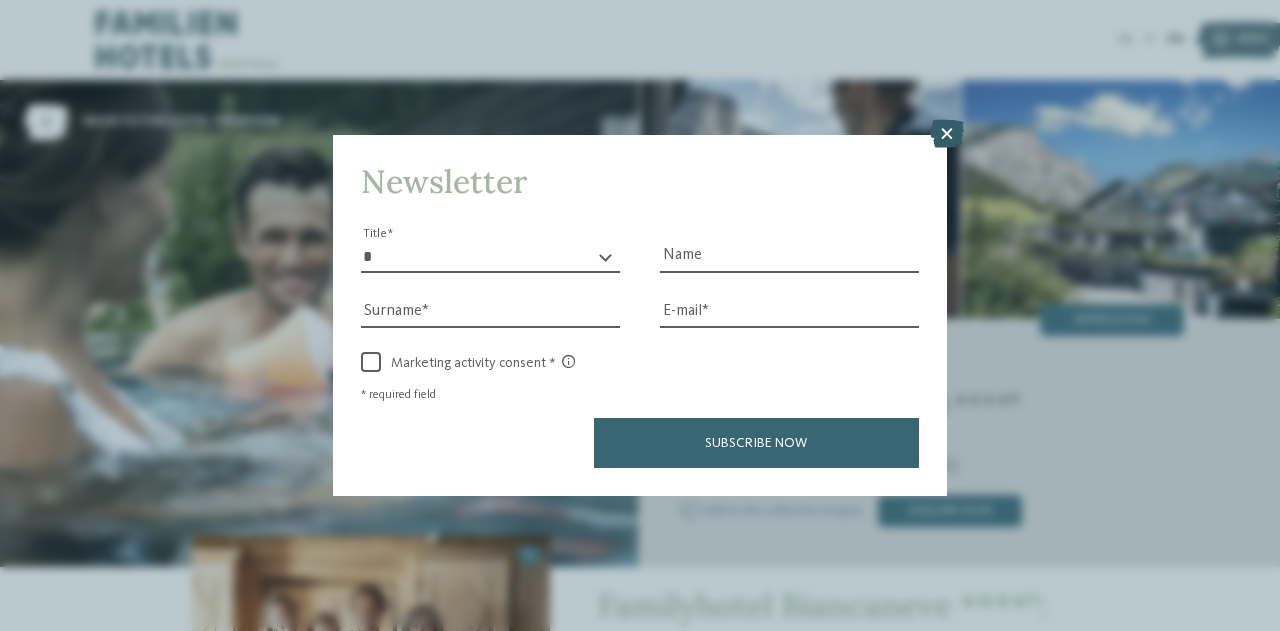 scroll, scrollTop: 66, scrollLeft: 0, axis: vertical 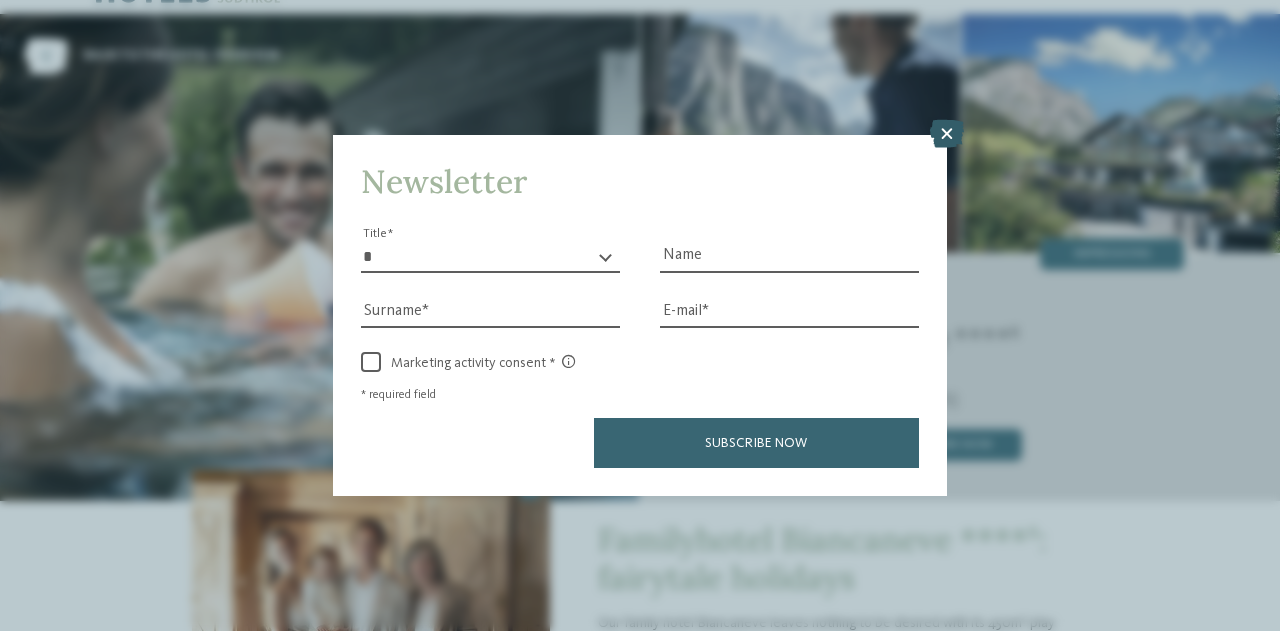 click at bounding box center (947, 134) 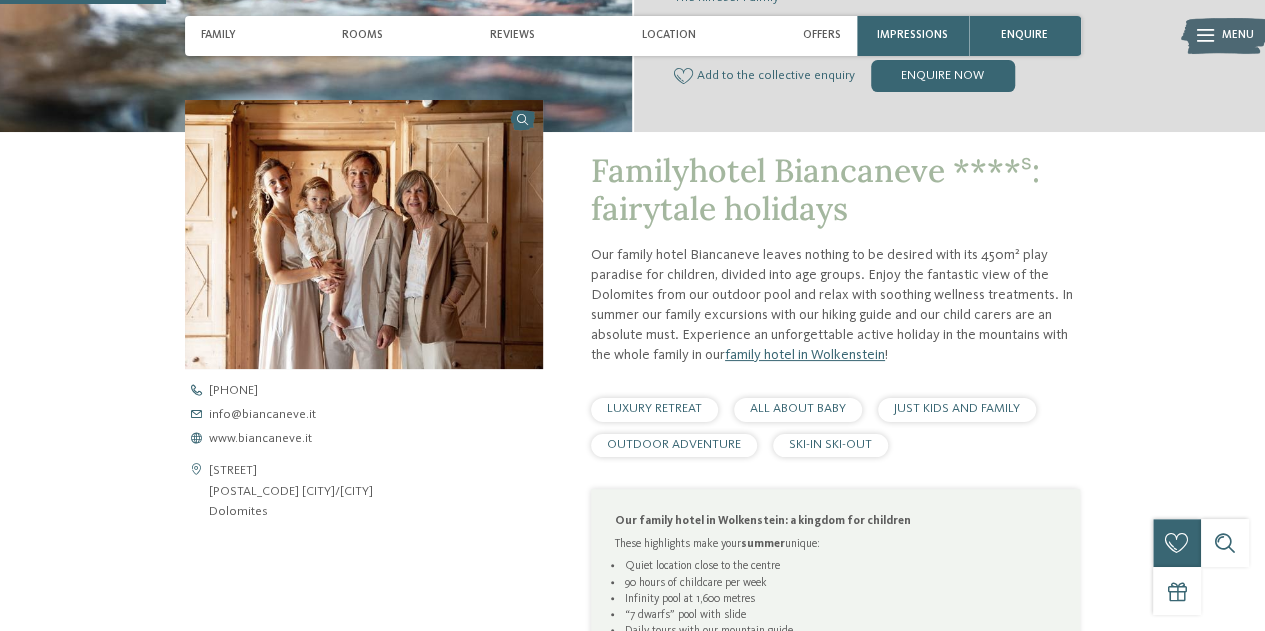 scroll, scrollTop: 472, scrollLeft: 0, axis: vertical 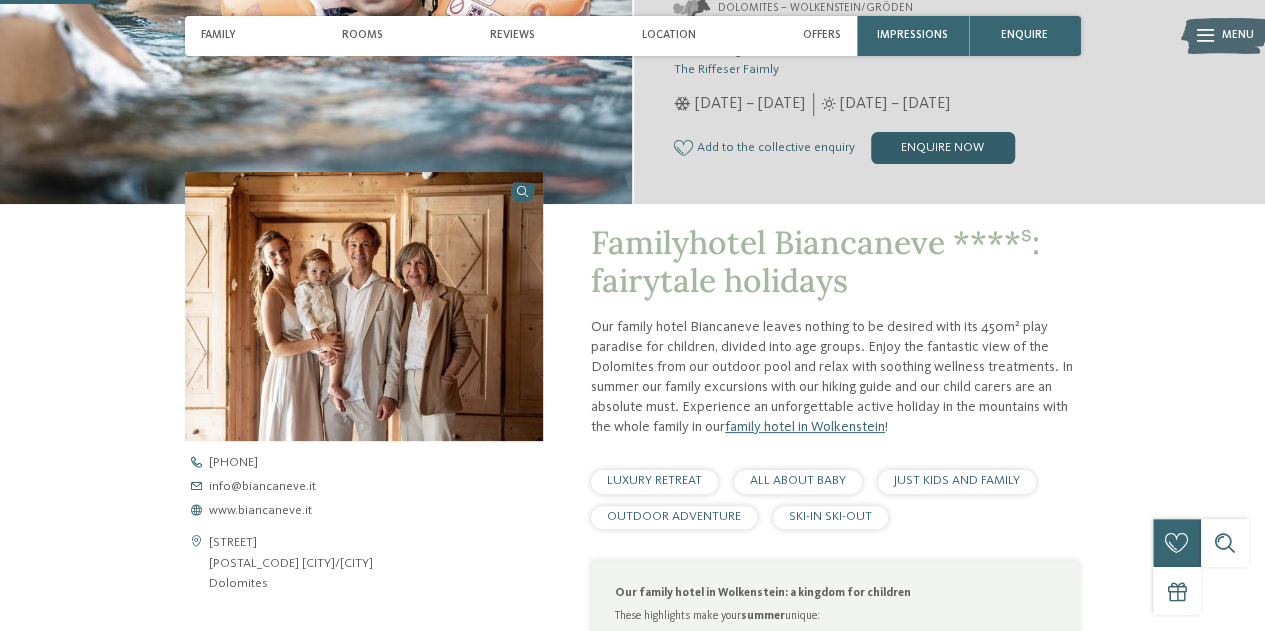click on "enquire now" at bounding box center (943, 148) 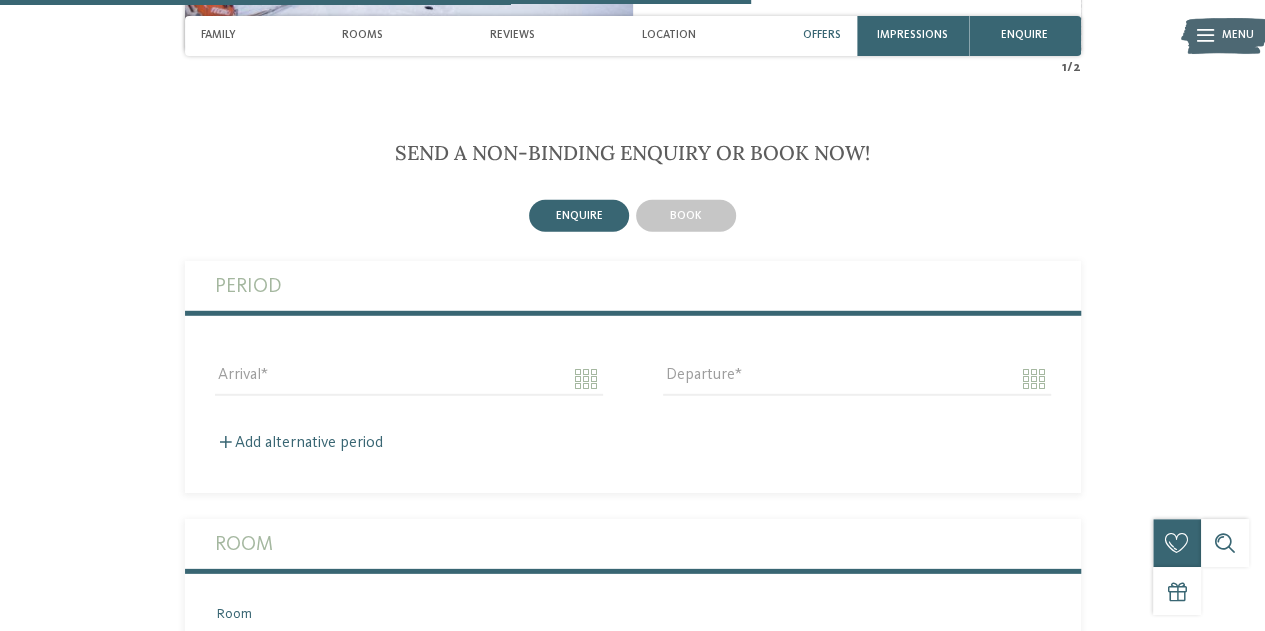scroll, scrollTop: 2714, scrollLeft: 0, axis: vertical 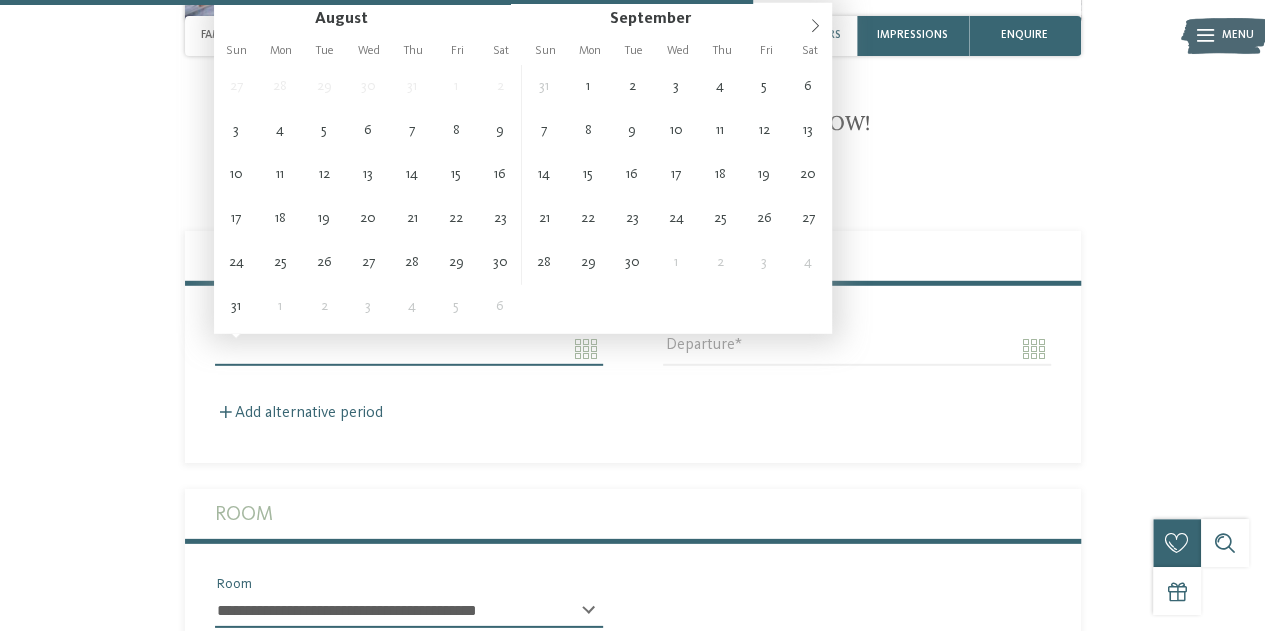 click on "Arrival" at bounding box center (409, 349) 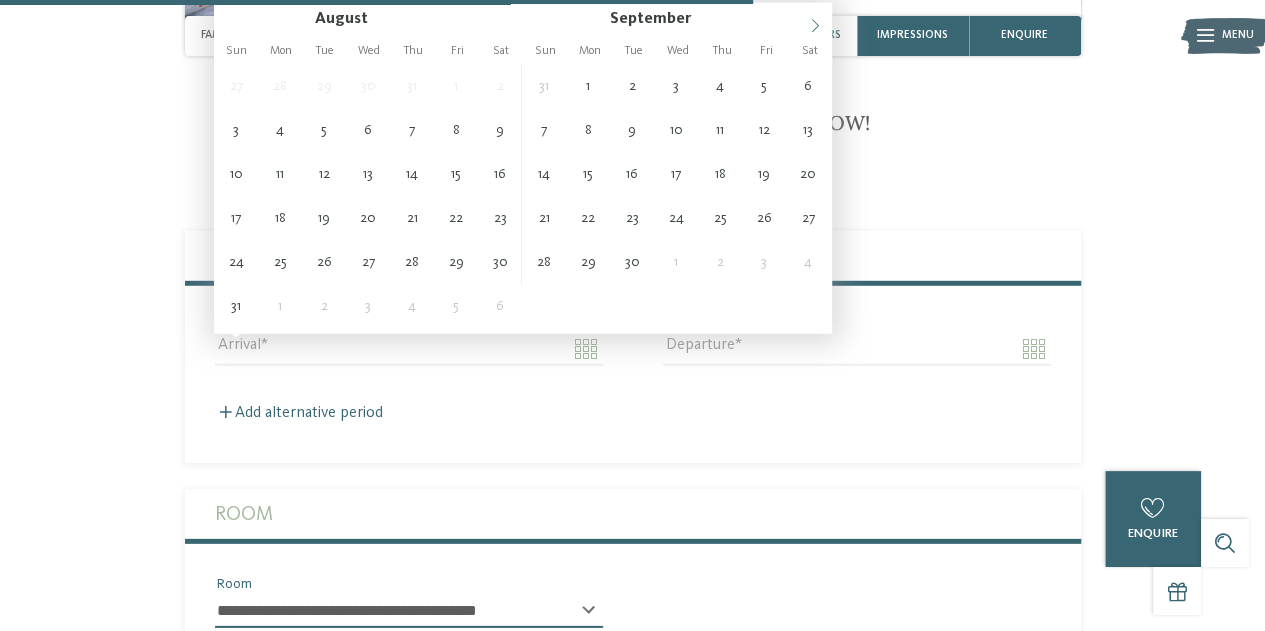 click at bounding box center [815, 20] 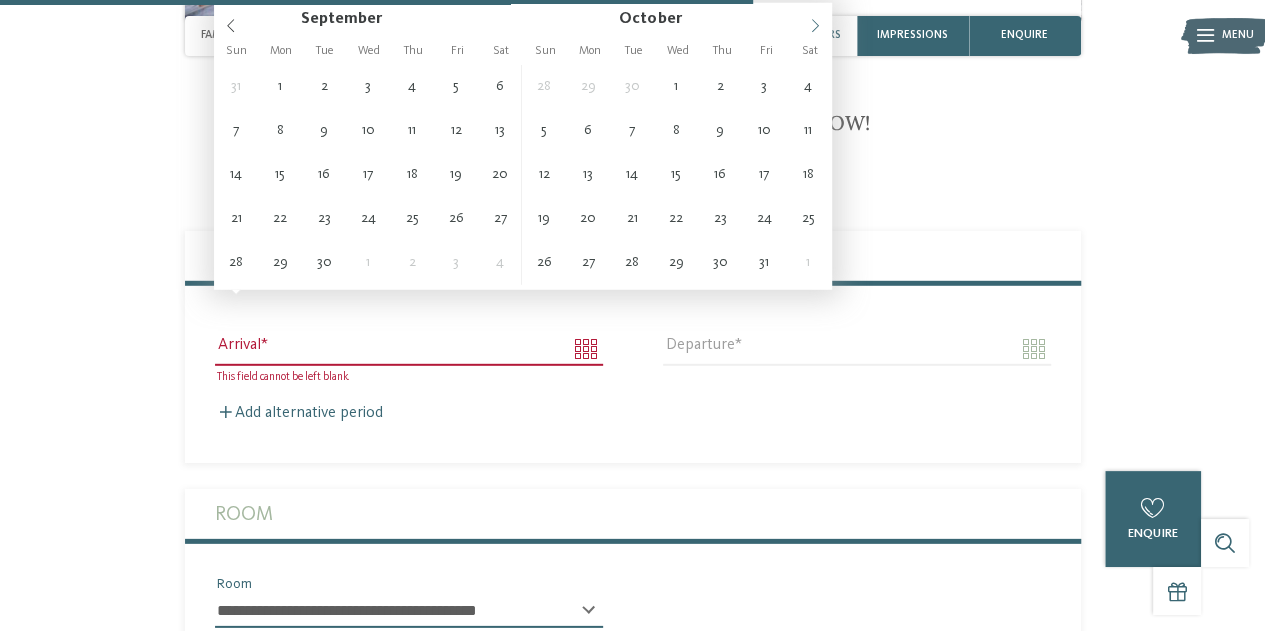 click at bounding box center [815, 20] 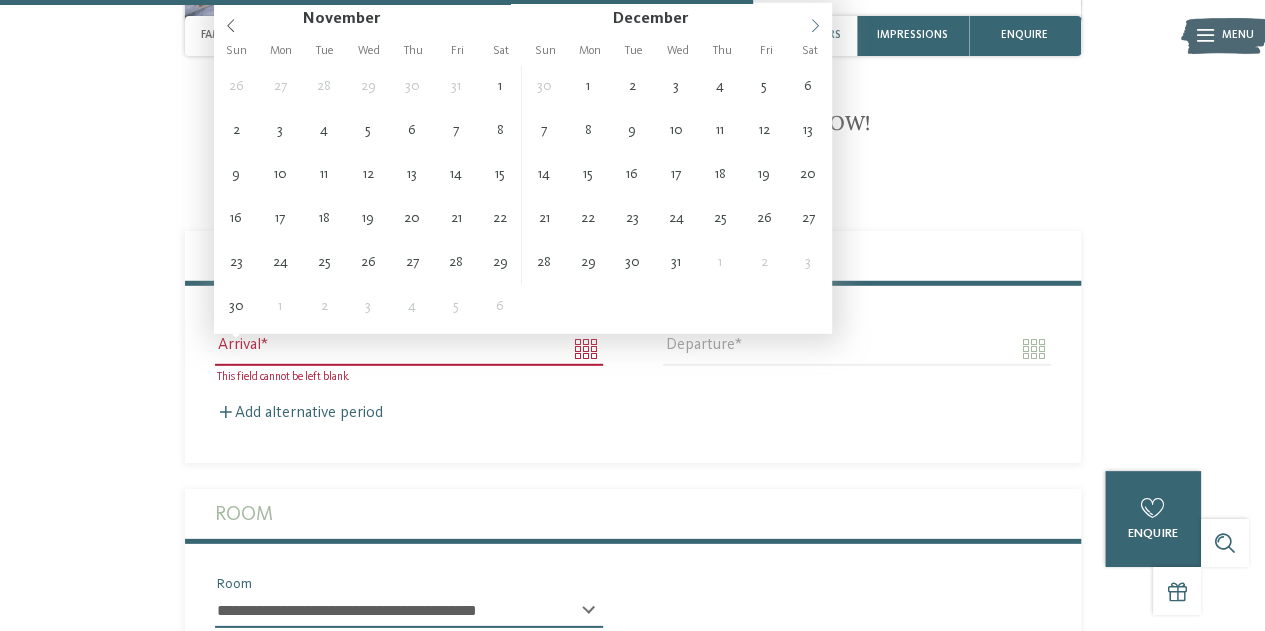 click at bounding box center [815, 20] 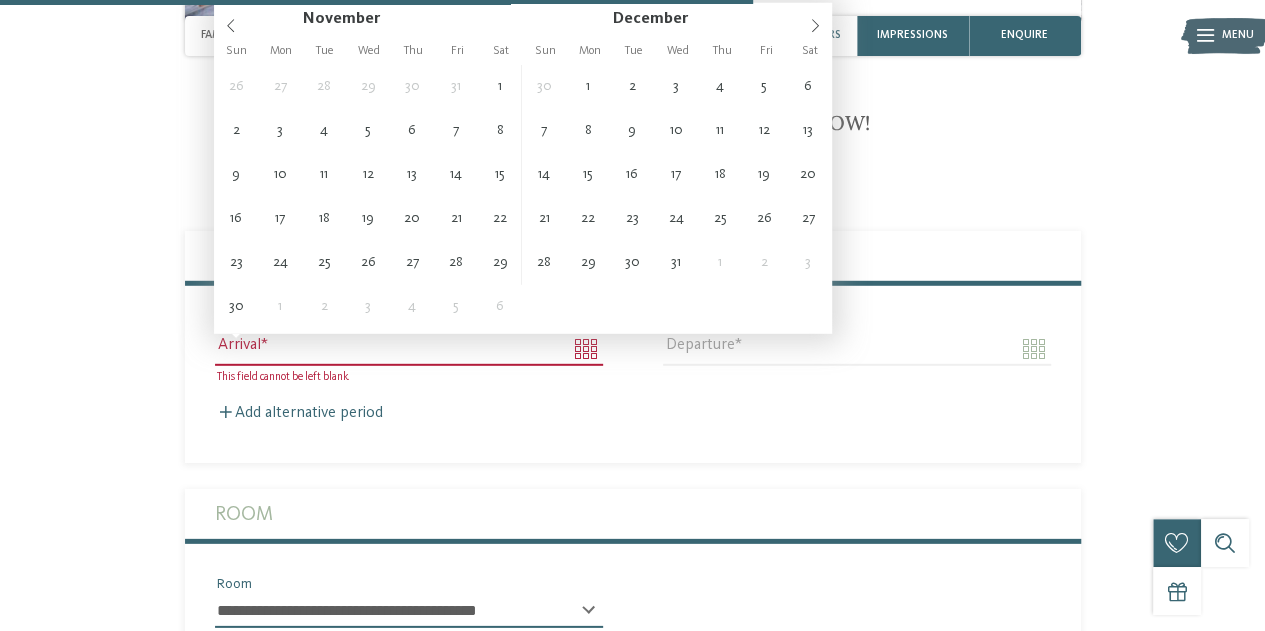 type on "**********" 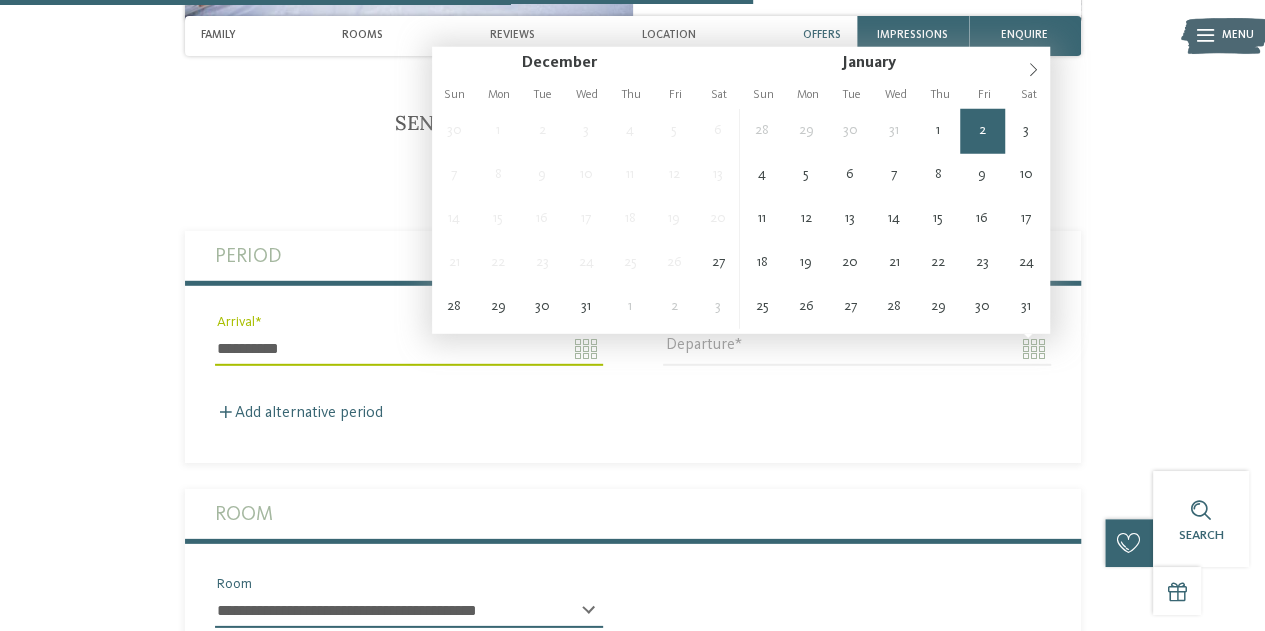 type on "**********" 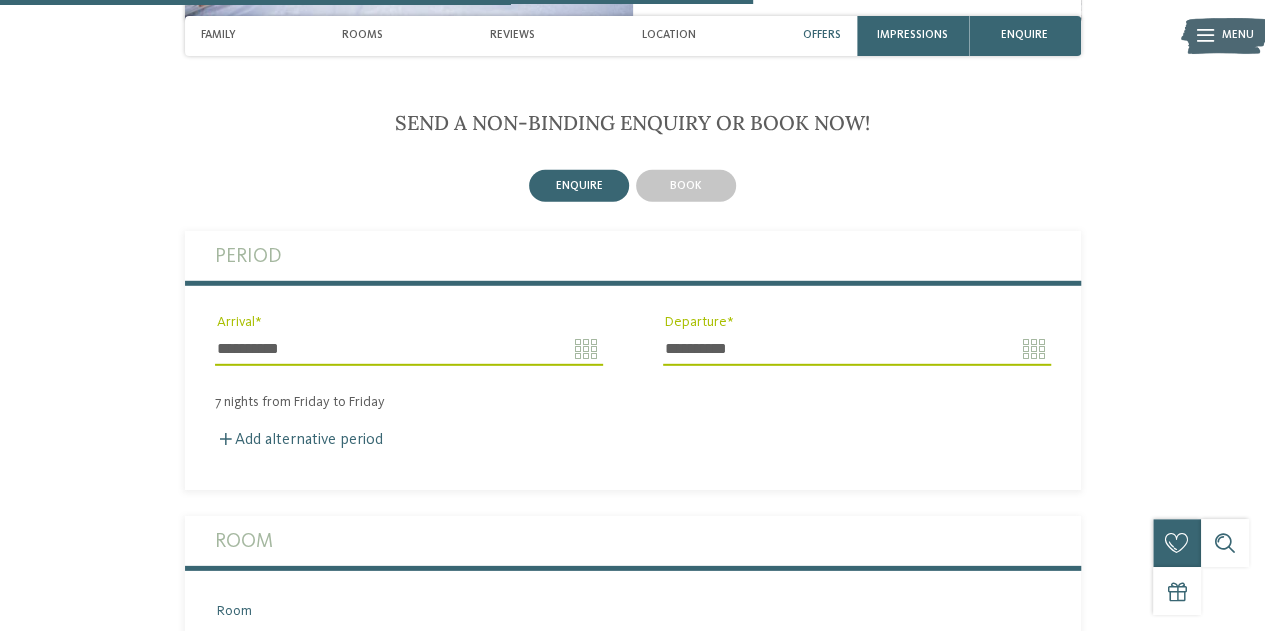 click on "**********" at bounding box center [409, 348] 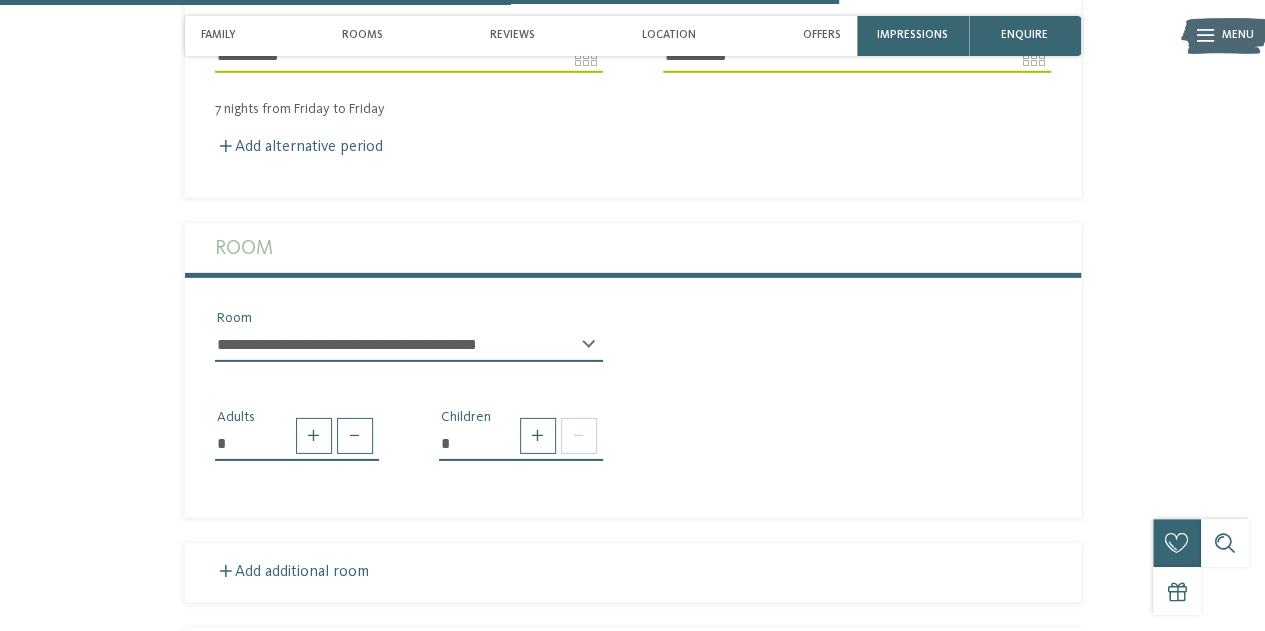 scroll, scrollTop: 3077, scrollLeft: 0, axis: vertical 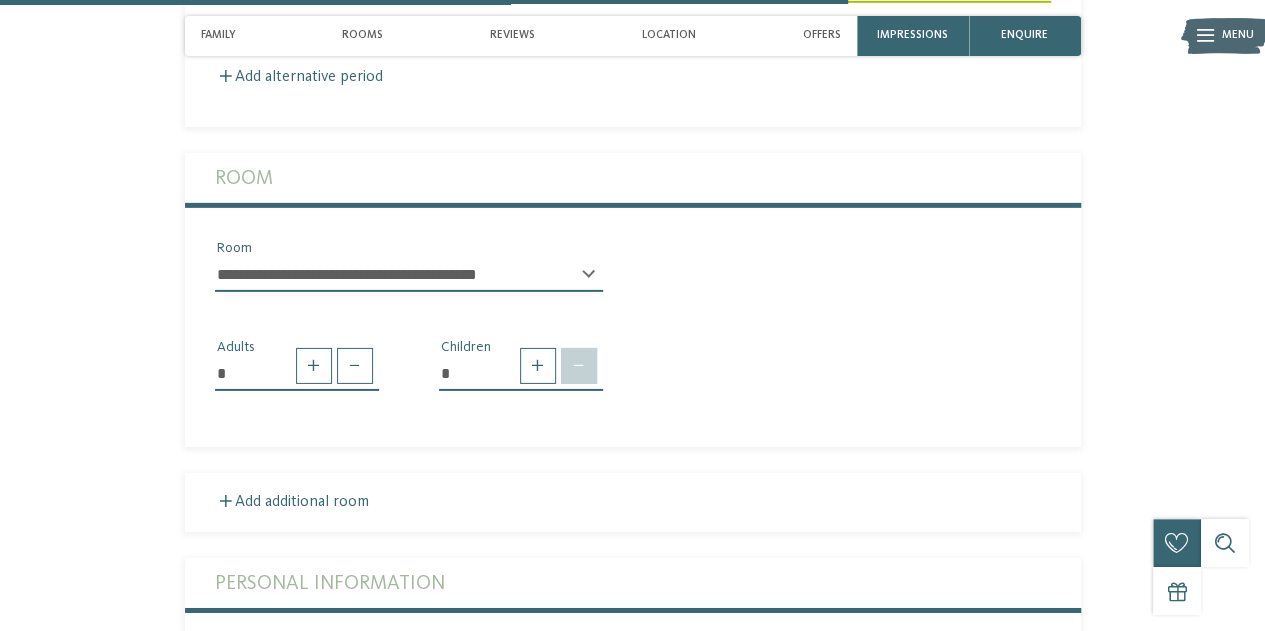 click at bounding box center (579, 366) 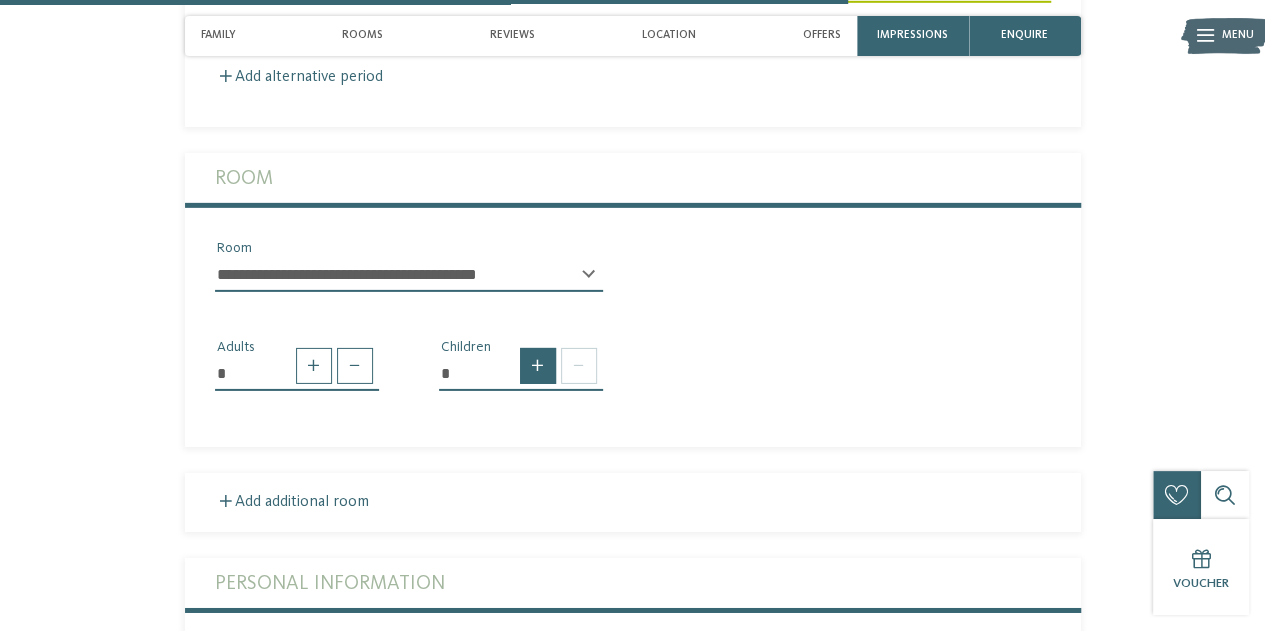 click at bounding box center (538, 366) 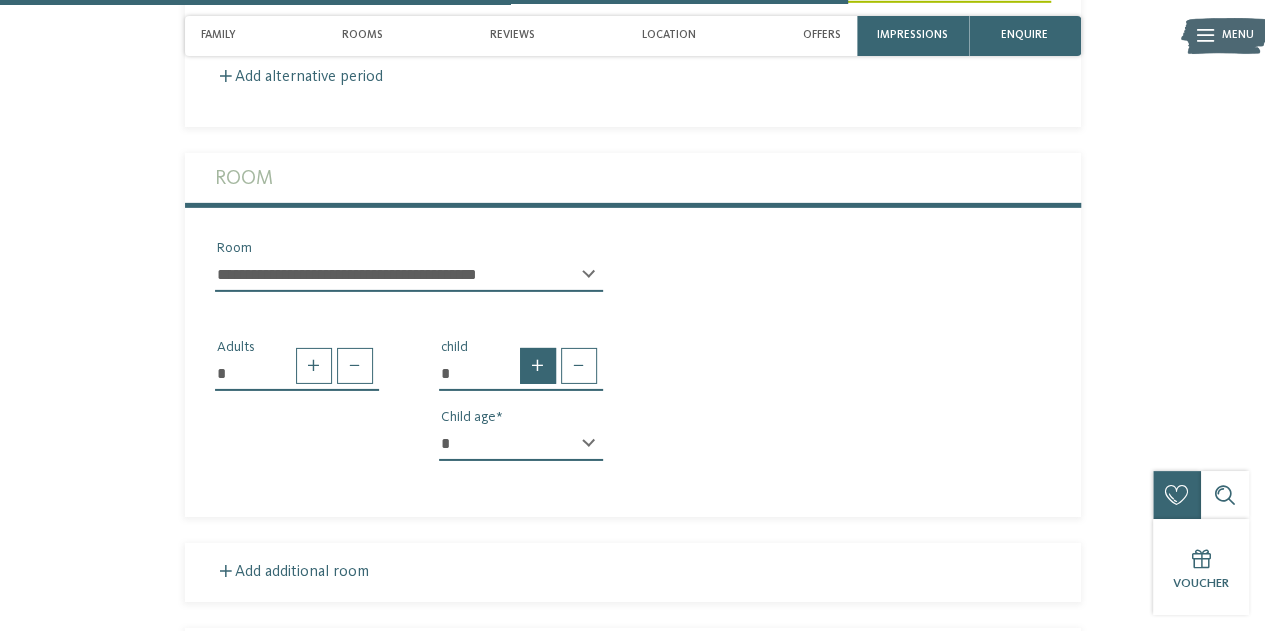 click at bounding box center [538, 366] 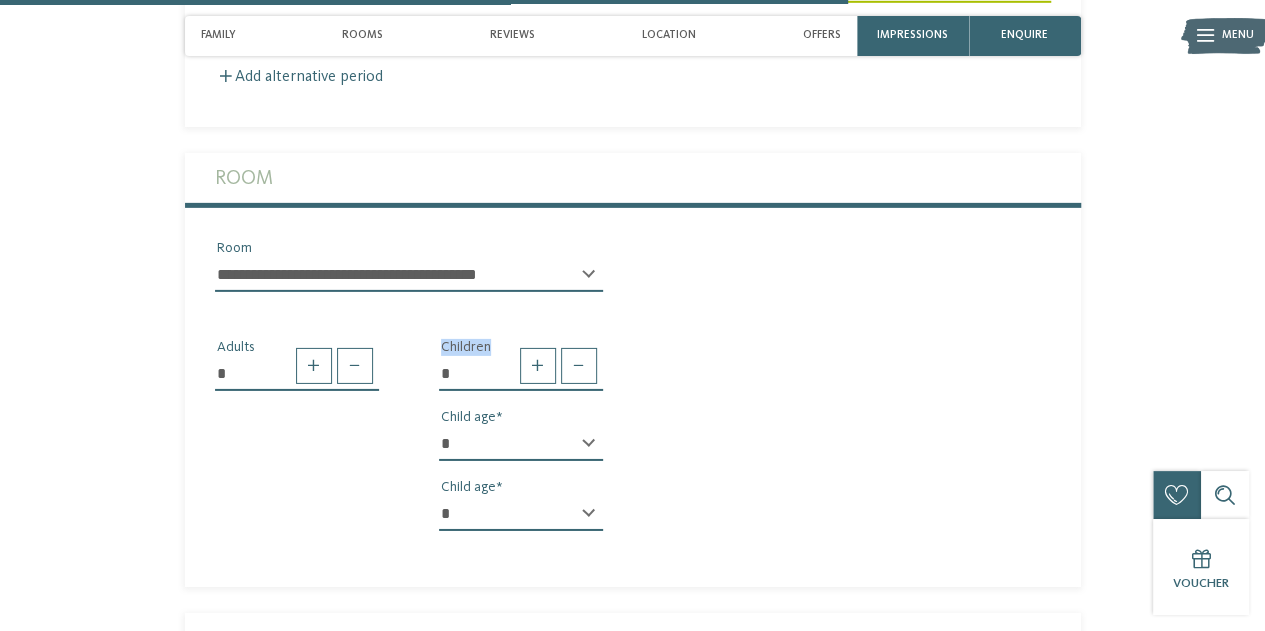 click on "* * * * * * * * * * * ** ** ** ** ** ** ** **" at bounding box center [521, 444] 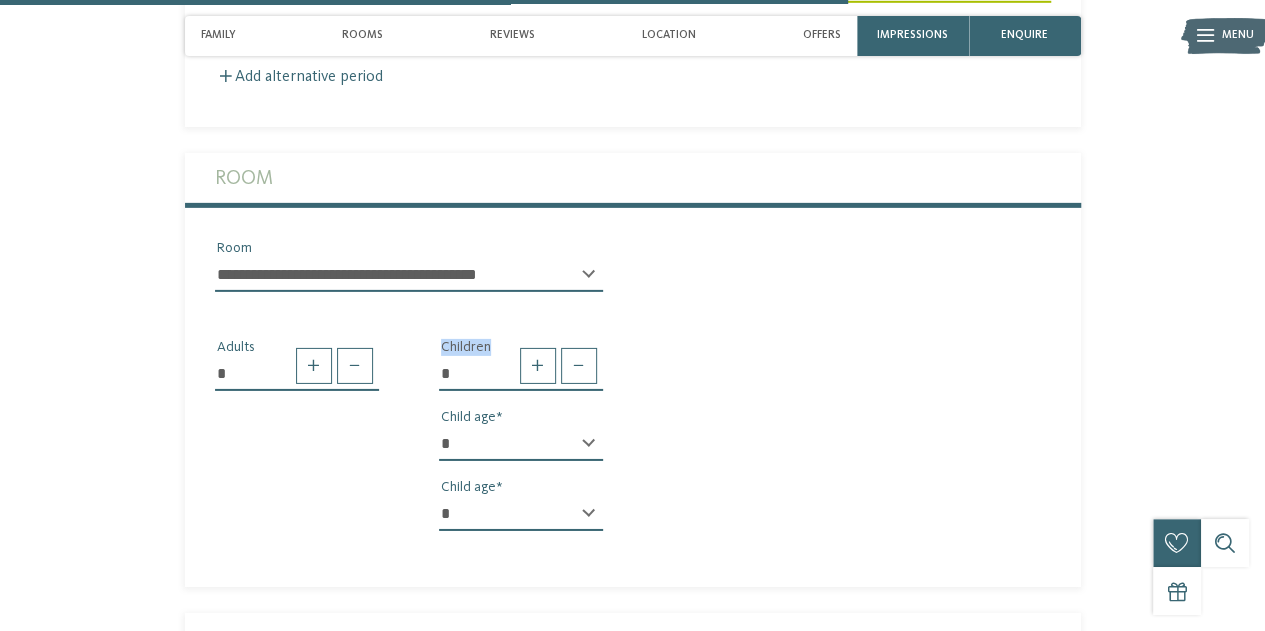 click on "* * * * * * * * * * * ** ** ** ** ** ** ** **" at bounding box center [521, 514] 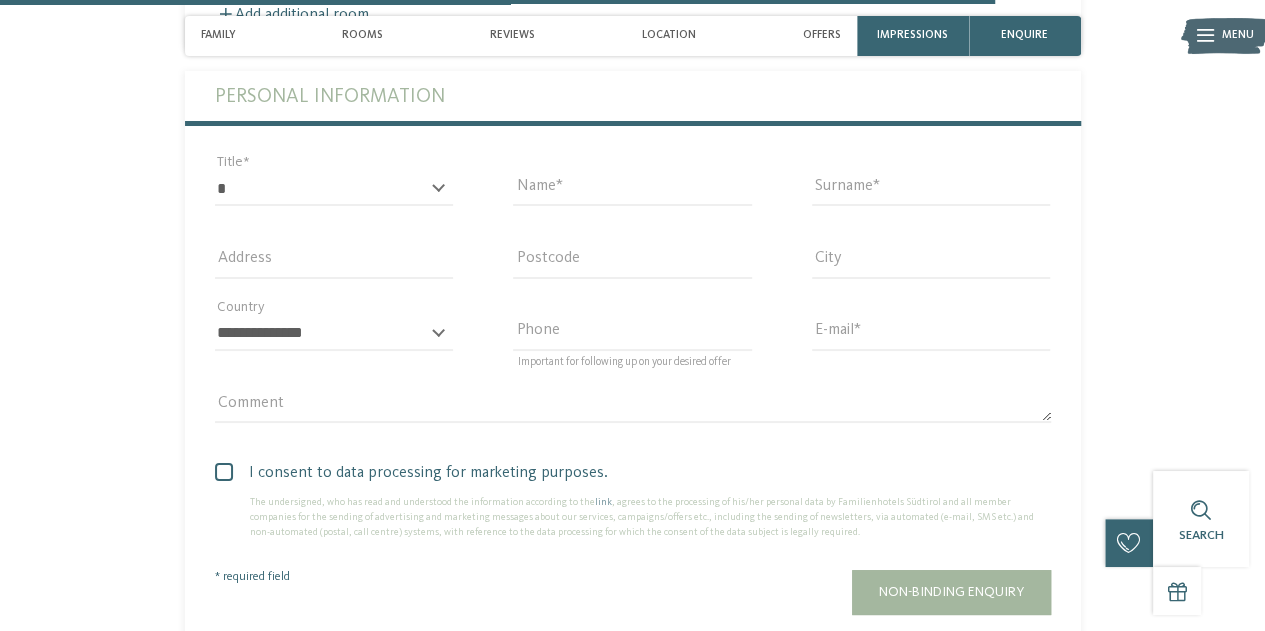 scroll, scrollTop: 3721, scrollLeft: 0, axis: vertical 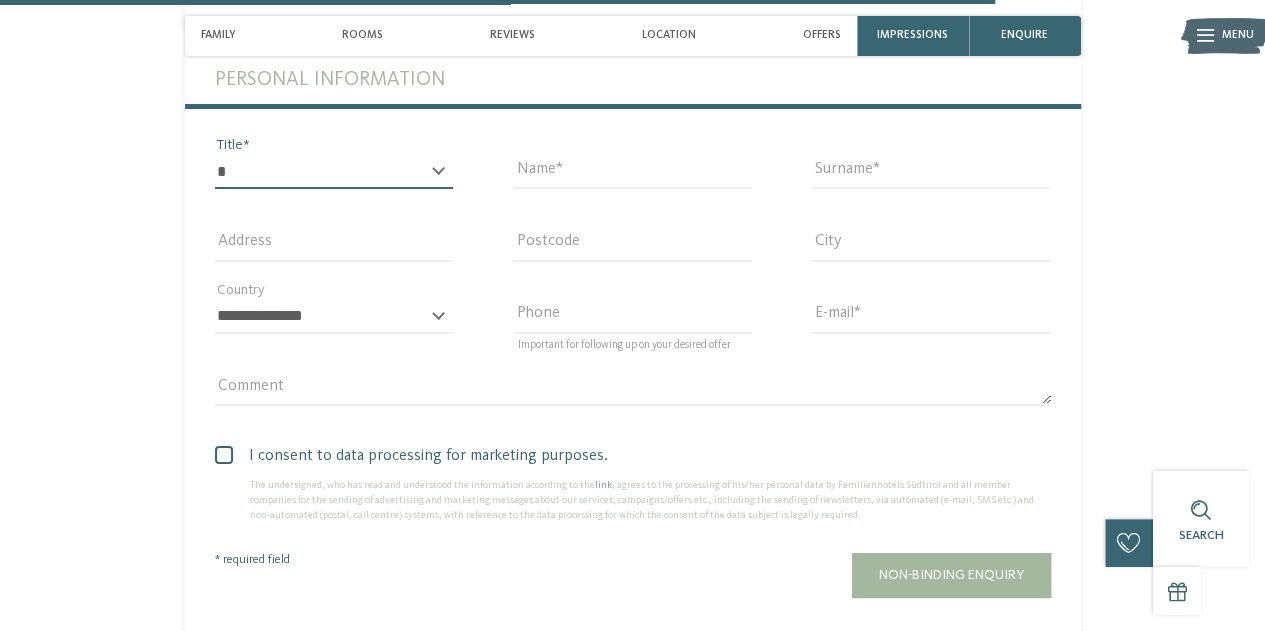 click on "* ** ** ****** **" at bounding box center (334, 172) 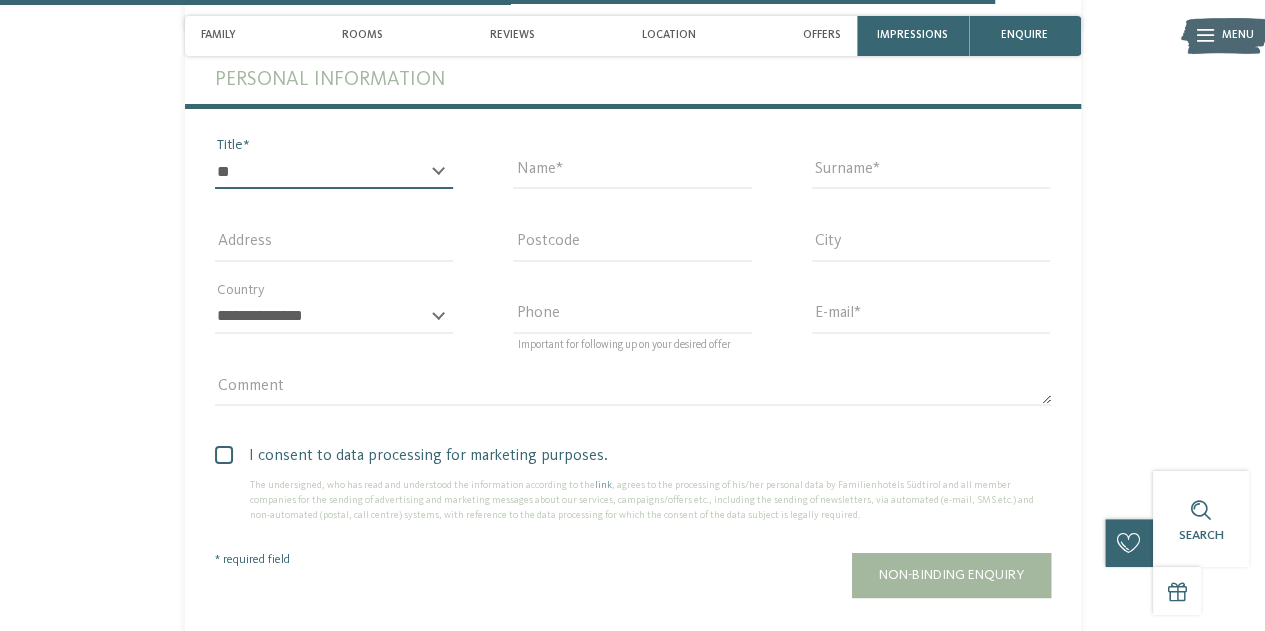 click on "* ** ** ****** **" at bounding box center [334, 172] 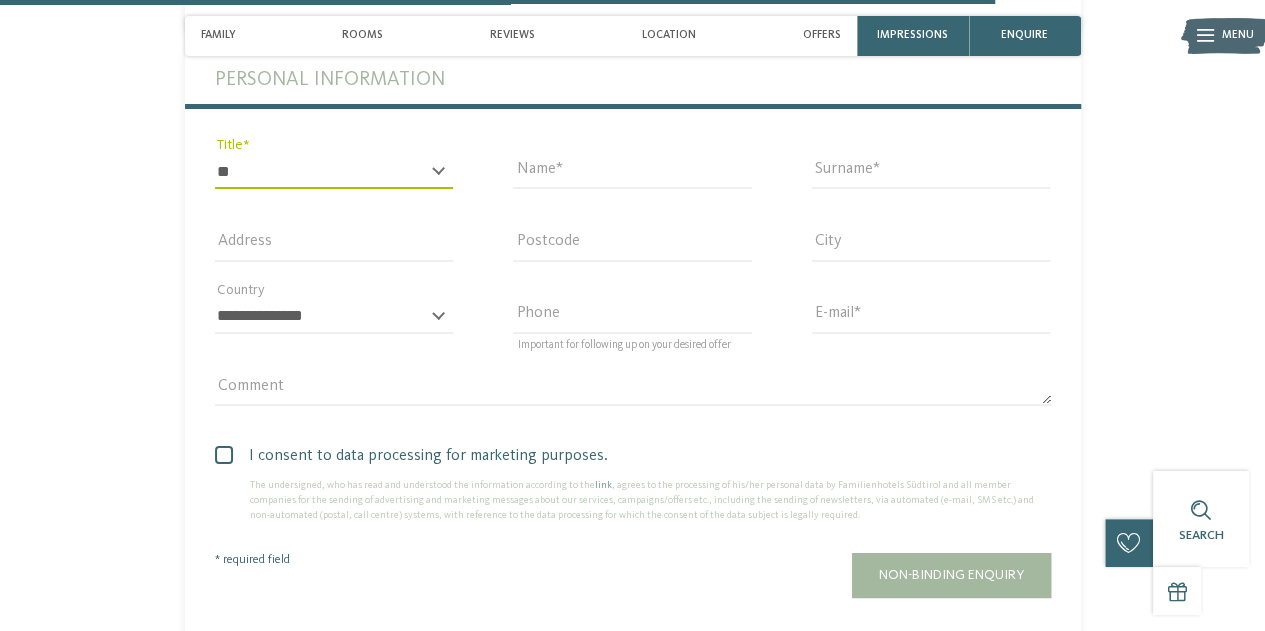 click on "Name" at bounding box center (632, 171) 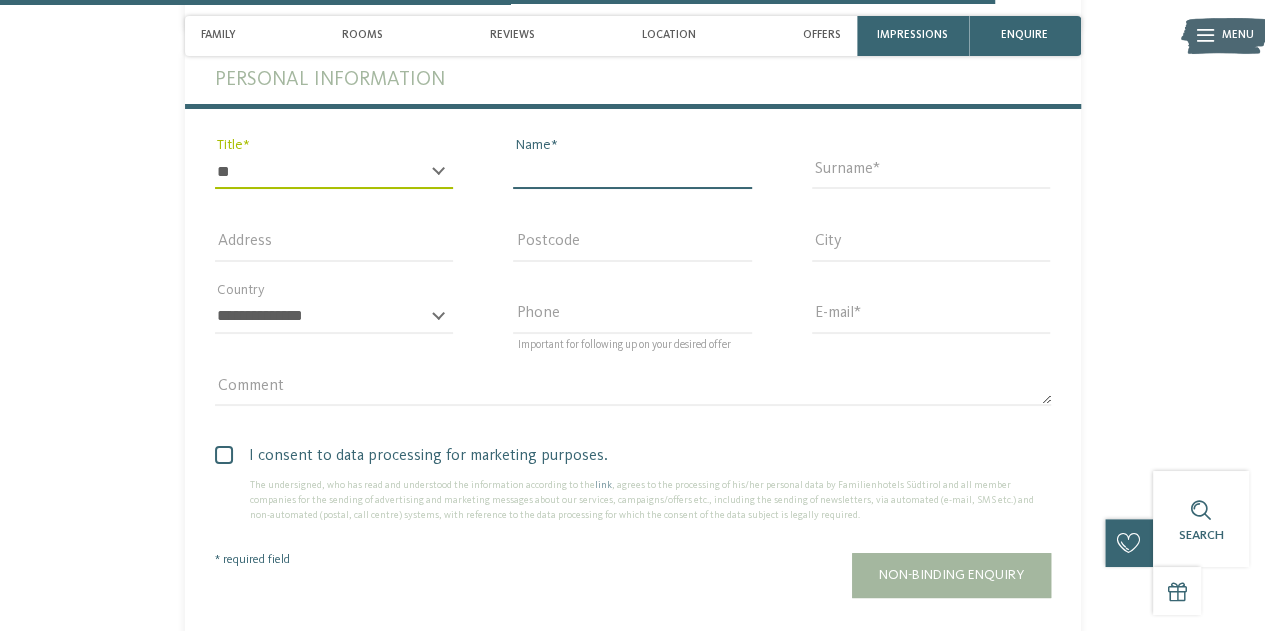 drag, startPoint x: 526, startPoint y: 176, endPoint x: 540, endPoint y: 175, distance: 14.035668 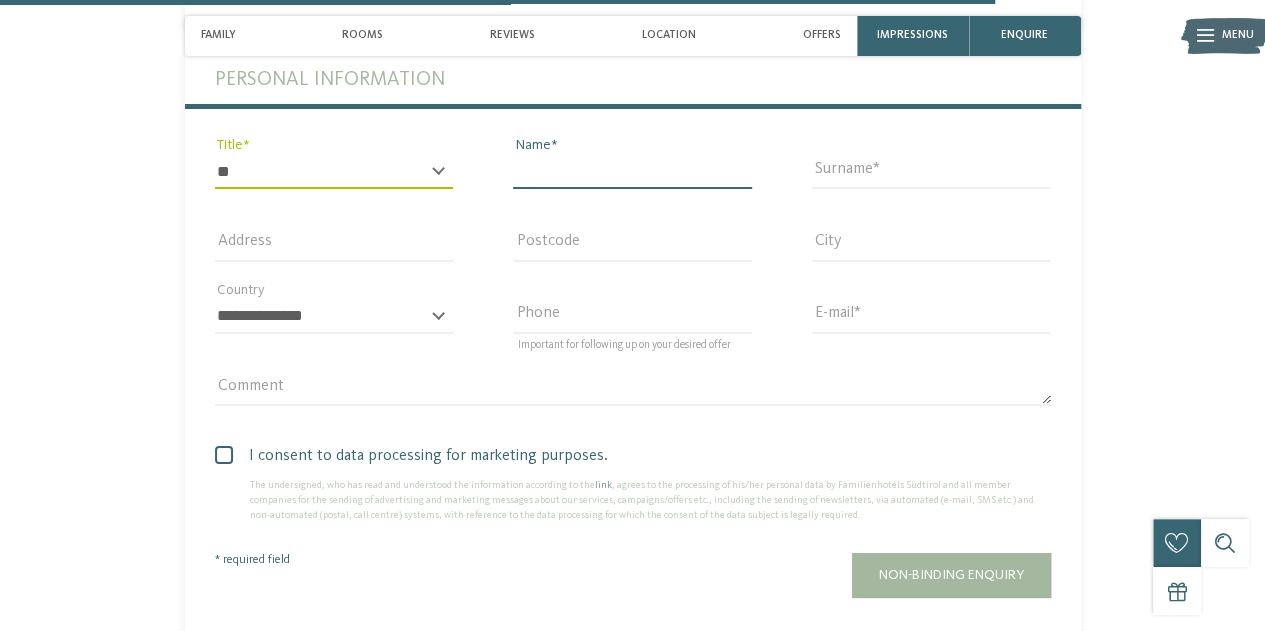 type on "*******" 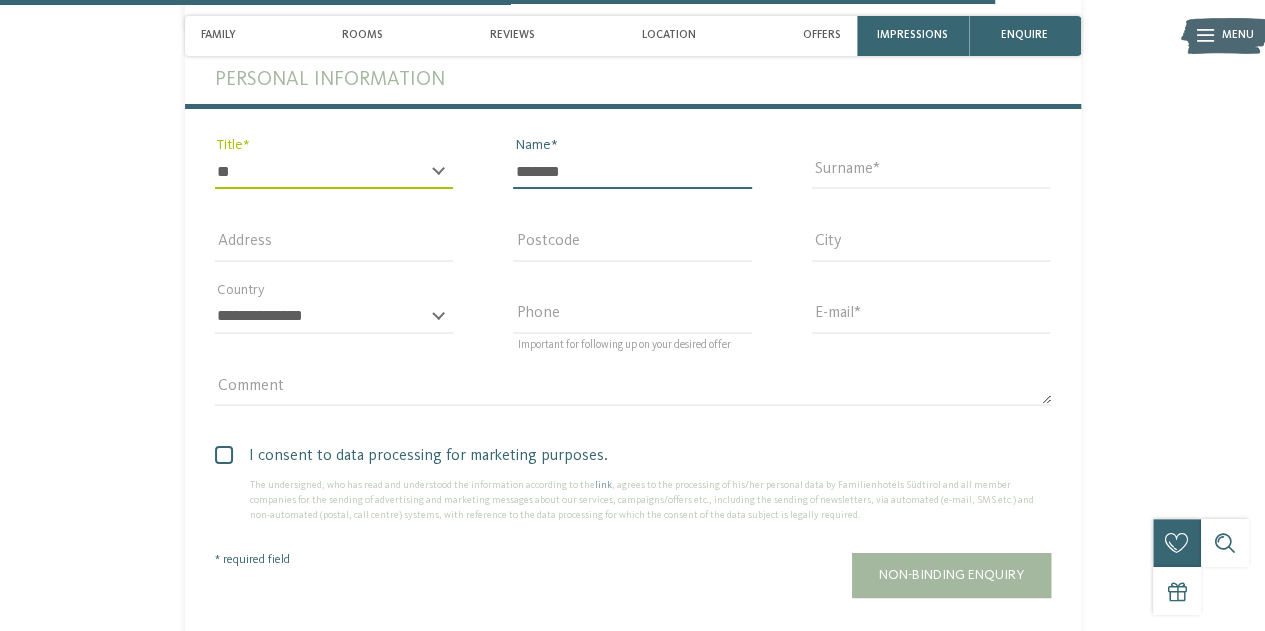 type on "**********" 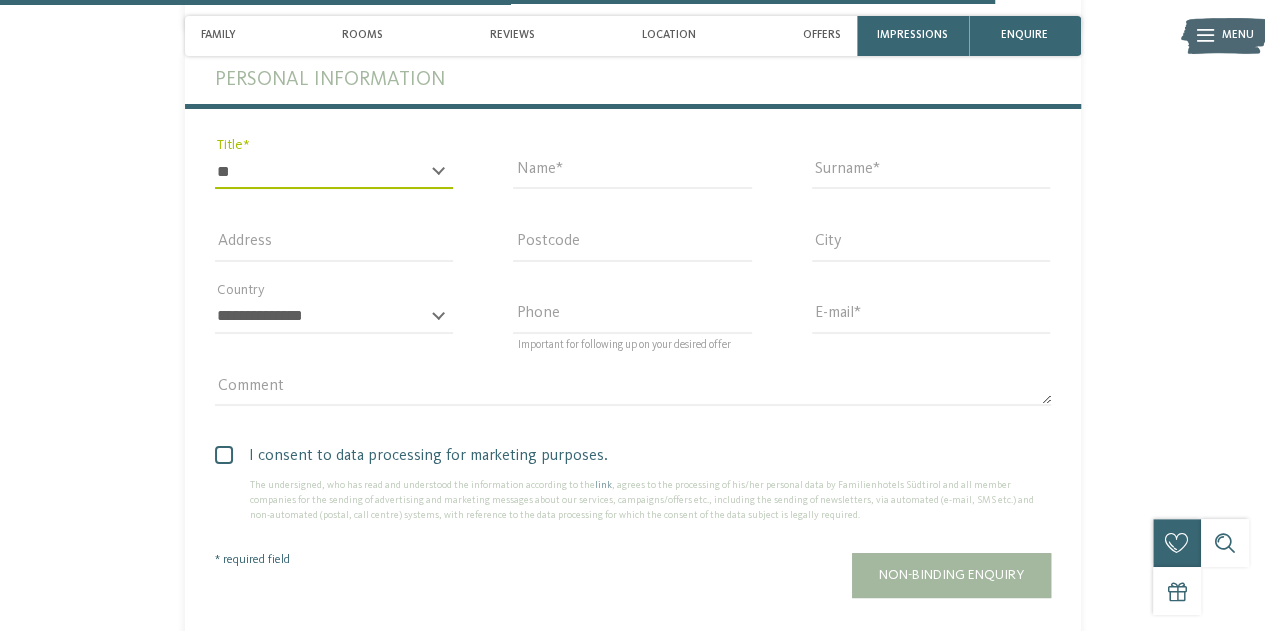type on "**********" 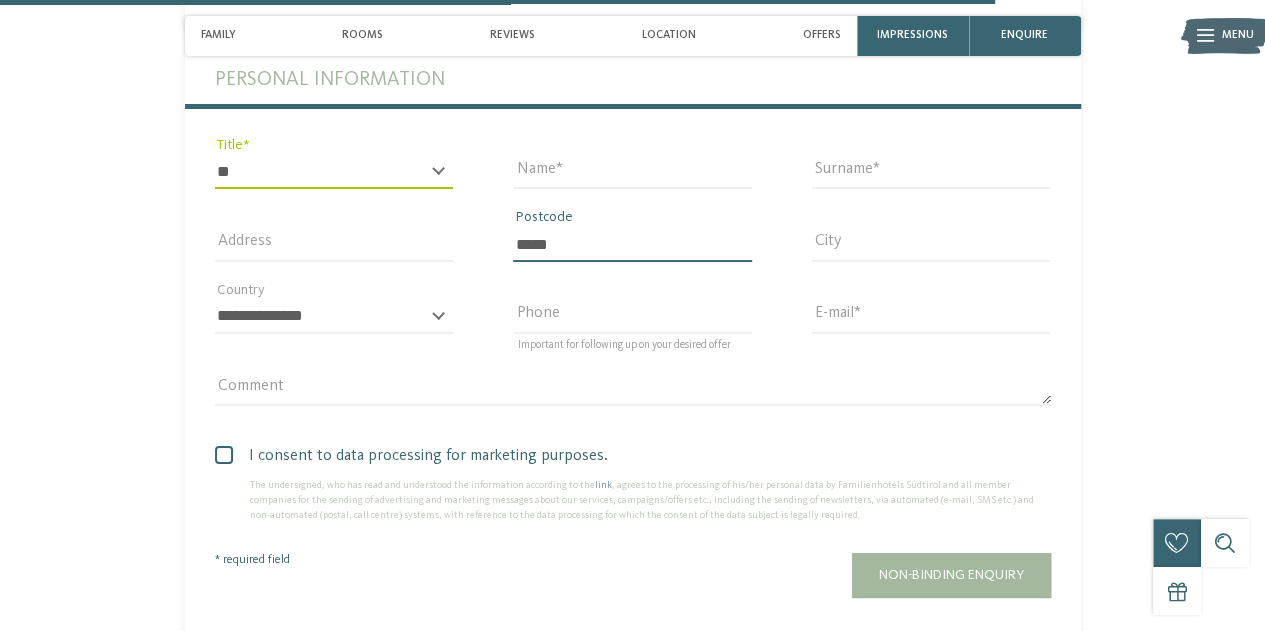type on "******" 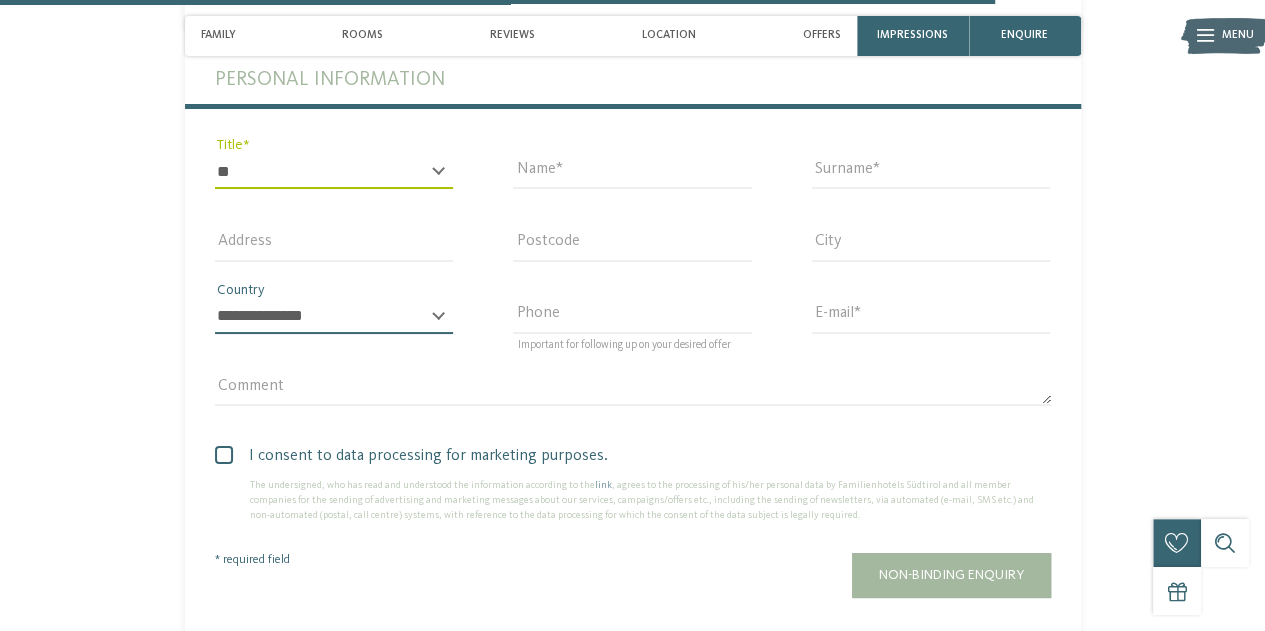 select on "**" 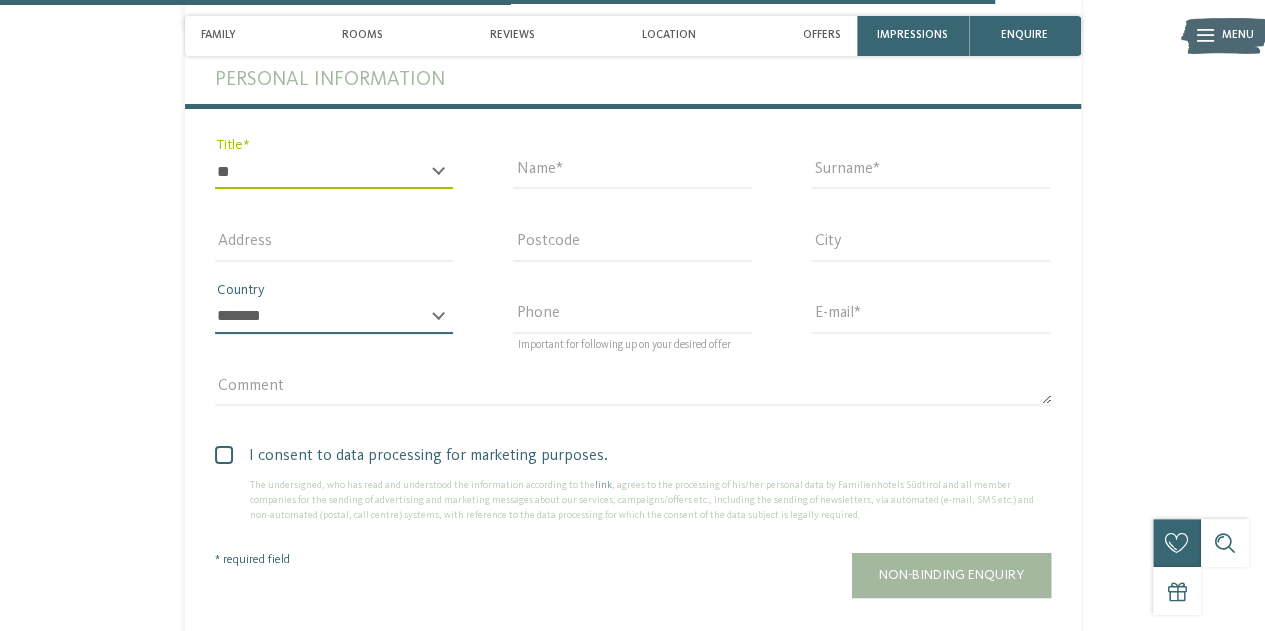 type on "**********" 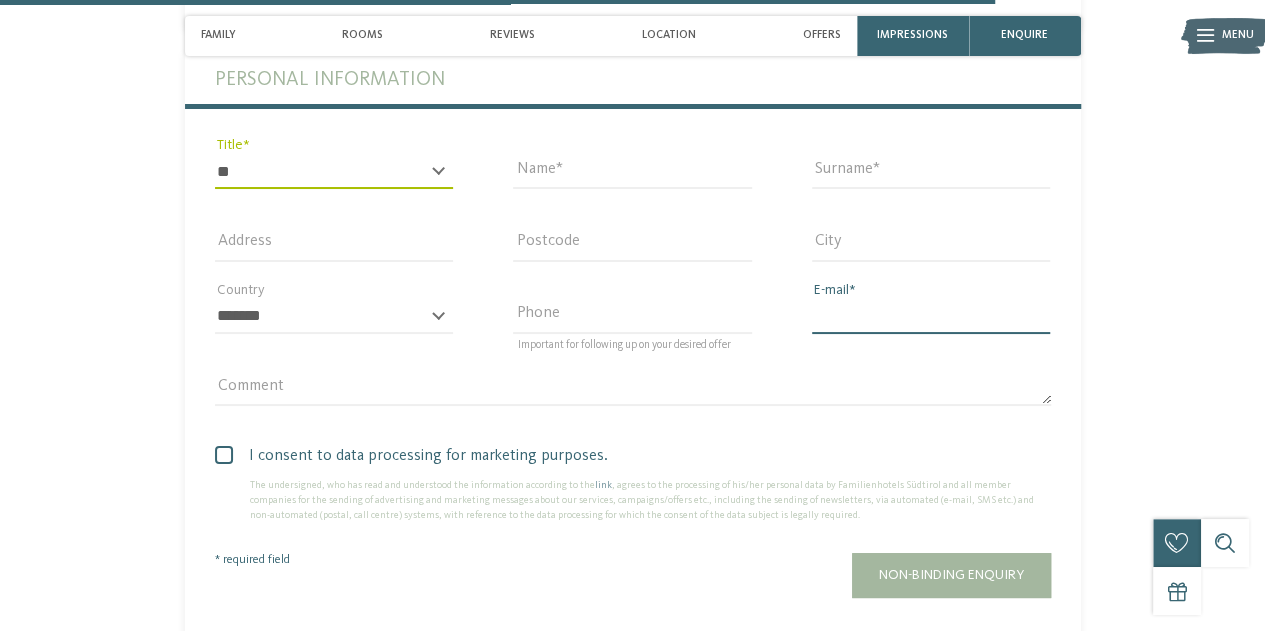 type on "**********" 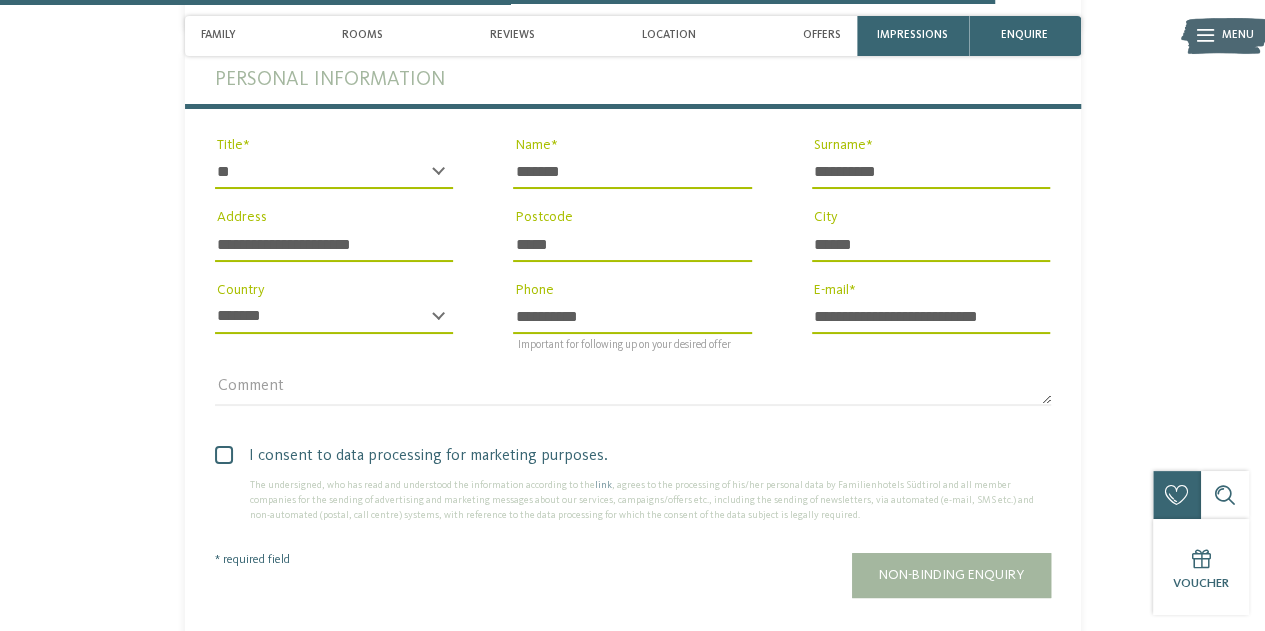 drag, startPoint x: 607, startPoint y: 315, endPoint x: 480, endPoint y: 313, distance: 127.01575 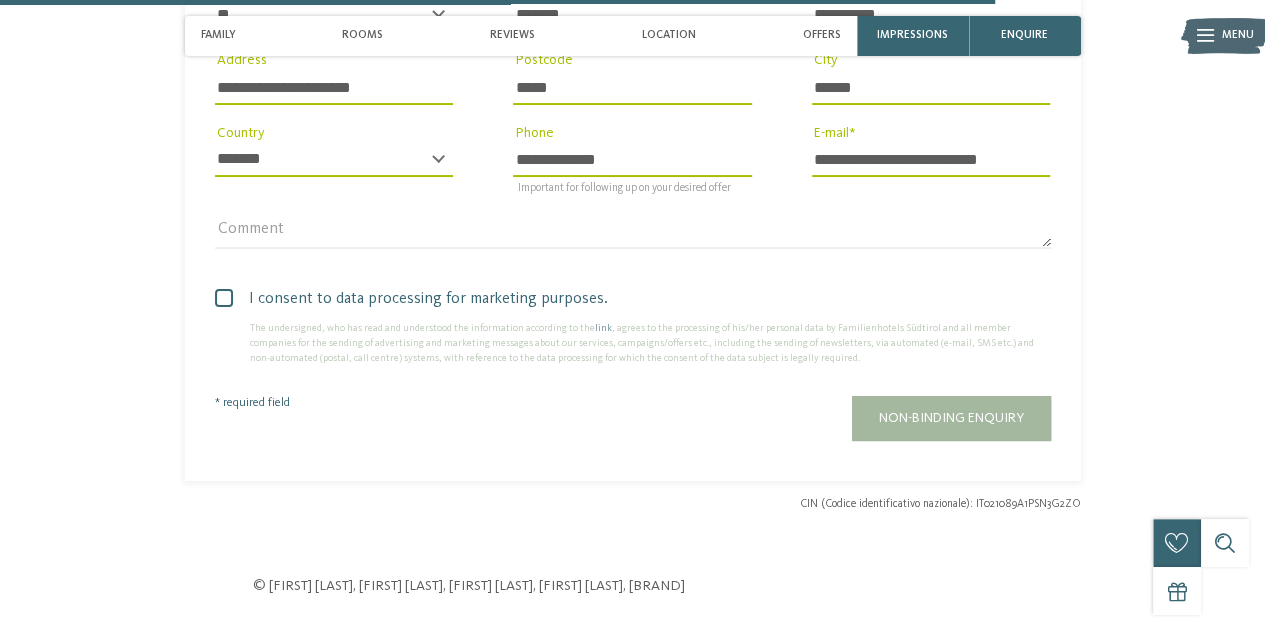 scroll, scrollTop: 3903, scrollLeft: 0, axis: vertical 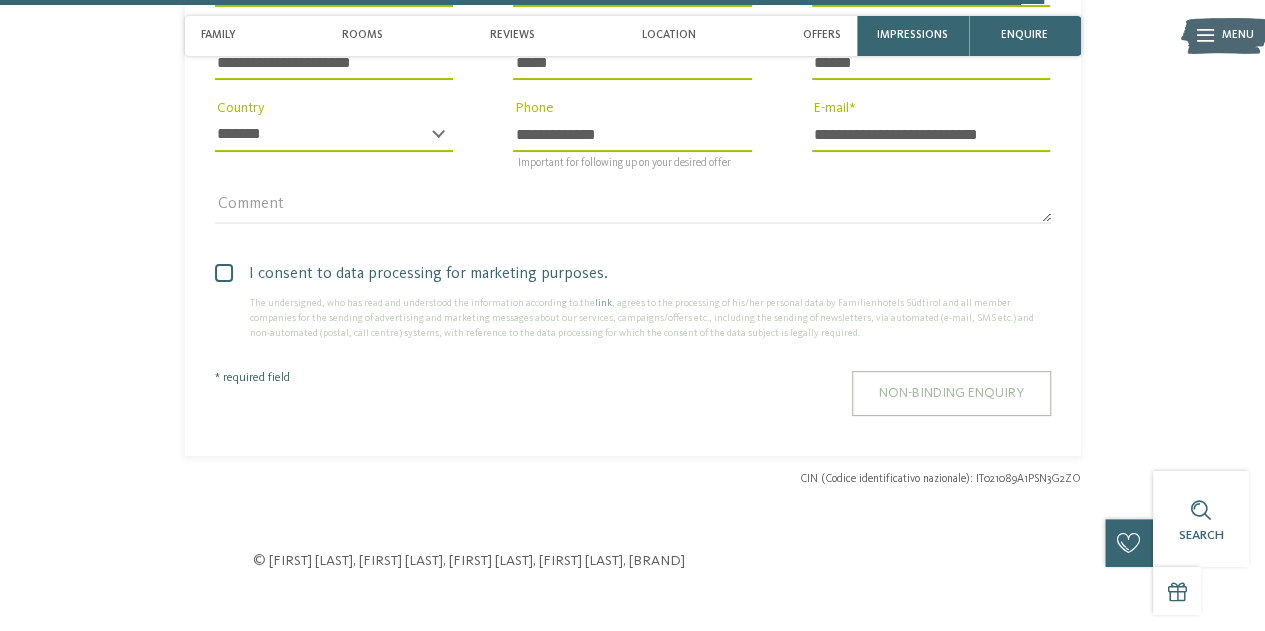 type on "**********" 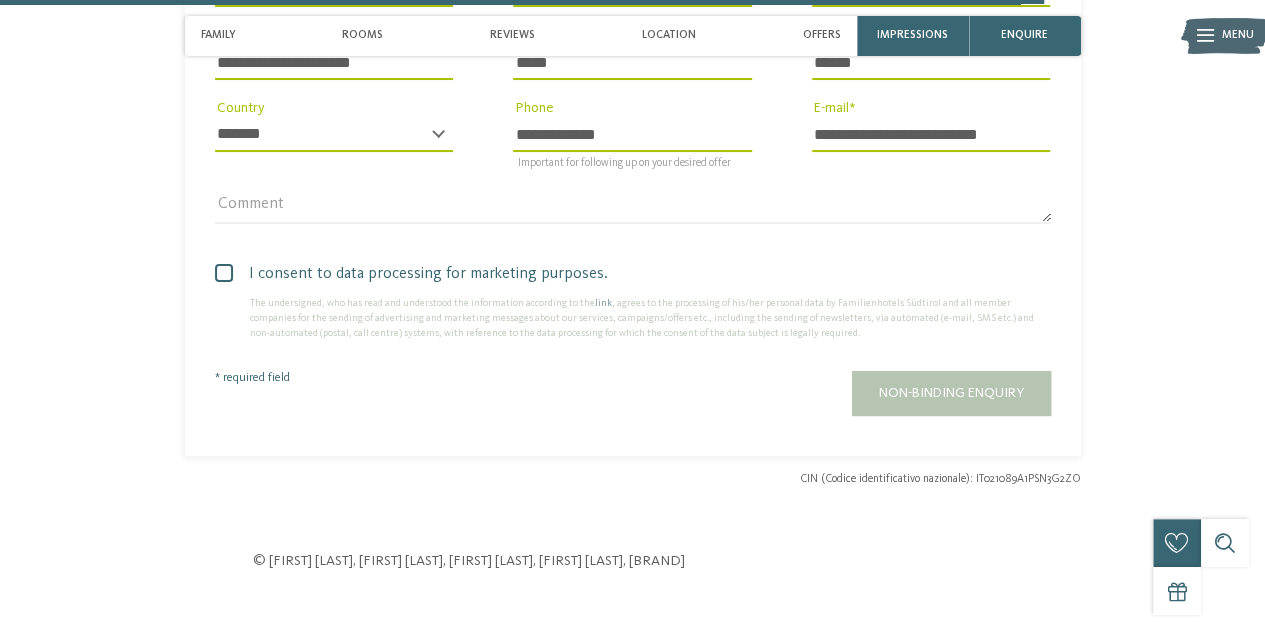 scroll, scrollTop: 3900, scrollLeft: 0, axis: vertical 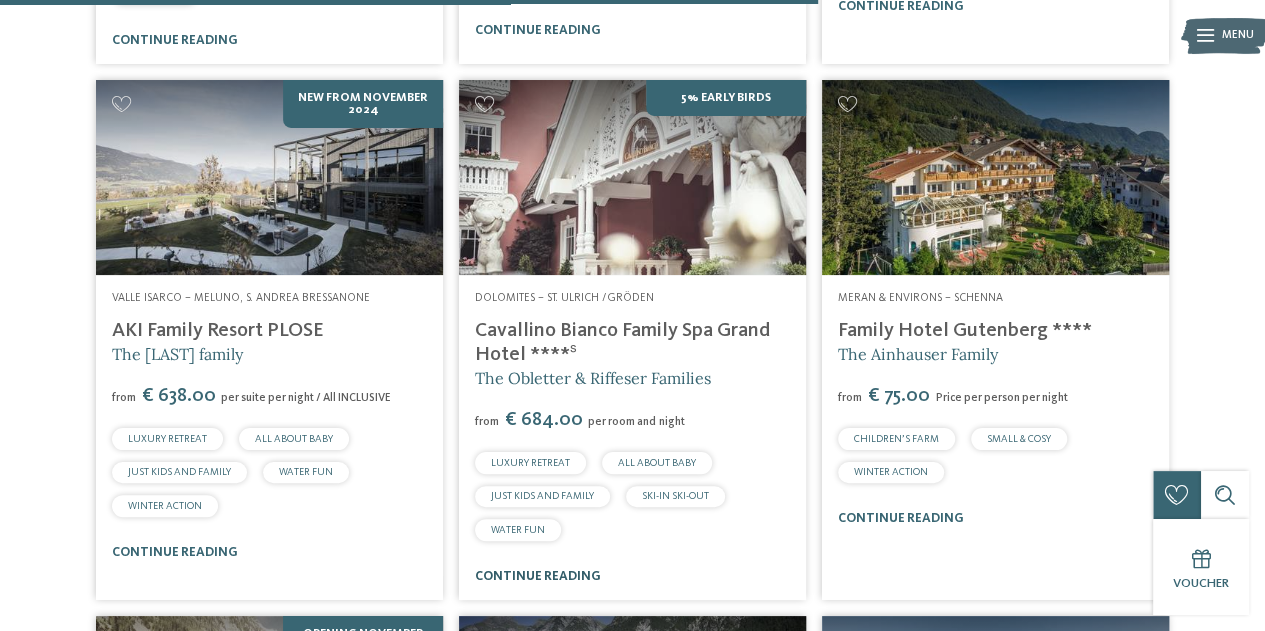 click on "continue reading" at bounding box center [538, 576] 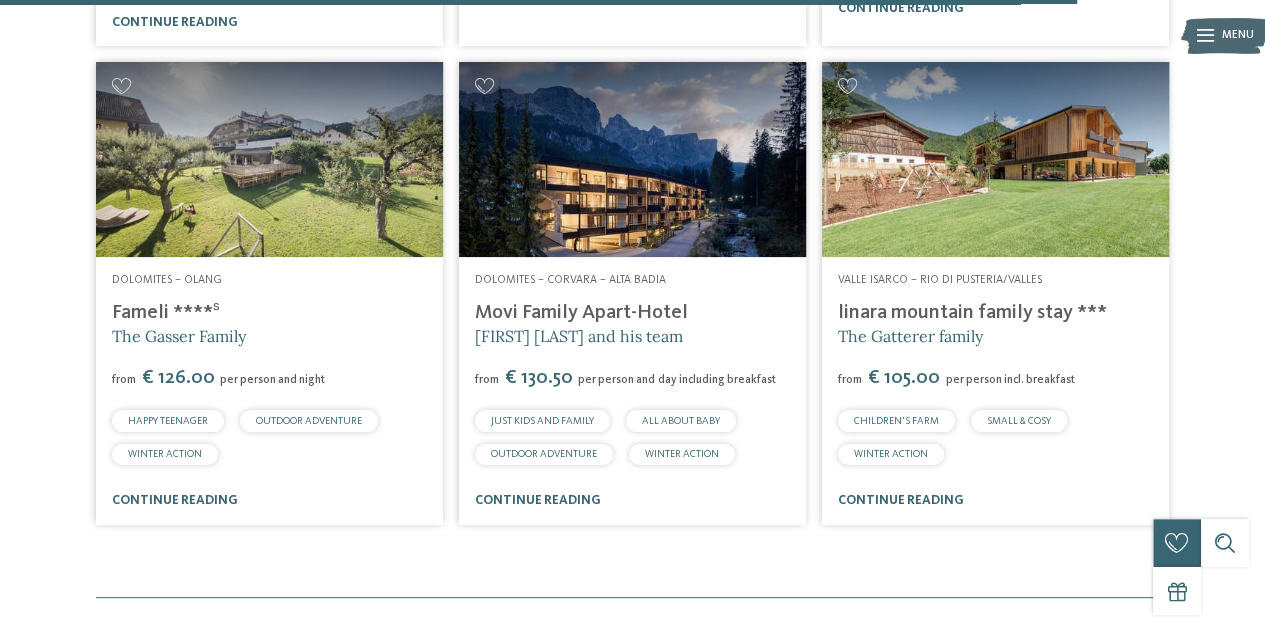 scroll, scrollTop: 4564, scrollLeft: 0, axis: vertical 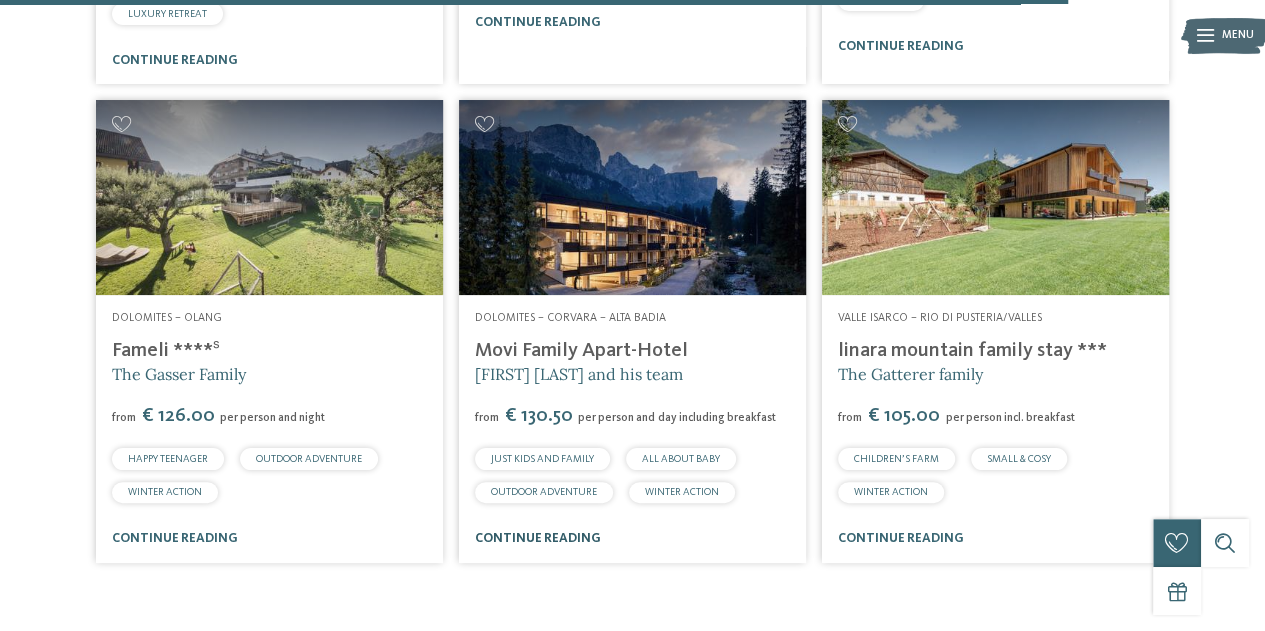 click on "continue reading" at bounding box center (538, 538) 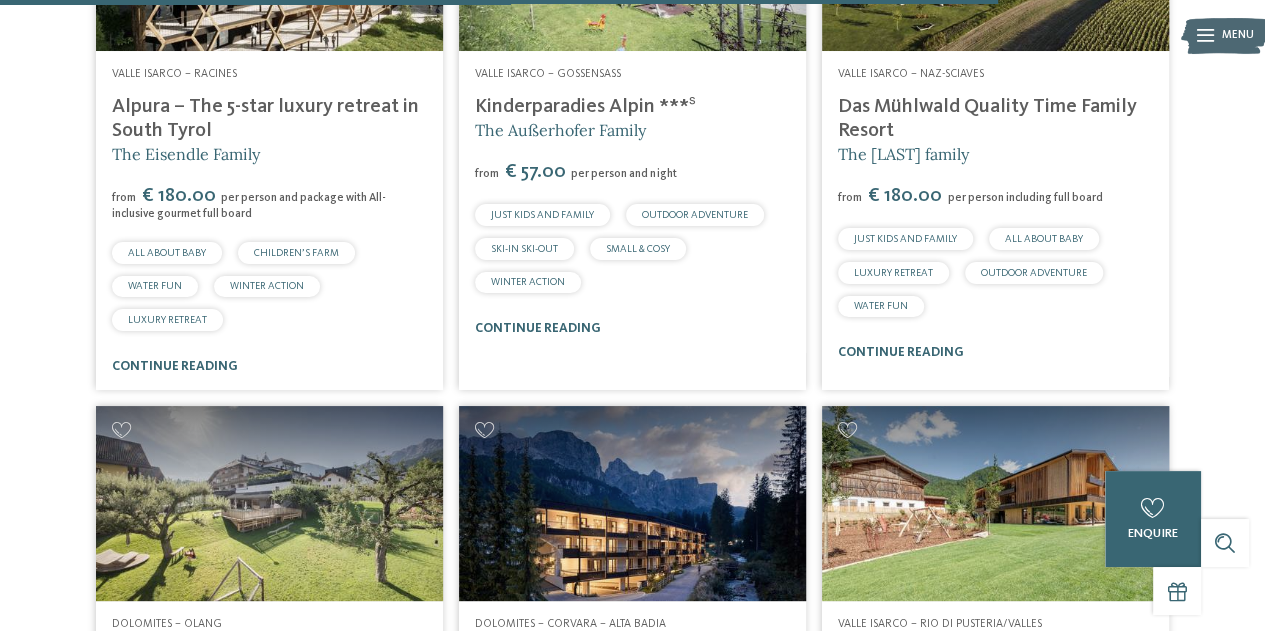 scroll, scrollTop: 4444, scrollLeft: 0, axis: vertical 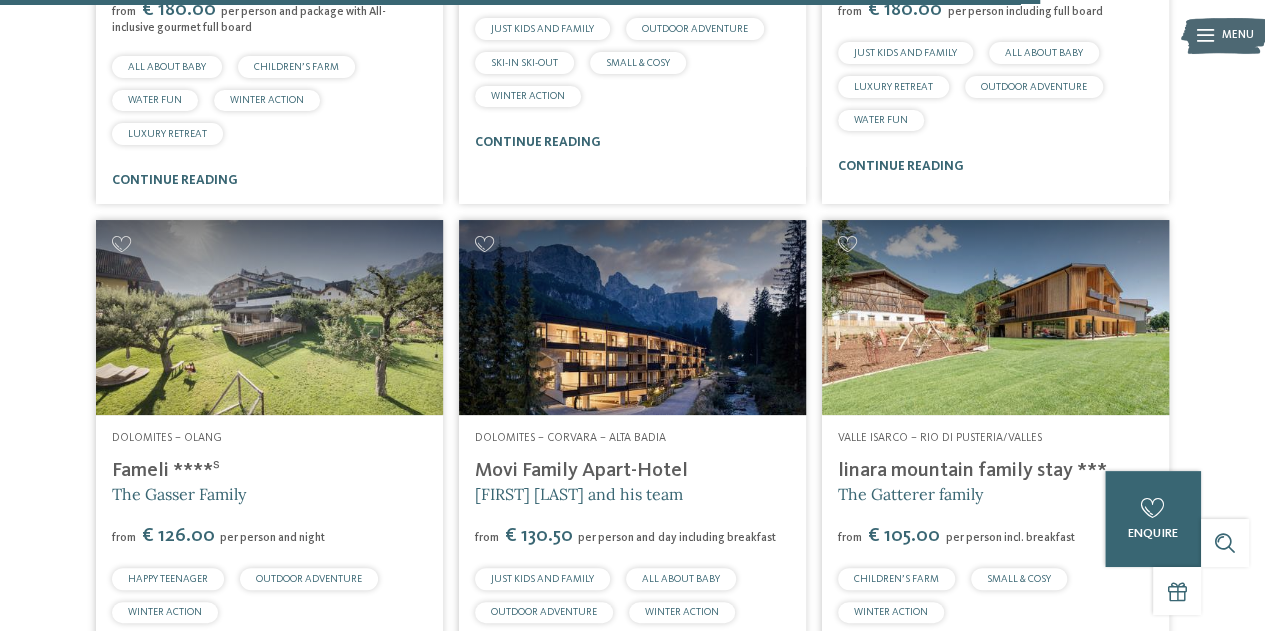 drag, startPoint x: 471, startPoint y: 425, endPoint x: 682, endPoint y: 421, distance: 211.03792 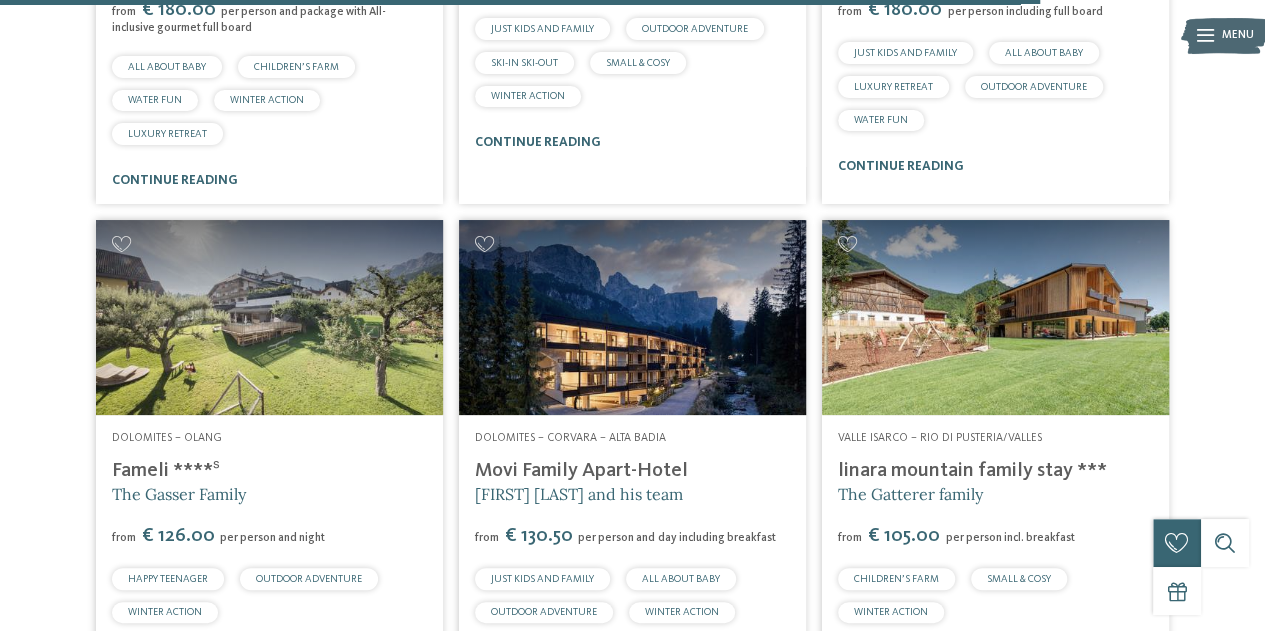 copy on "Movi Family Apart-Hotel" 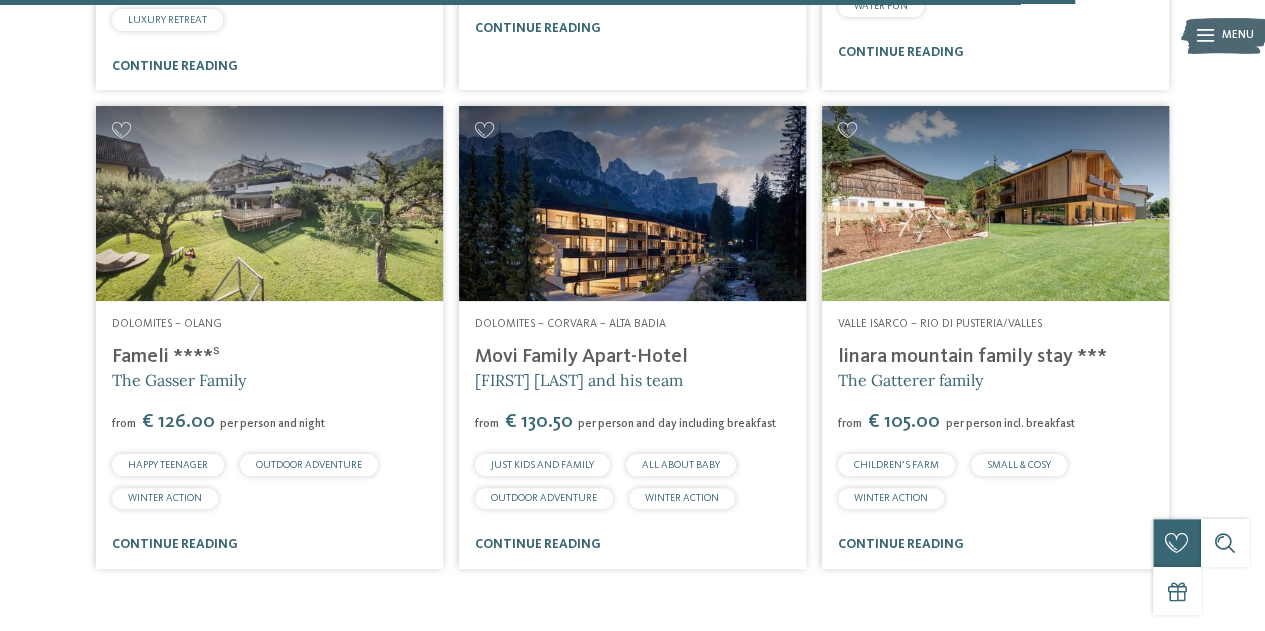 scroll, scrollTop: 4604, scrollLeft: 0, axis: vertical 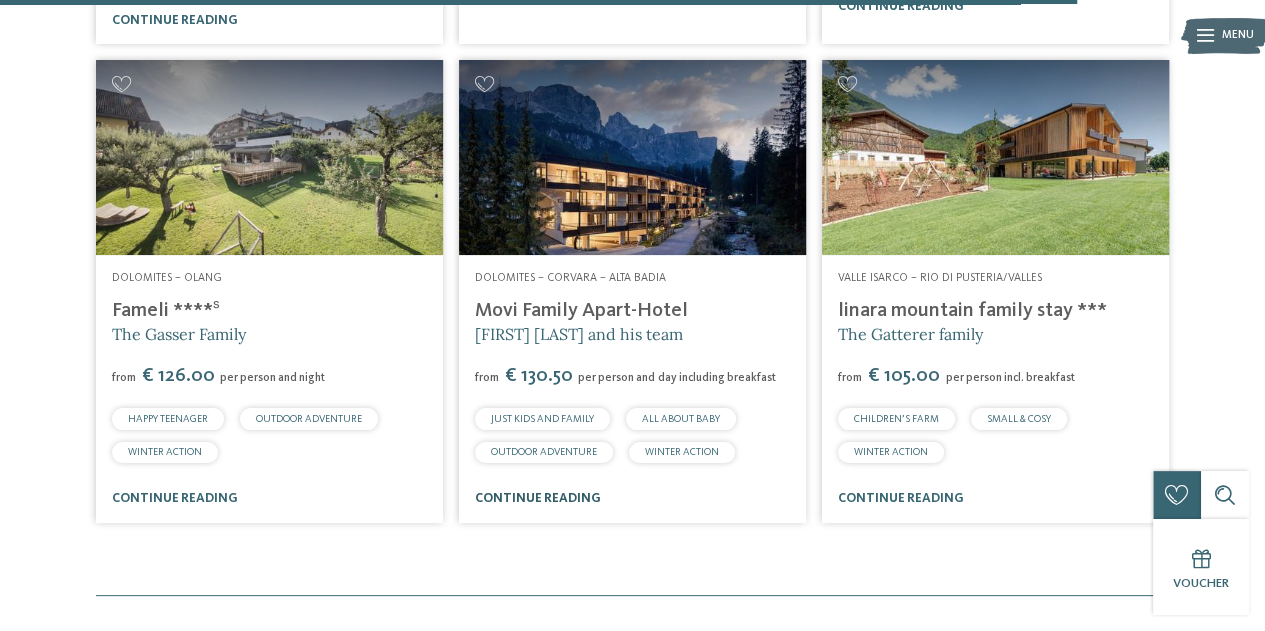 click on "continue reading" at bounding box center (538, 498) 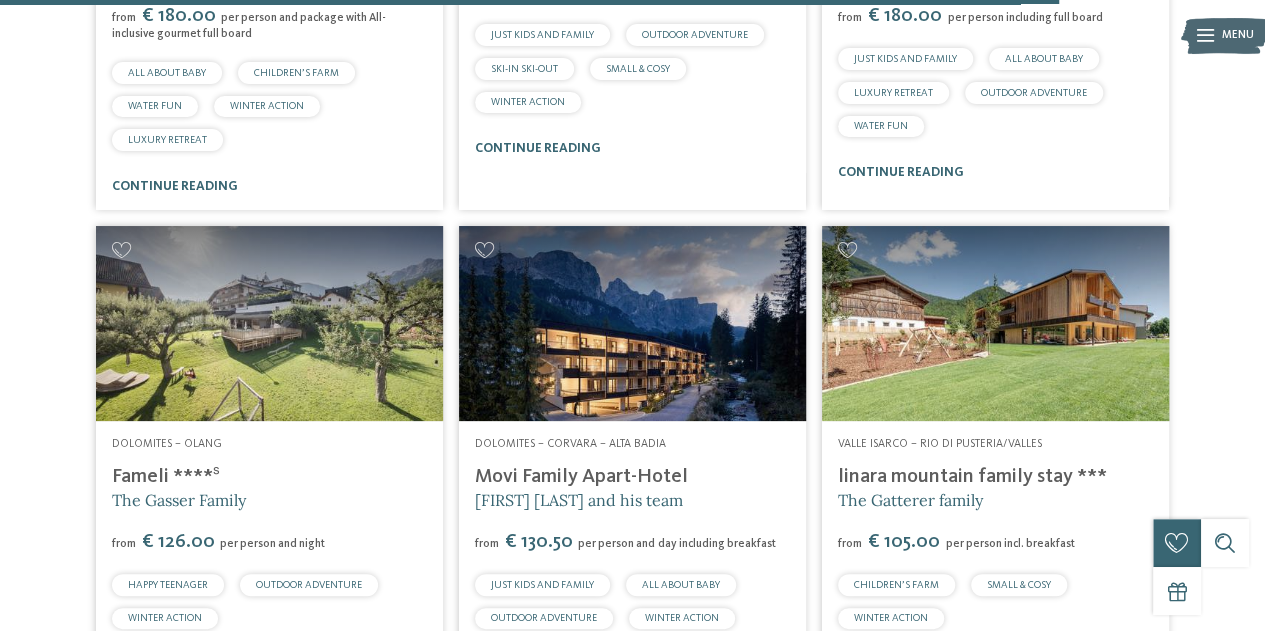 scroll, scrollTop: 4556, scrollLeft: 0, axis: vertical 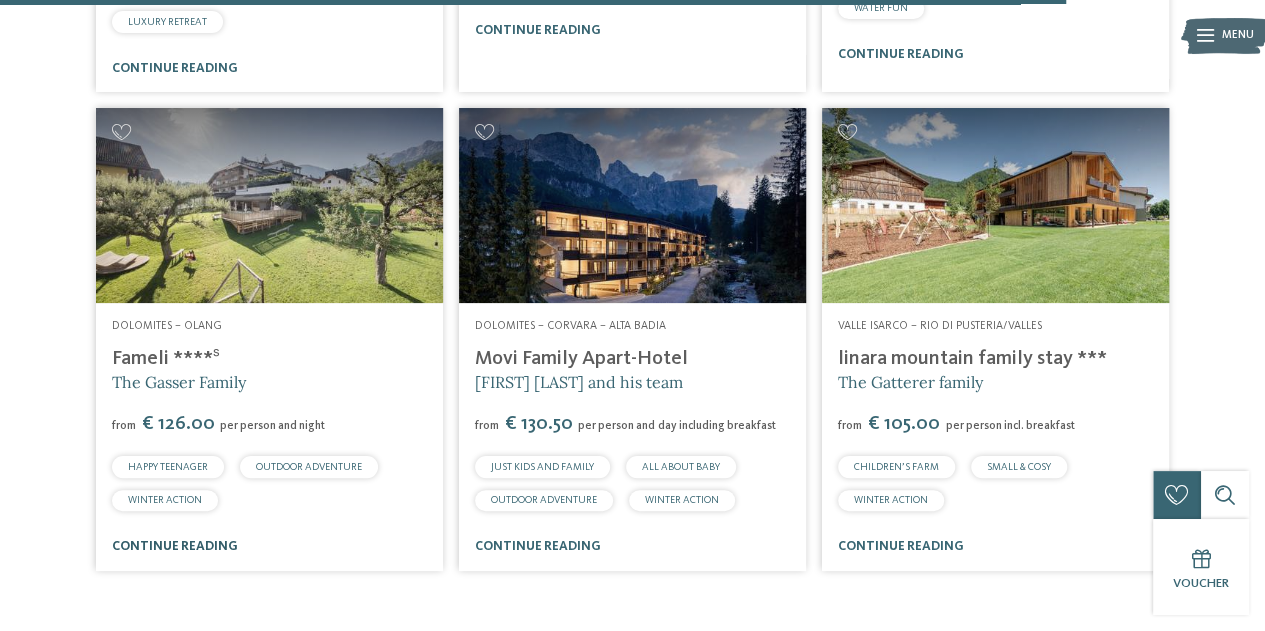 click on "continue reading" at bounding box center (175, 546) 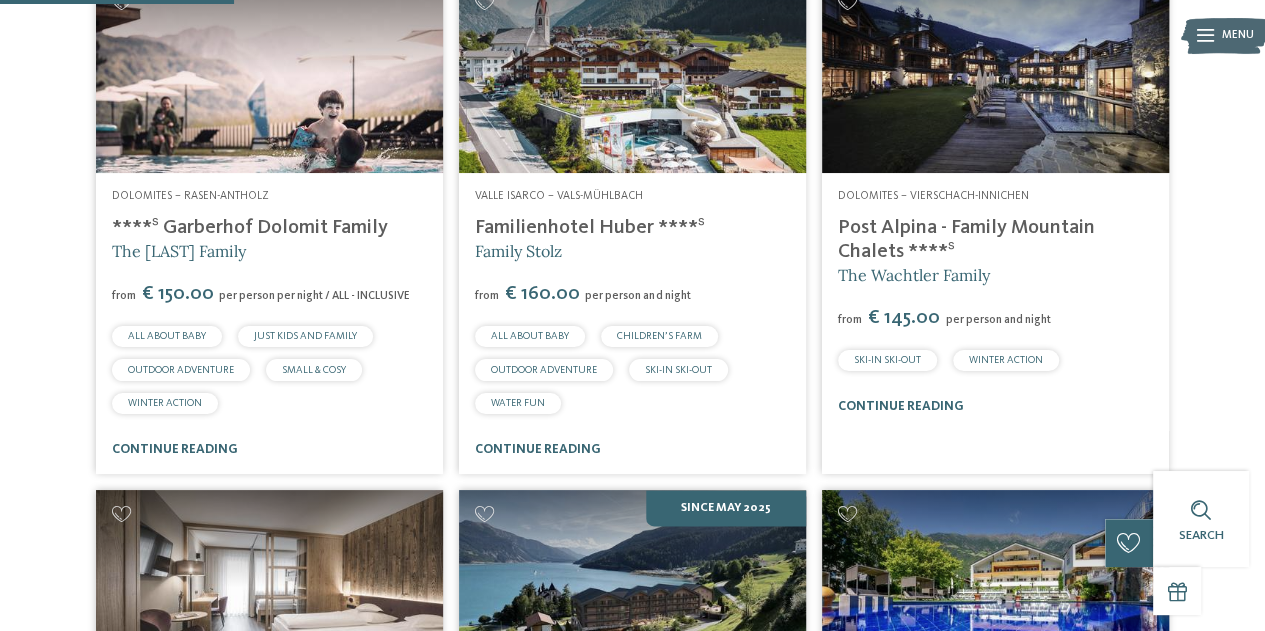 scroll, scrollTop: 1004, scrollLeft: 0, axis: vertical 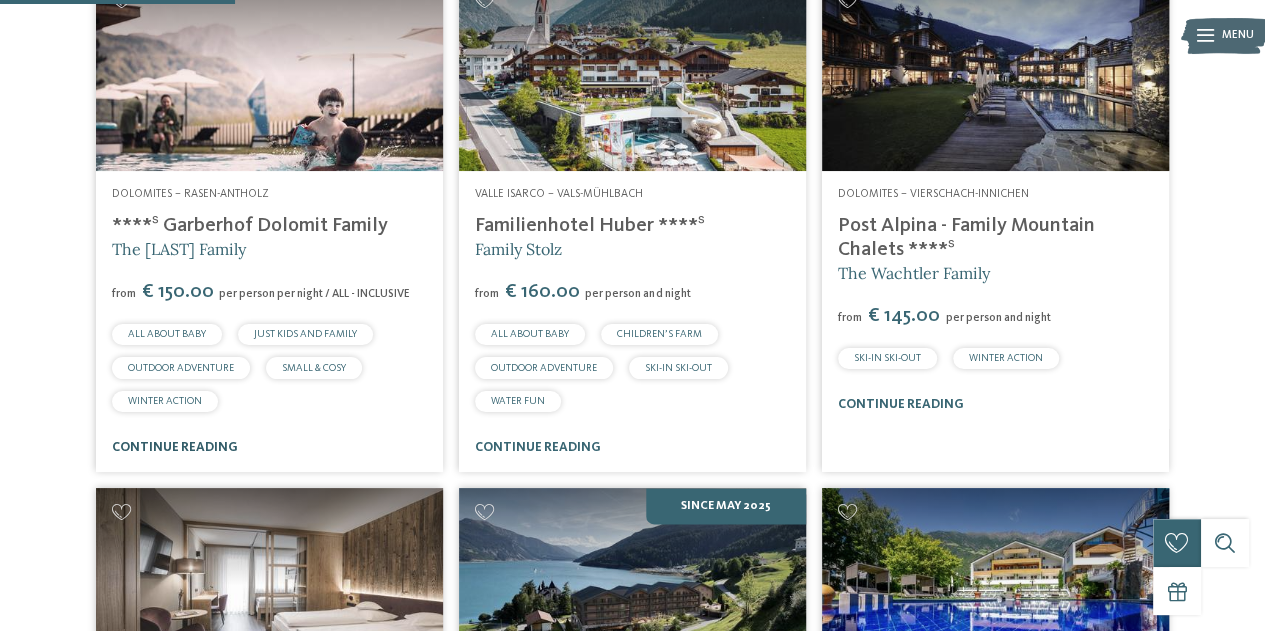 click on "continue reading" at bounding box center [175, 447] 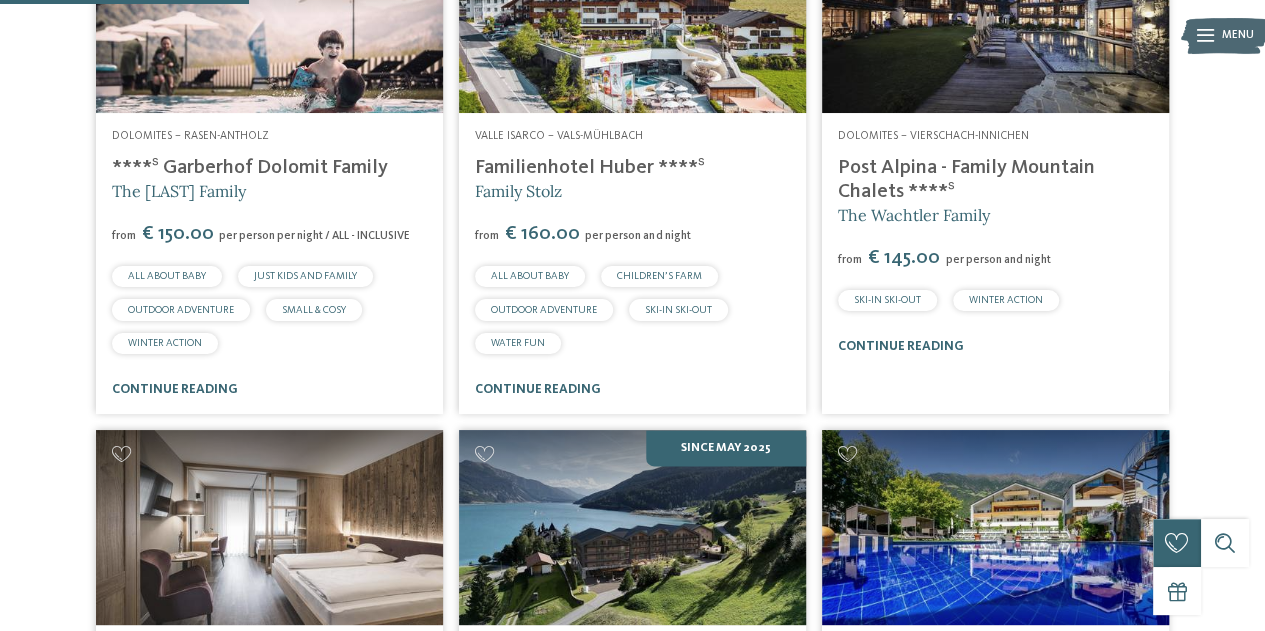 scroll, scrollTop: 1066, scrollLeft: 0, axis: vertical 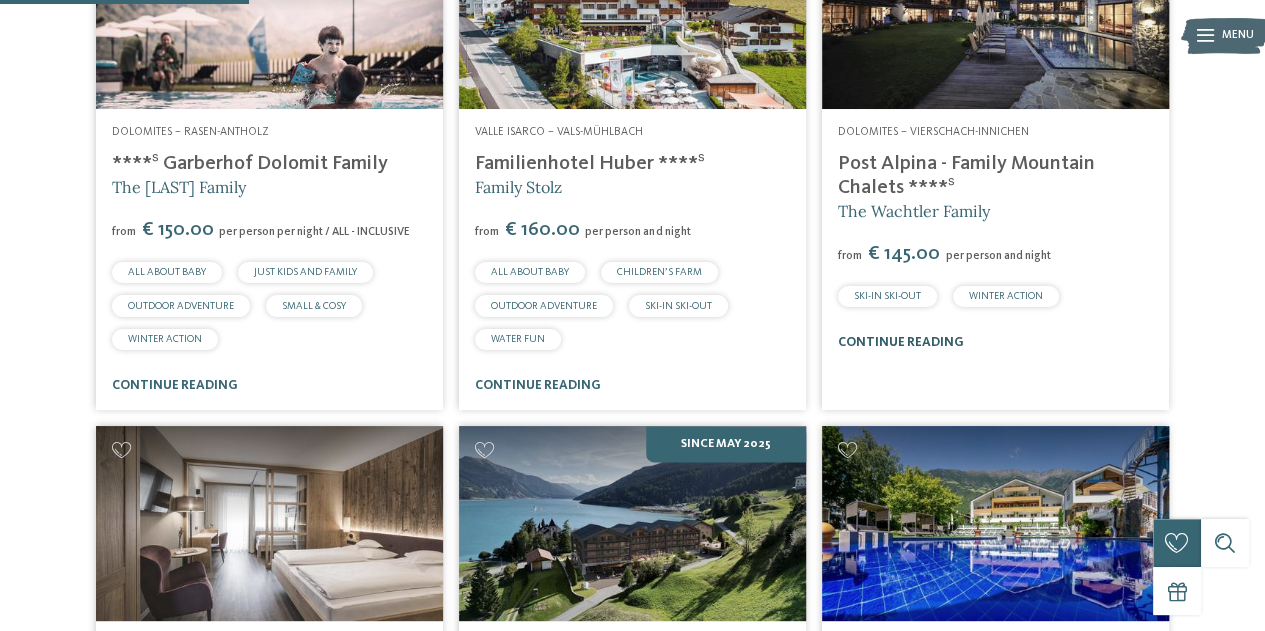 click on "continue reading" at bounding box center [901, 342] 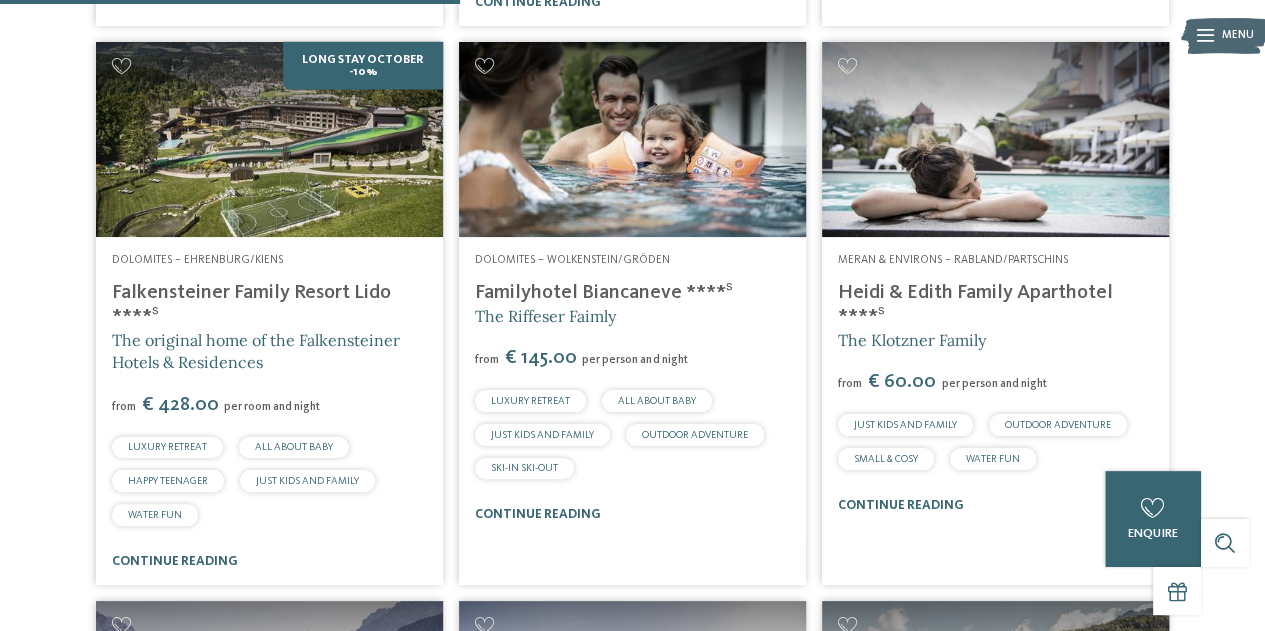 scroll, scrollTop: 1966, scrollLeft: 0, axis: vertical 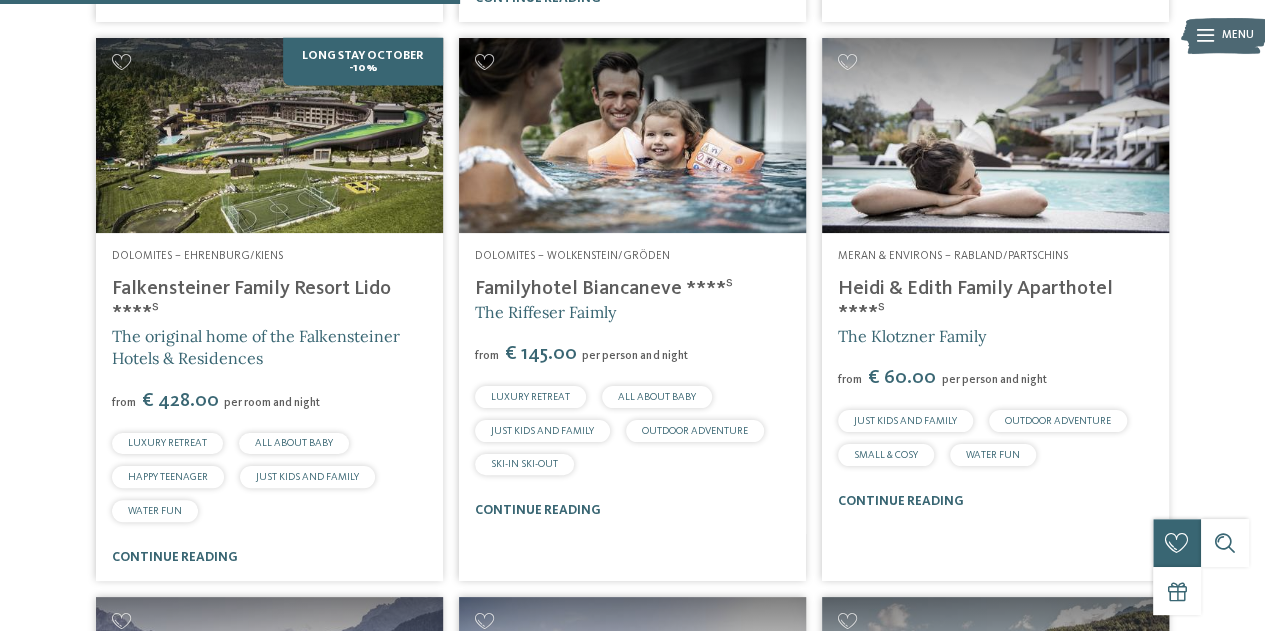 click on "Falkensteiner Family Resort Lido ****ˢ" at bounding box center [251, 301] 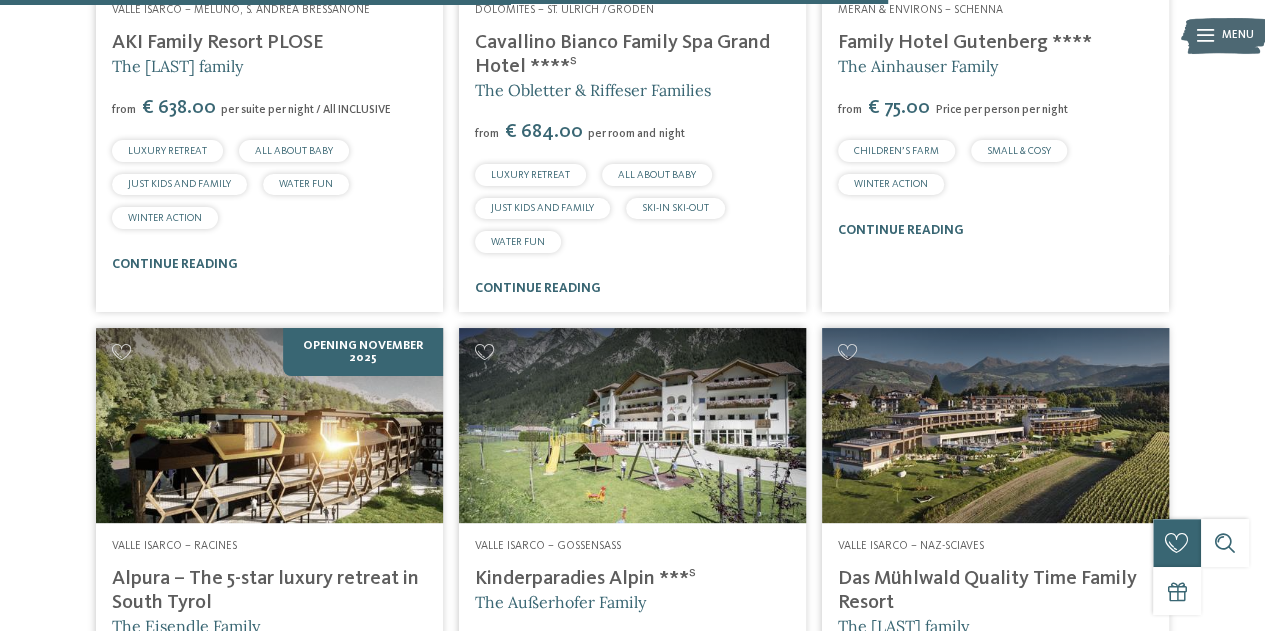 scroll, scrollTop: 3810, scrollLeft: 0, axis: vertical 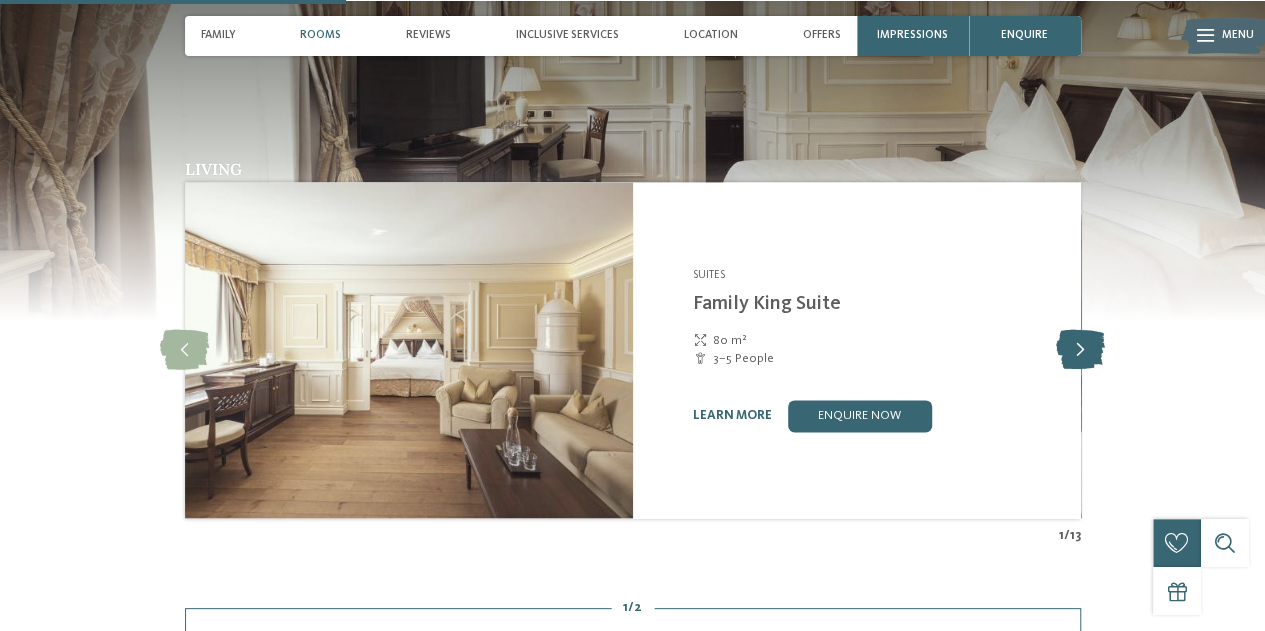 click at bounding box center [1080, 350] 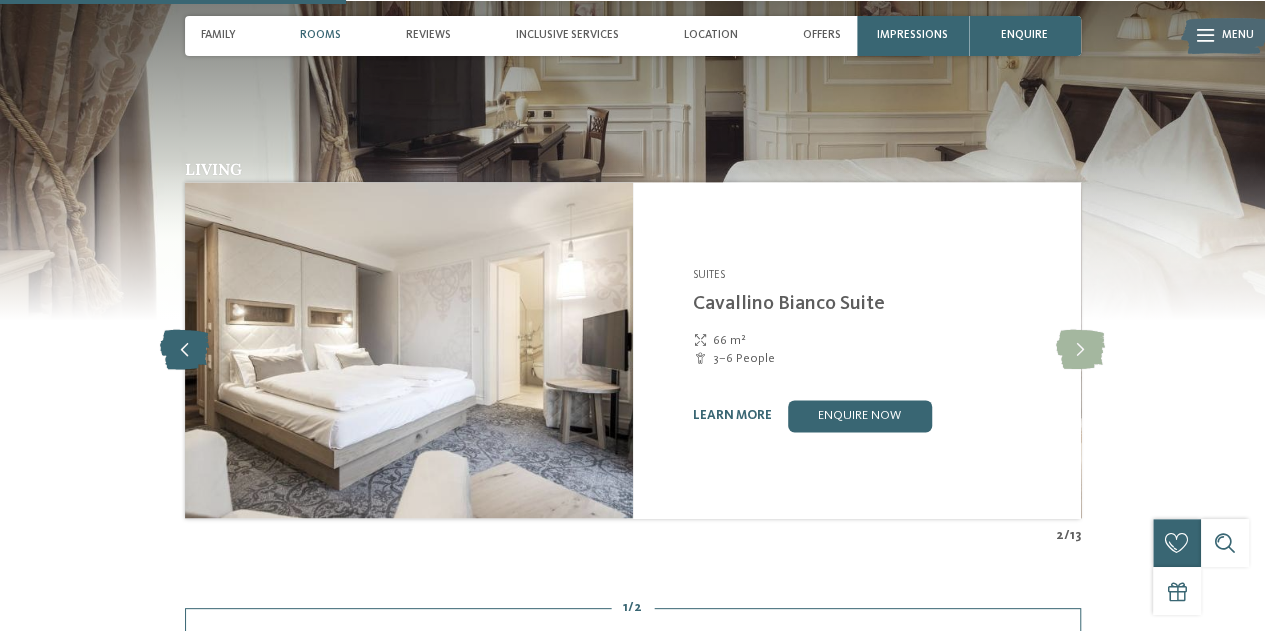 click at bounding box center [184, 350] 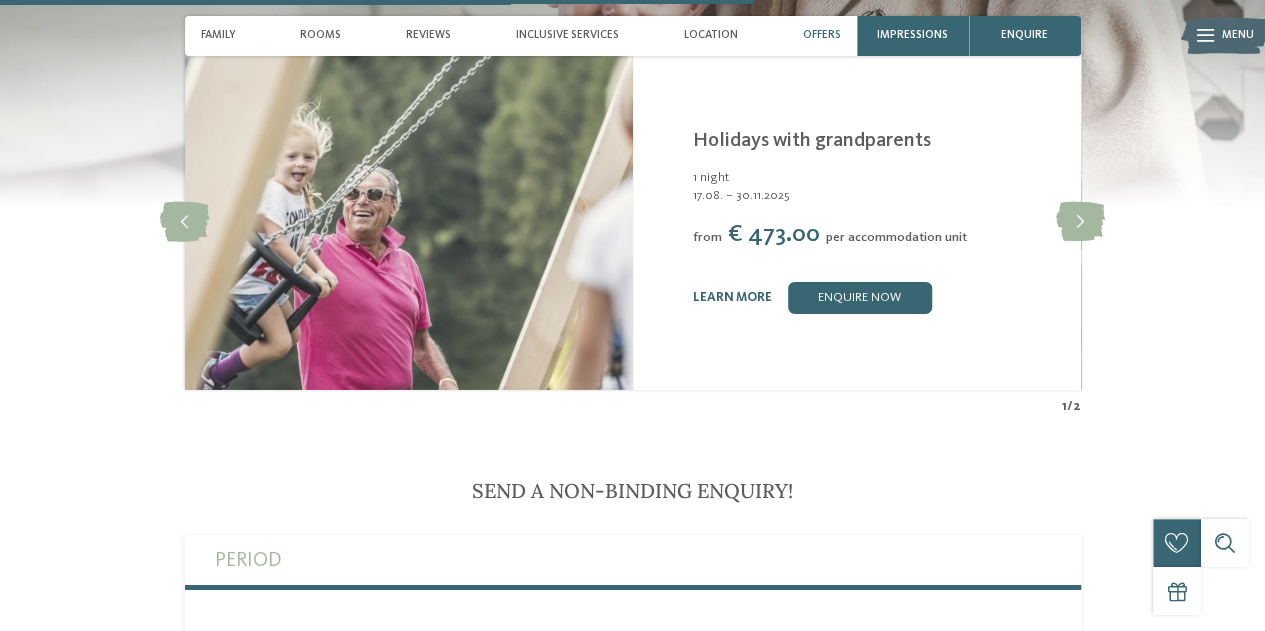 scroll, scrollTop: 3164, scrollLeft: 0, axis: vertical 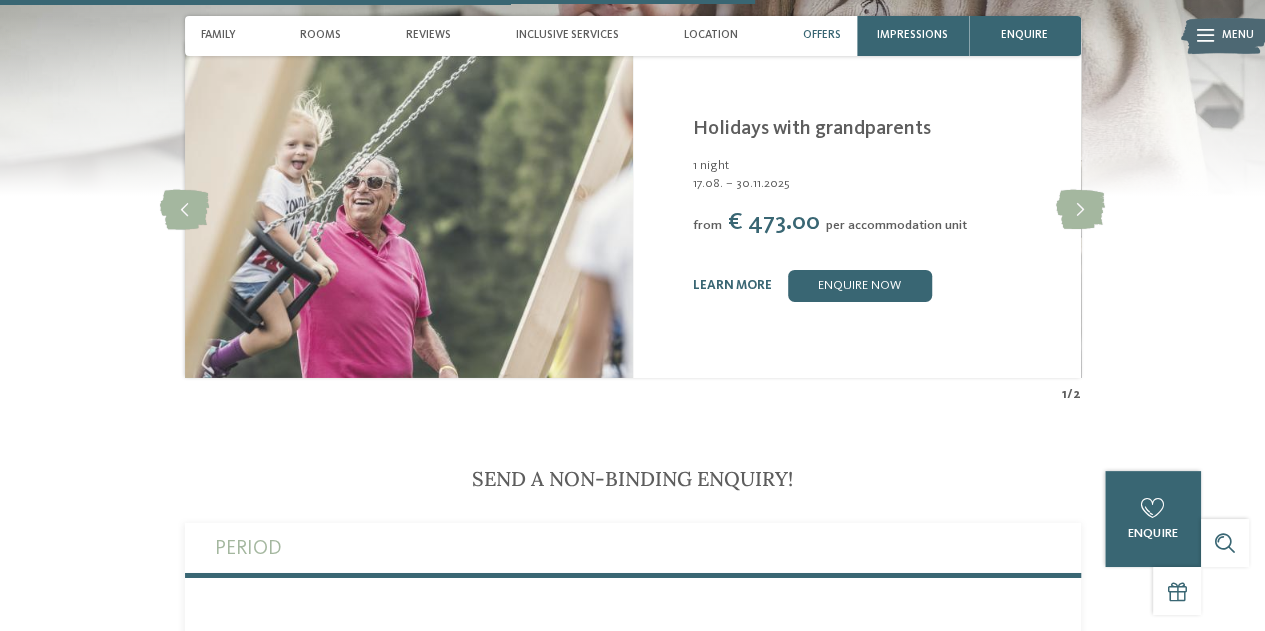 click on "Offers" at bounding box center (821, 35) 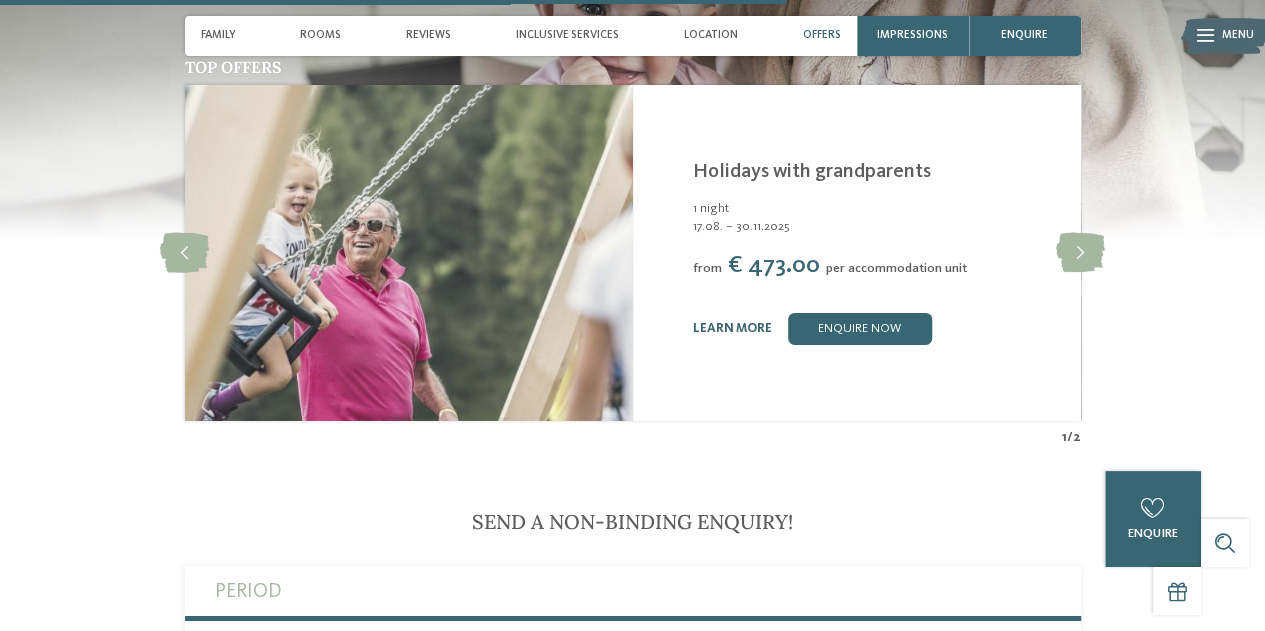 scroll, scrollTop: 3099, scrollLeft: 0, axis: vertical 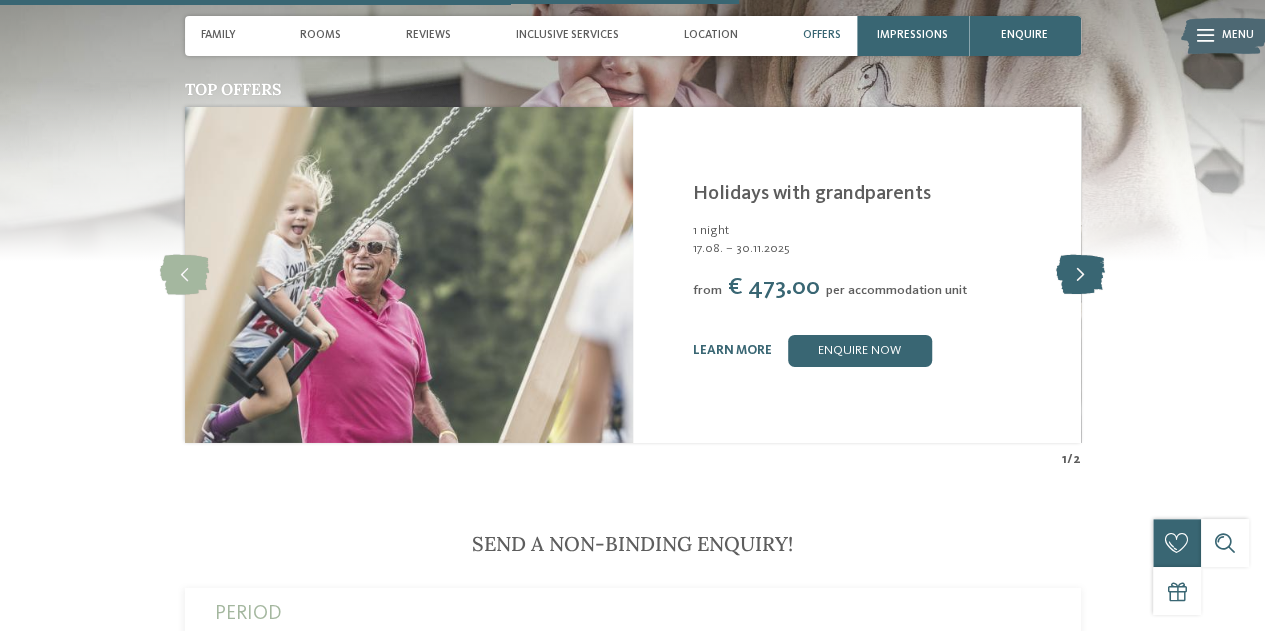 click at bounding box center (1080, 275) 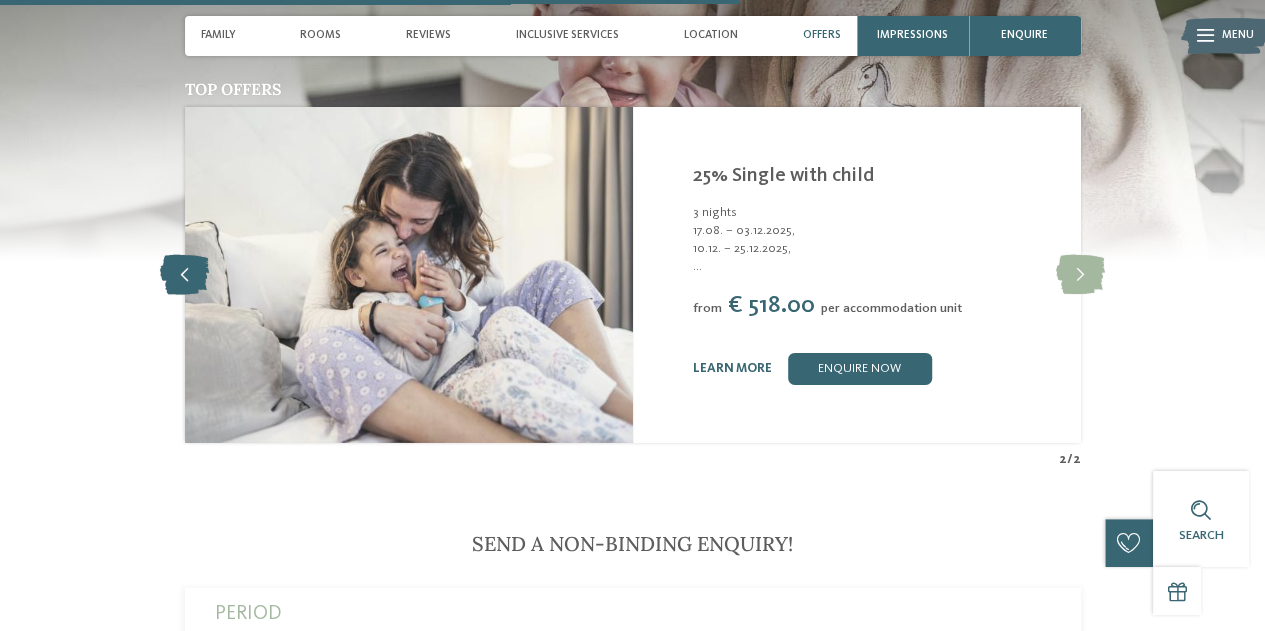 click at bounding box center (184, 275) 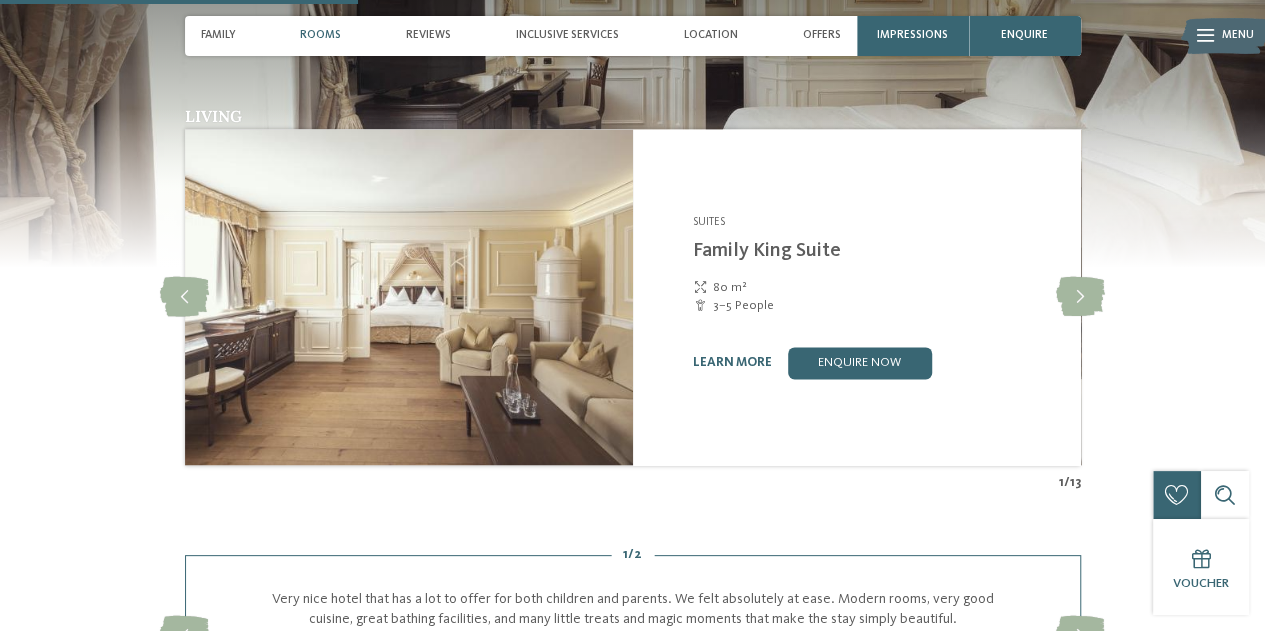 scroll, scrollTop: 1501, scrollLeft: 0, axis: vertical 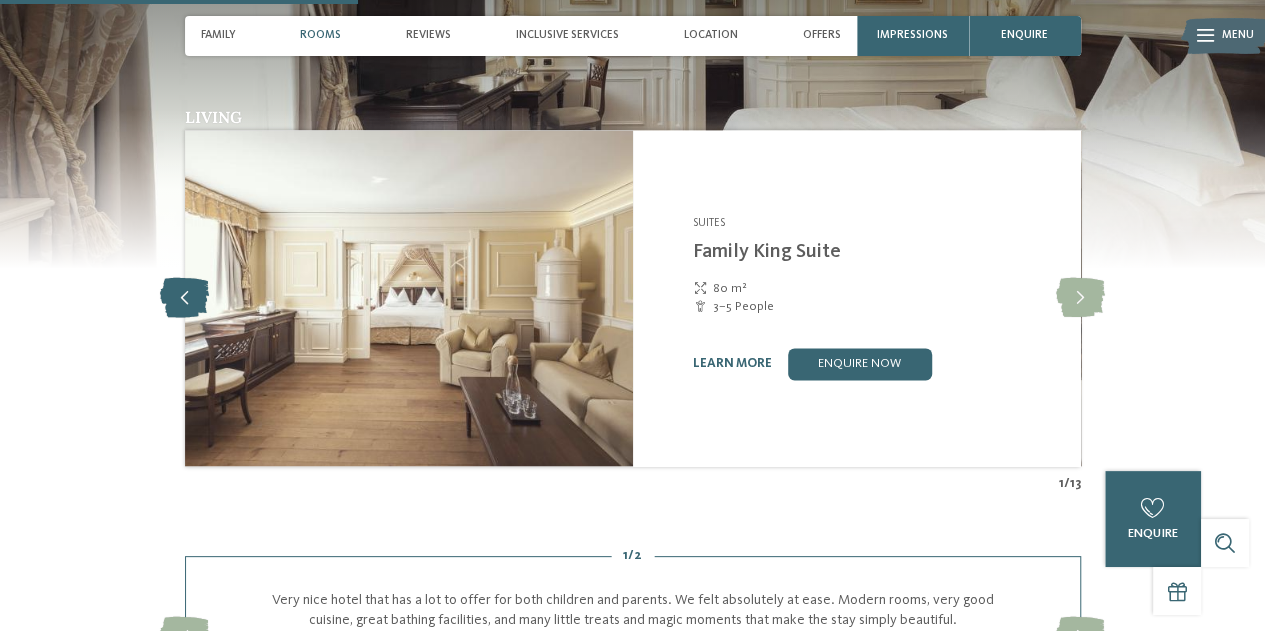 click at bounding box center [184, 298] 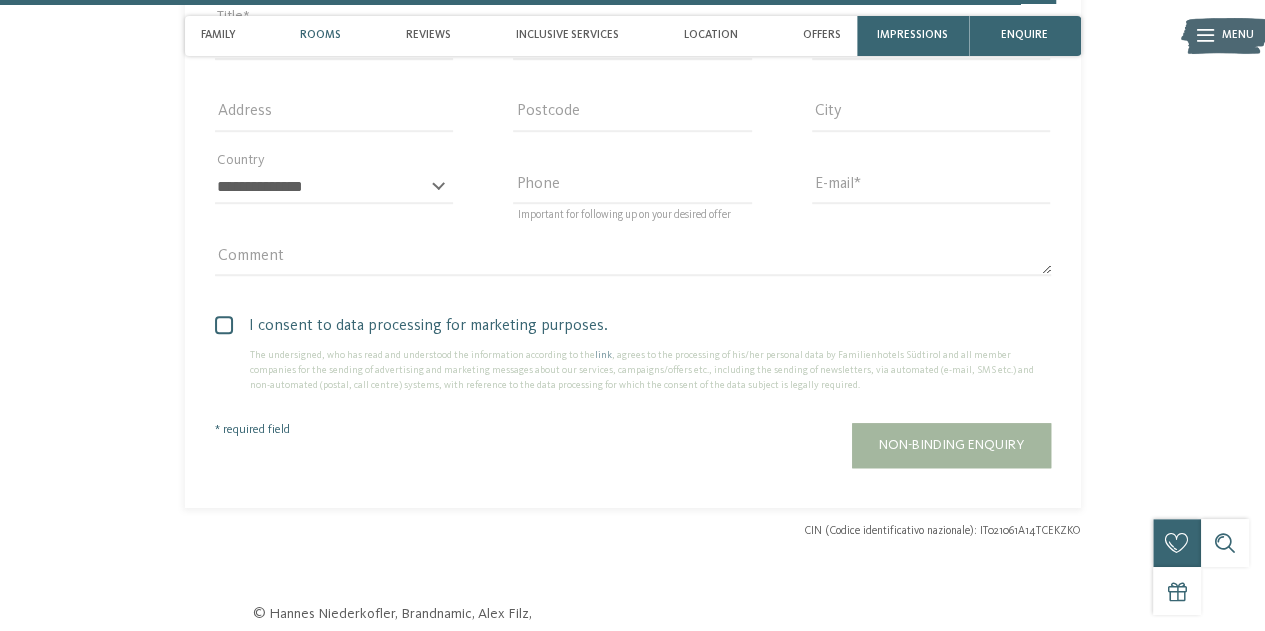 scroll, scrollTop: 4427, scrollLeft: 0, axis: vertical 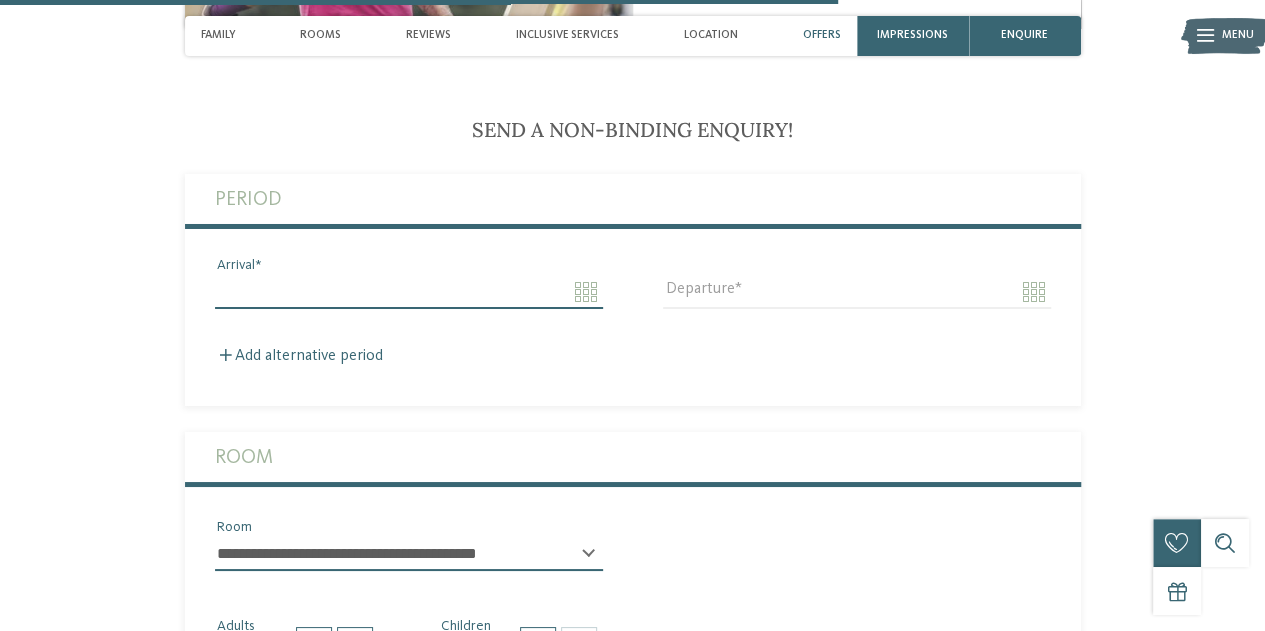 click on "Arrival" at bounding box center (409, 292) 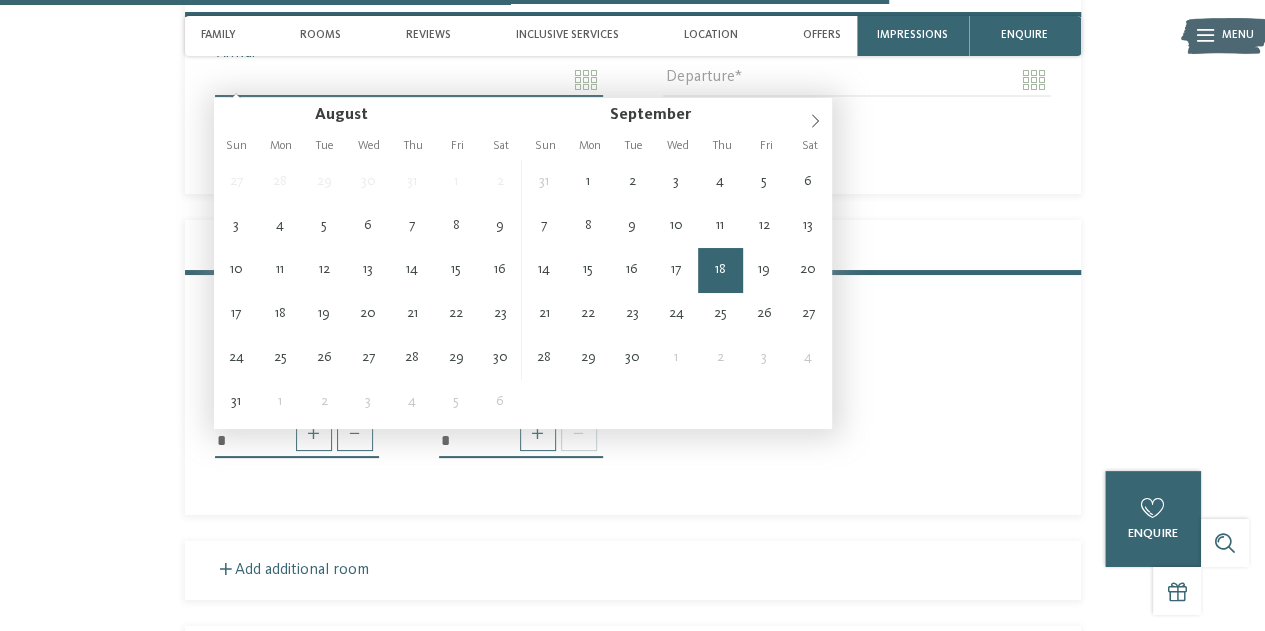 scroll, scrollTop: 3729, scrollLeft: 0, axis: vertical 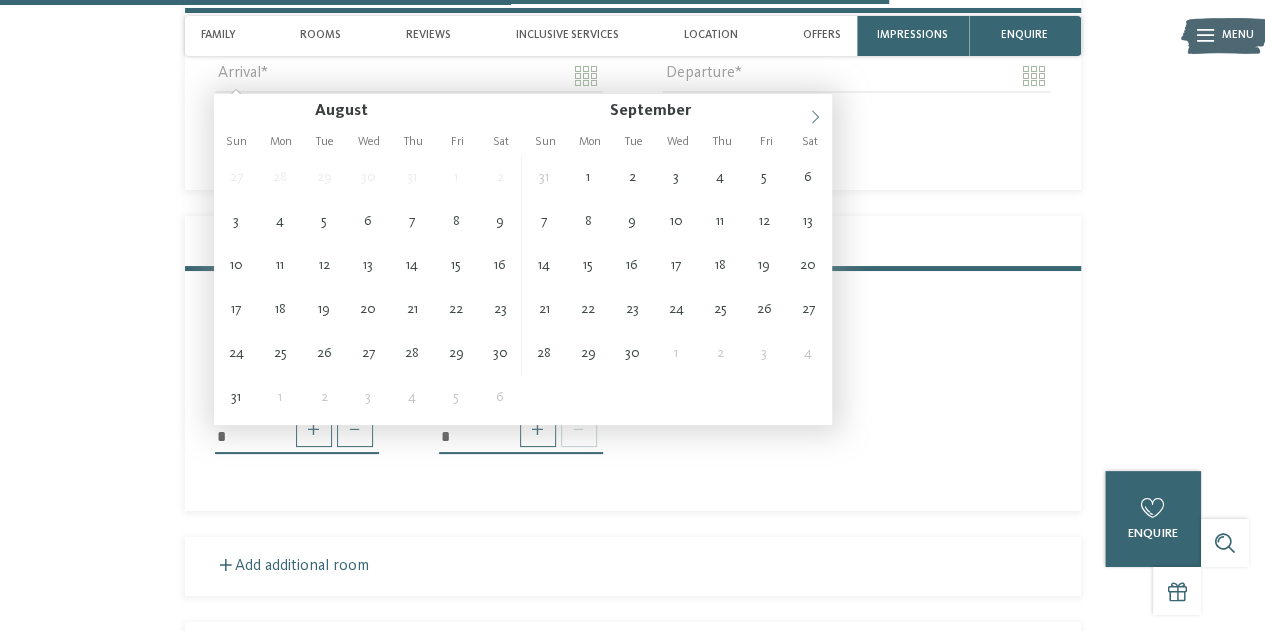 click at bounding box center (815, 111) 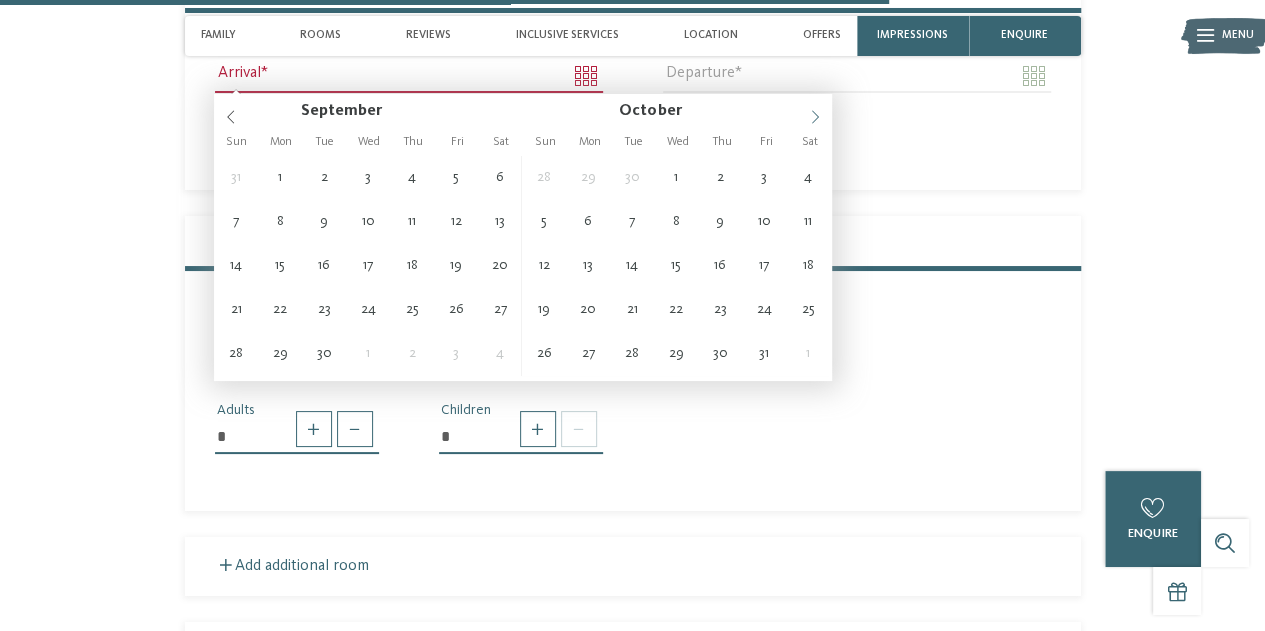 click at bounding box center [815, 111] 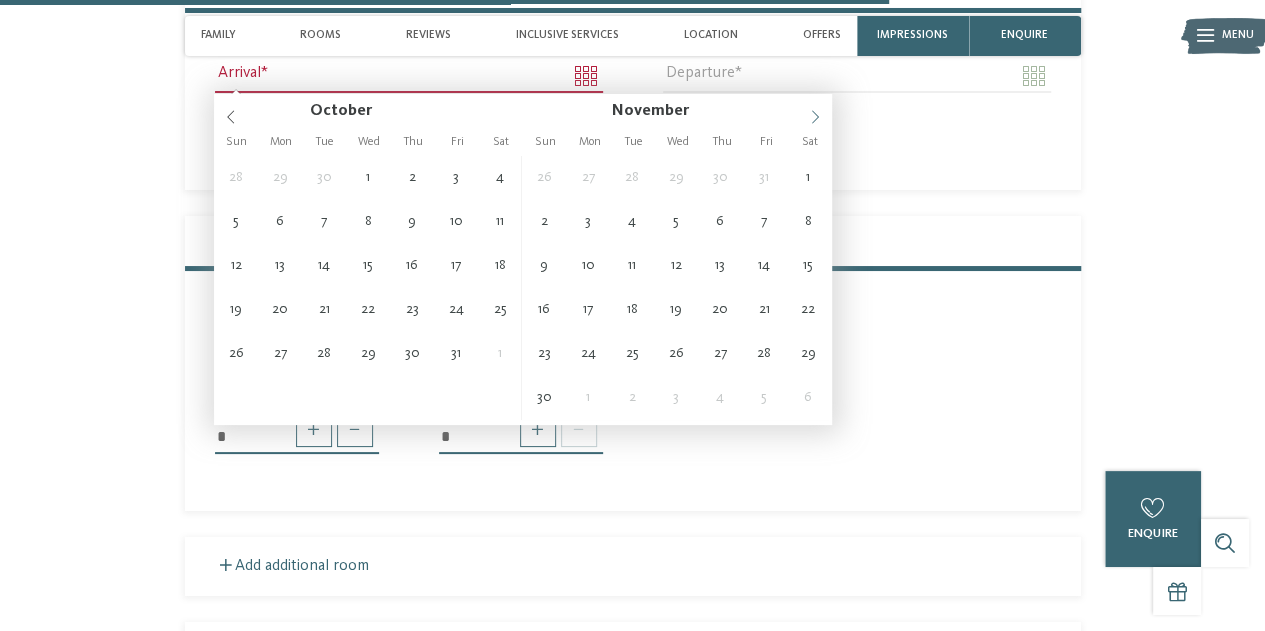 click at bounding box center [815, 111] 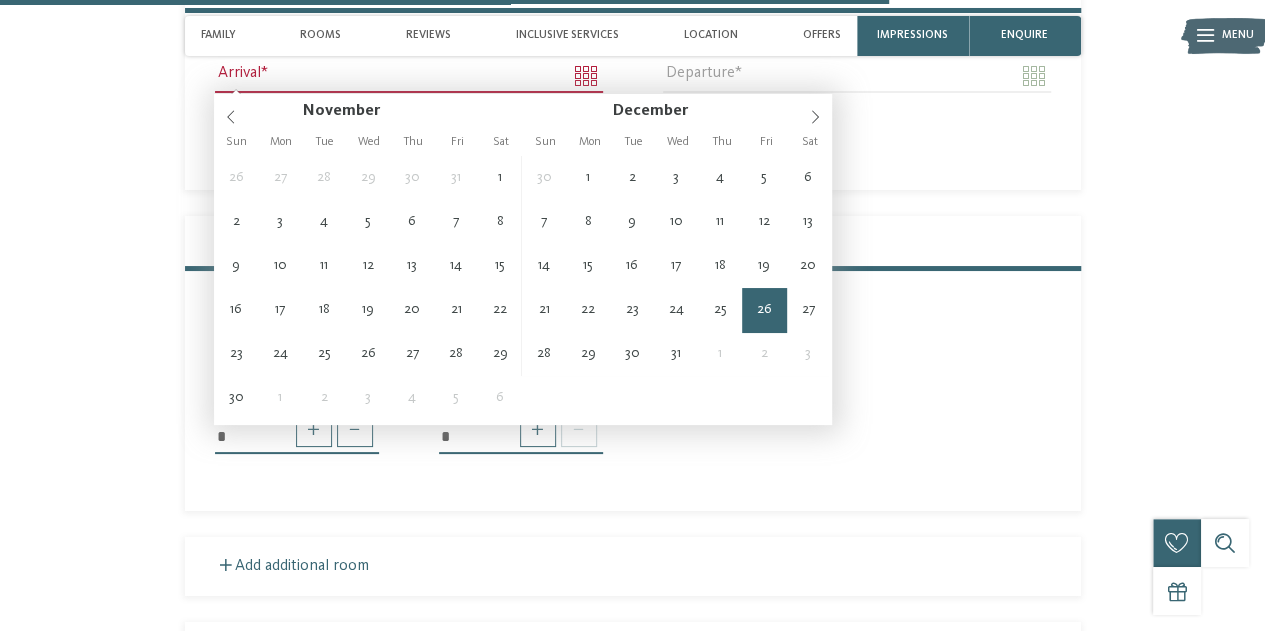 type on "**********" 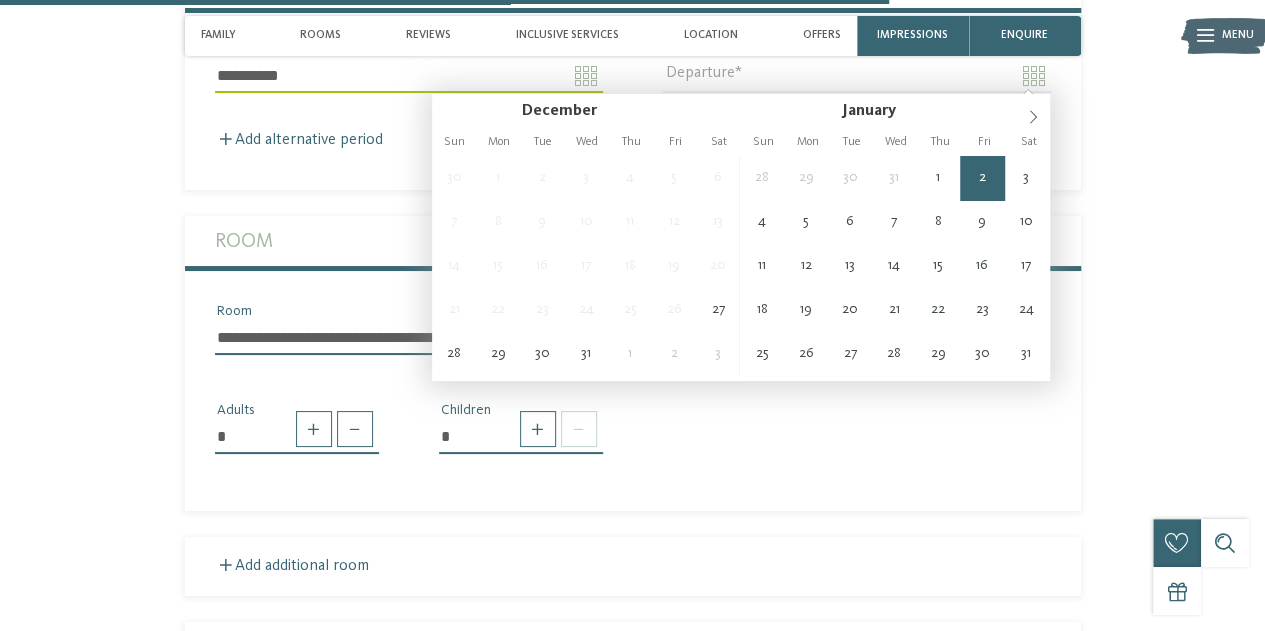 type on "**********" 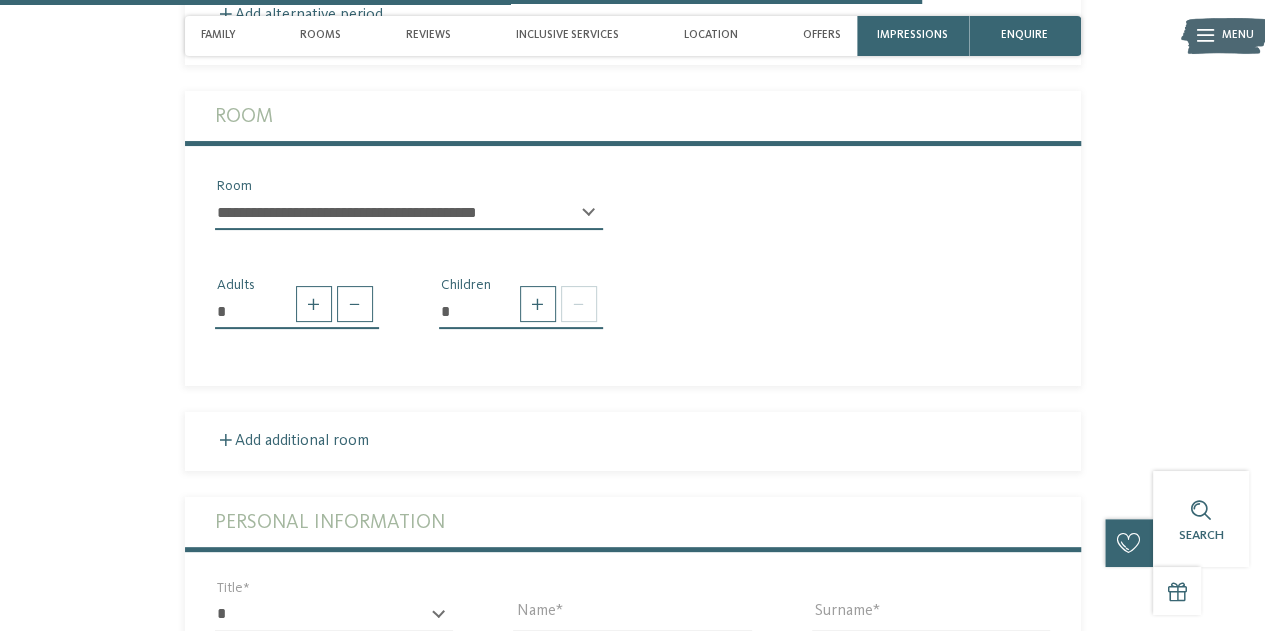 scroll, scrollTop: 3885, scrollLeft: 0, axis: vertical 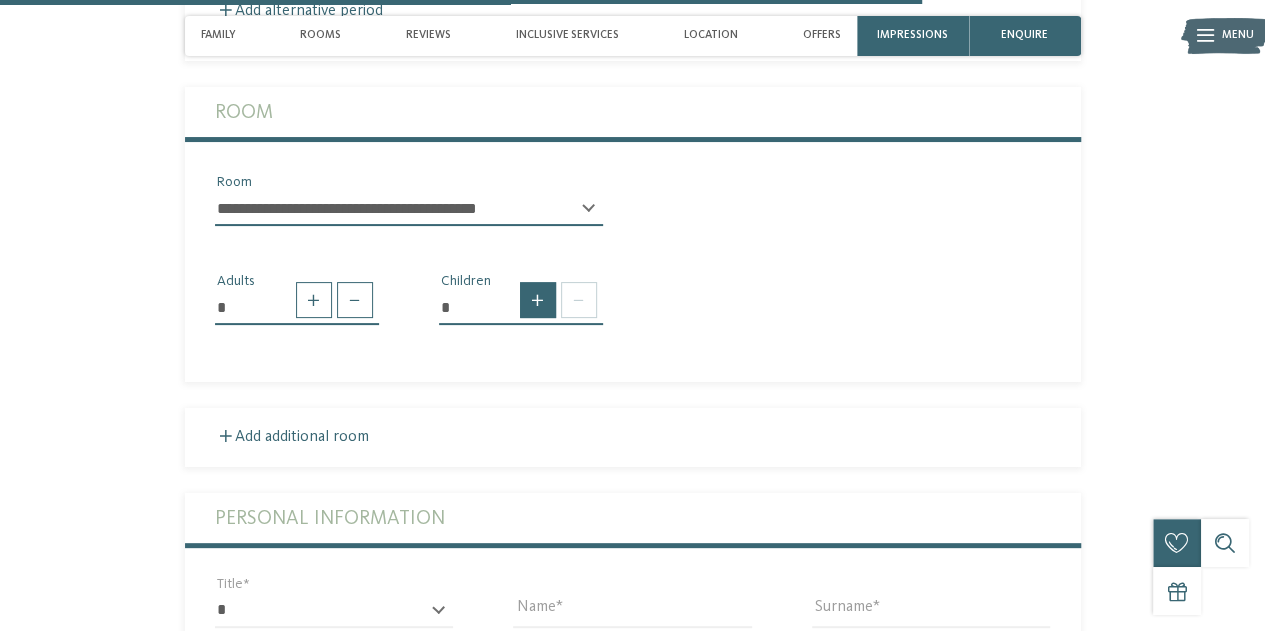 click at bounding box center [538, 300] 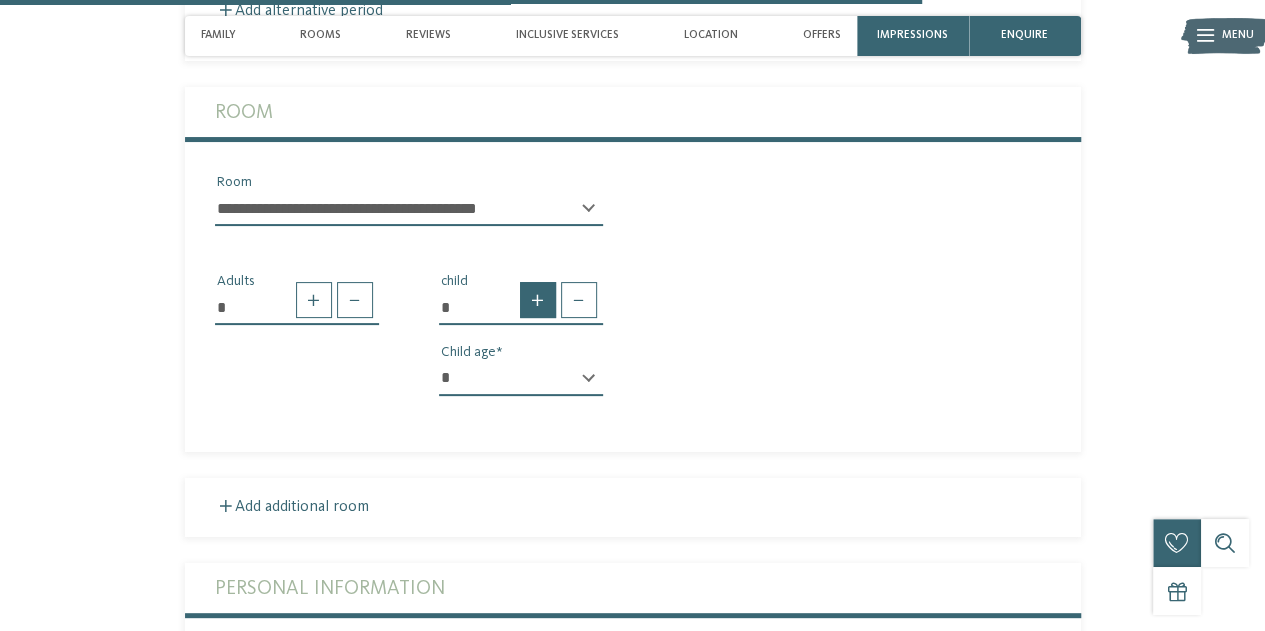 click at bounding box center [538, 300] 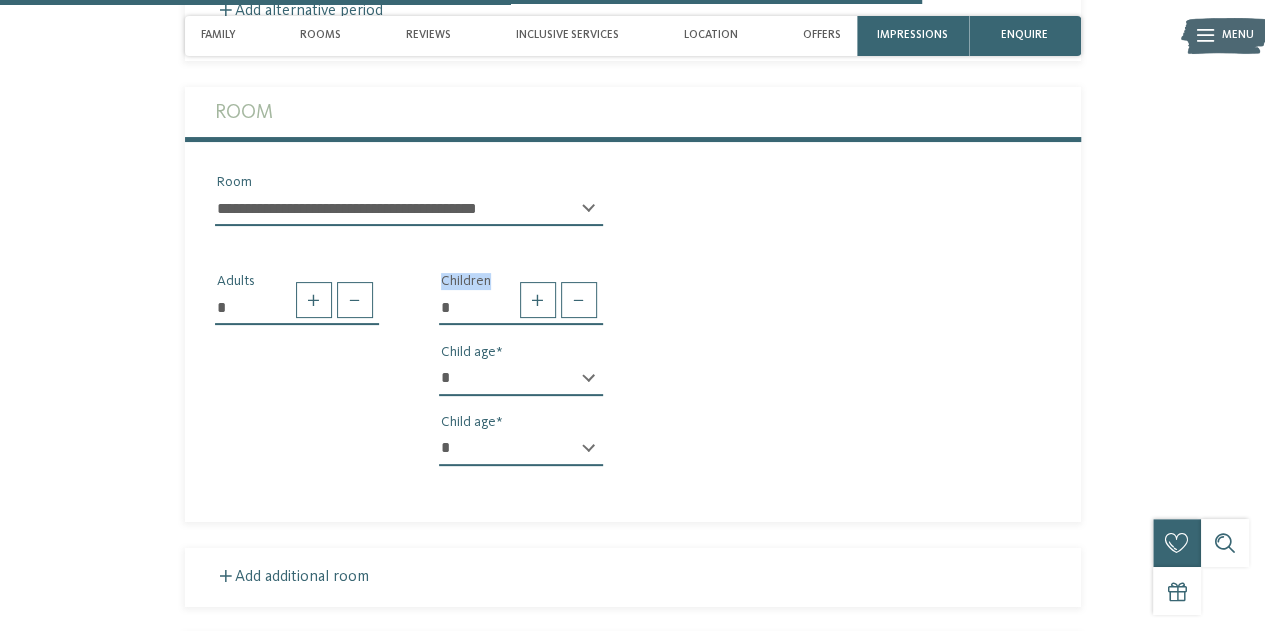 click on "* * * * * * * * * * * ** ** ** ** ** ** ** **" at bounding box center [521, 379] 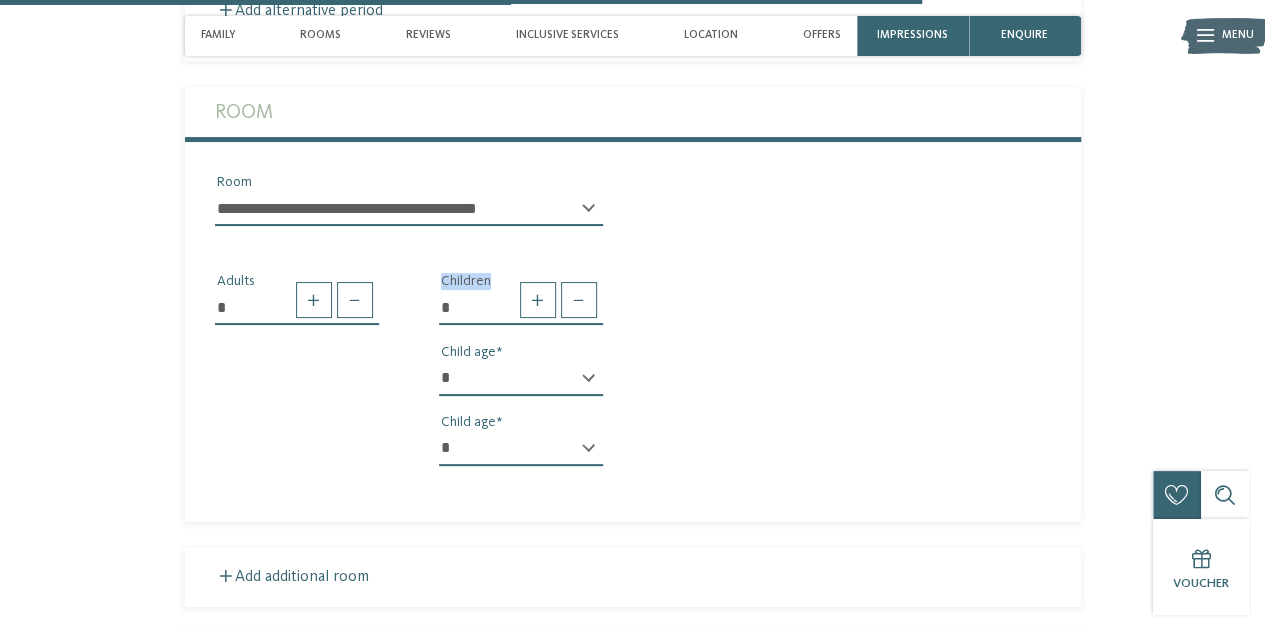 click on "* * * * * * * * * * * ** ** ** ** ** ** ** **" at bounding box center (521, 449) 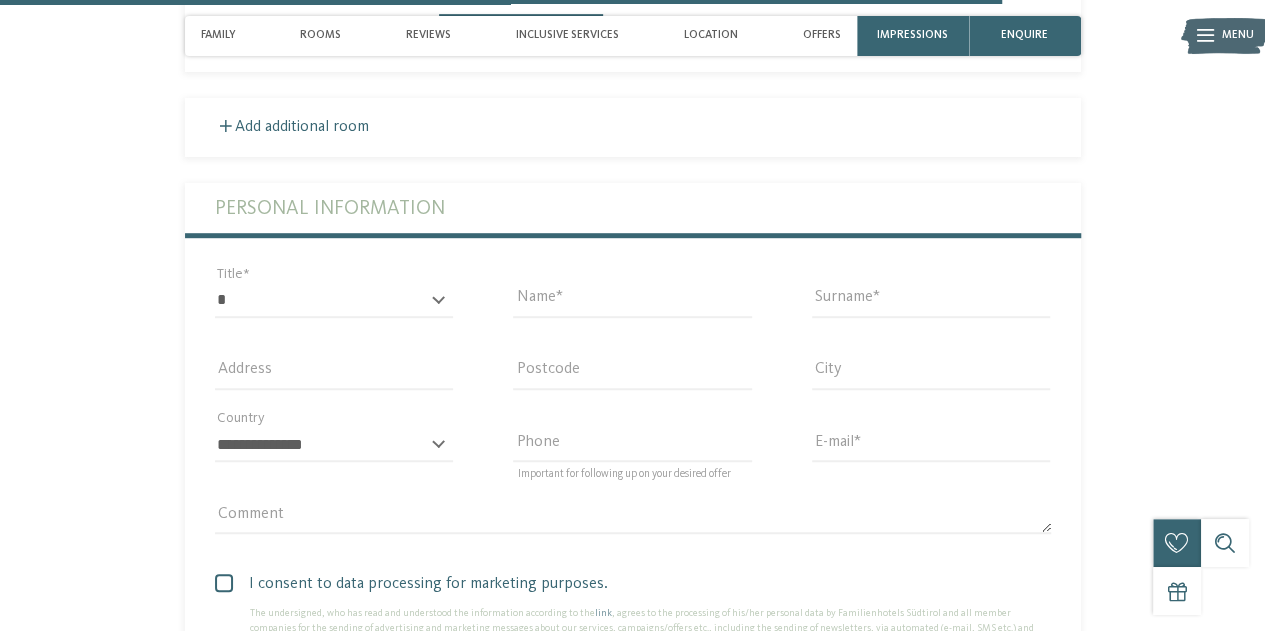 scroll, scrollTop: 4338, scrollLeft: 0, axis: vertical 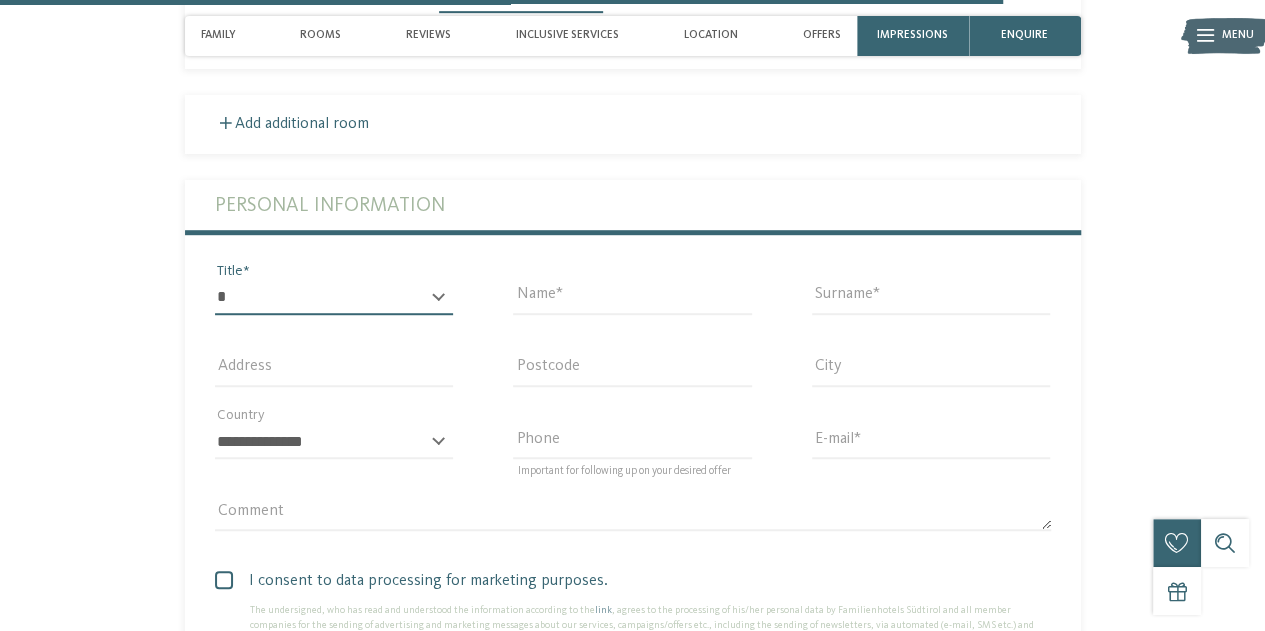 click on "* ** ** ****** **" at bounding box center [334, 298] 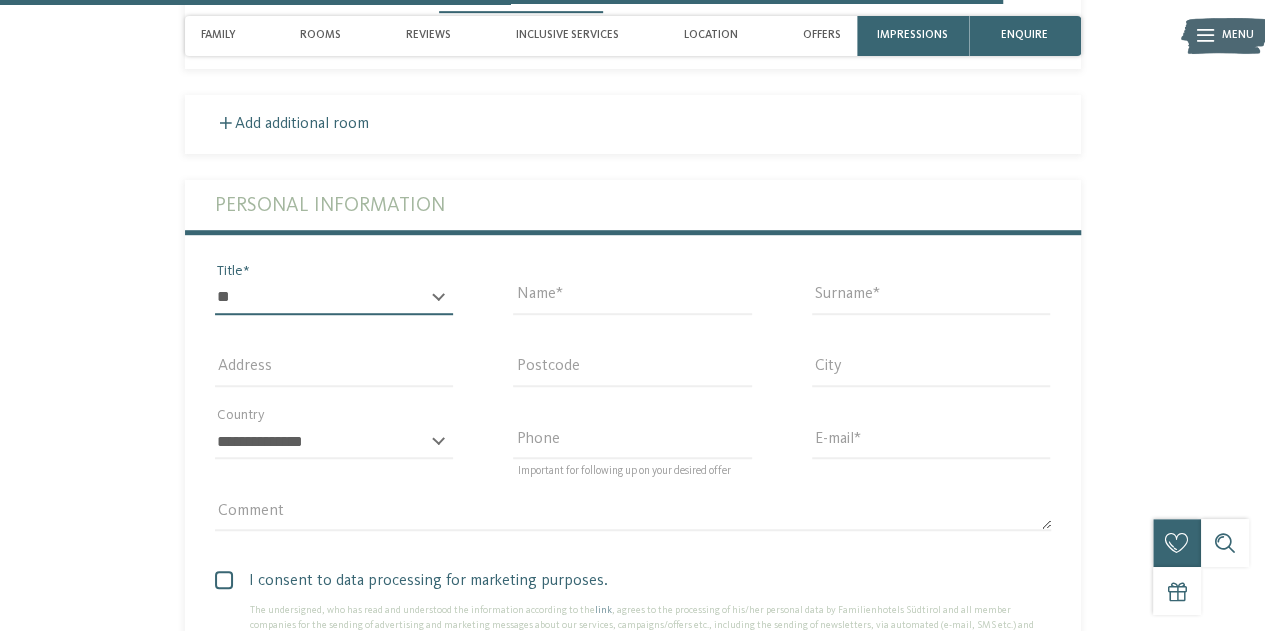 click on "* ** ** ****** **" at bounding box center (334, 298) 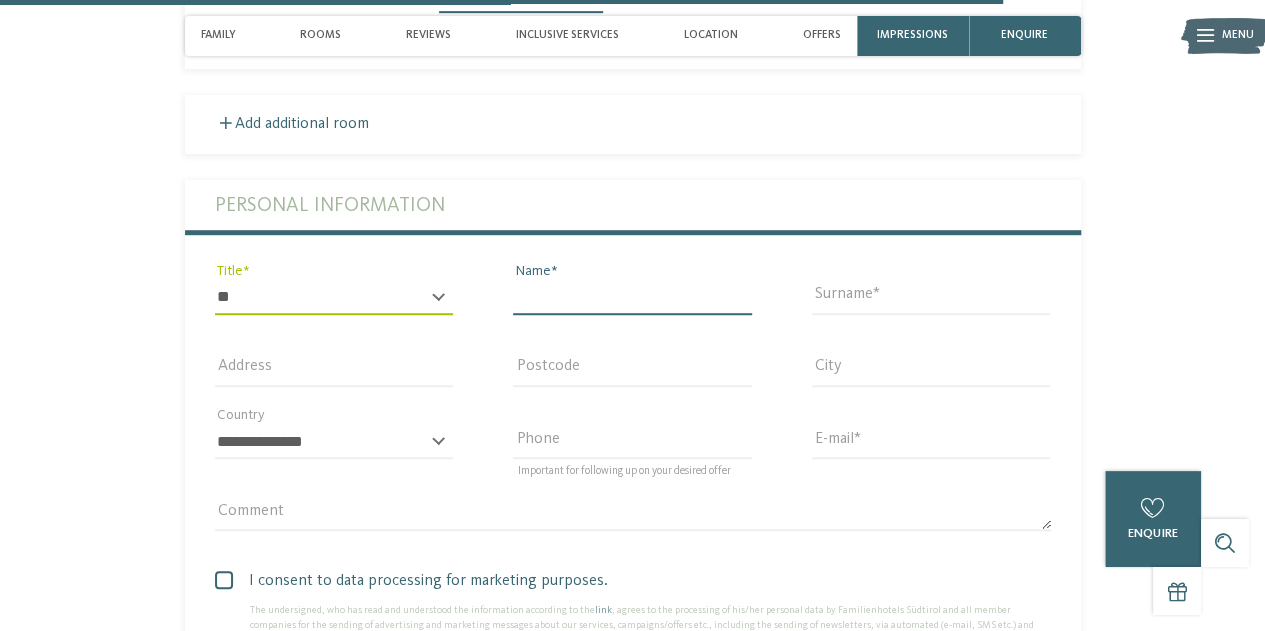 click on "Name" at bounding box center [632, 298] 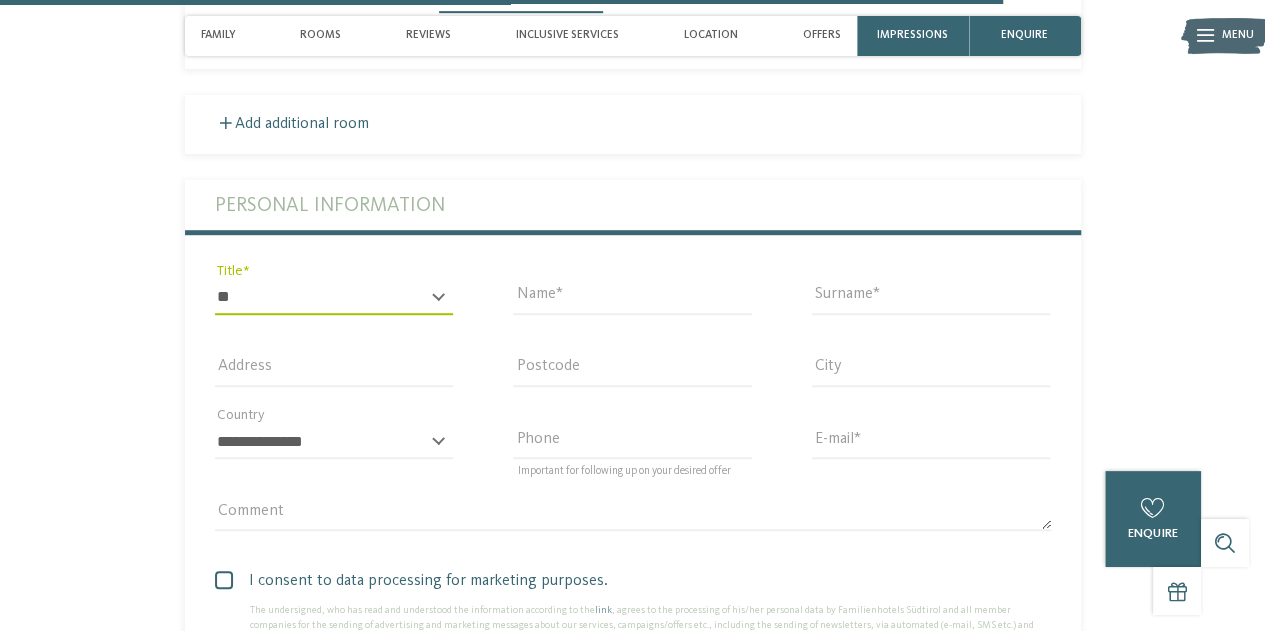 type on "**********" 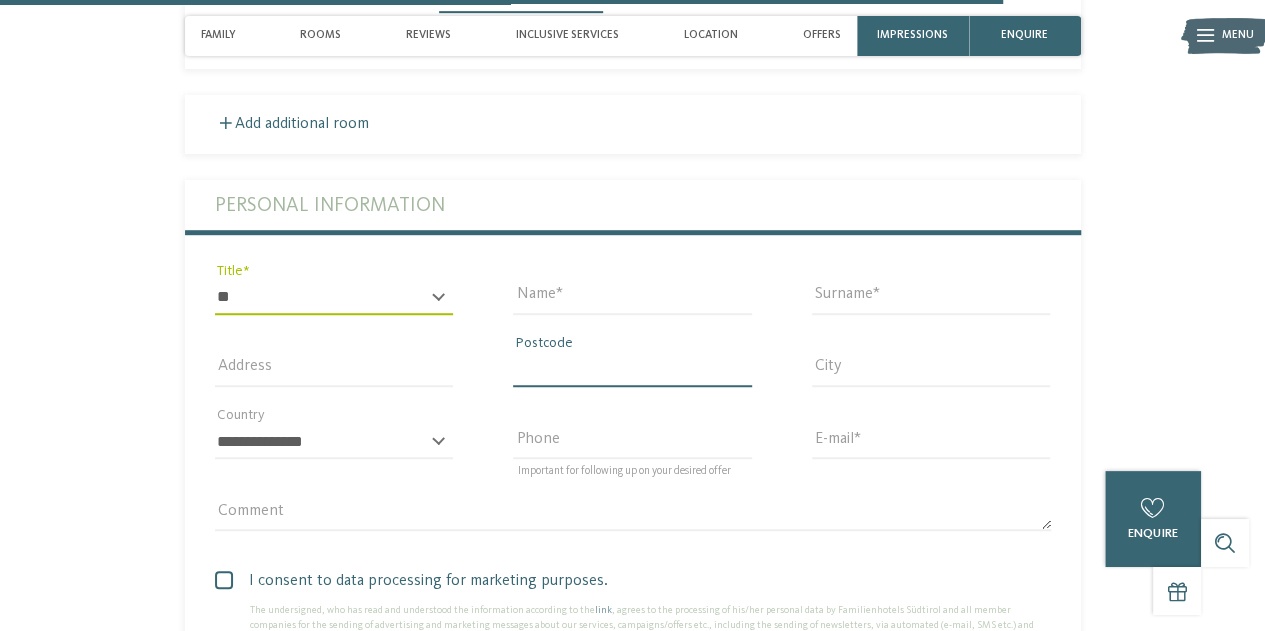 type on "*****" 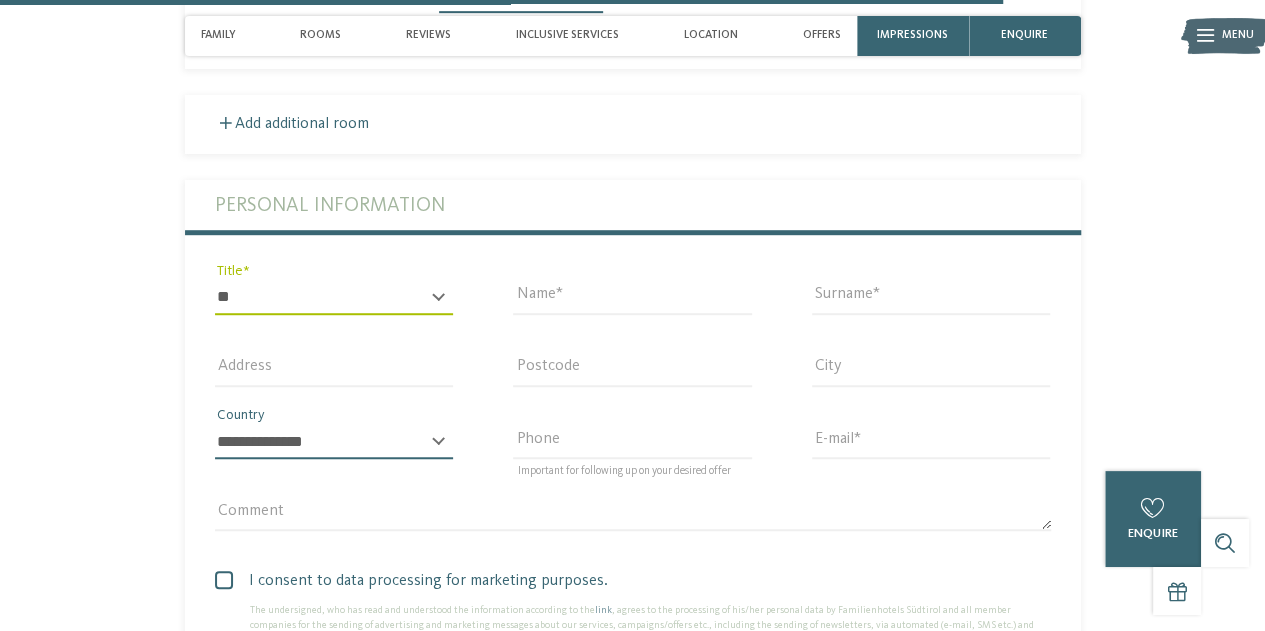 select on "**" 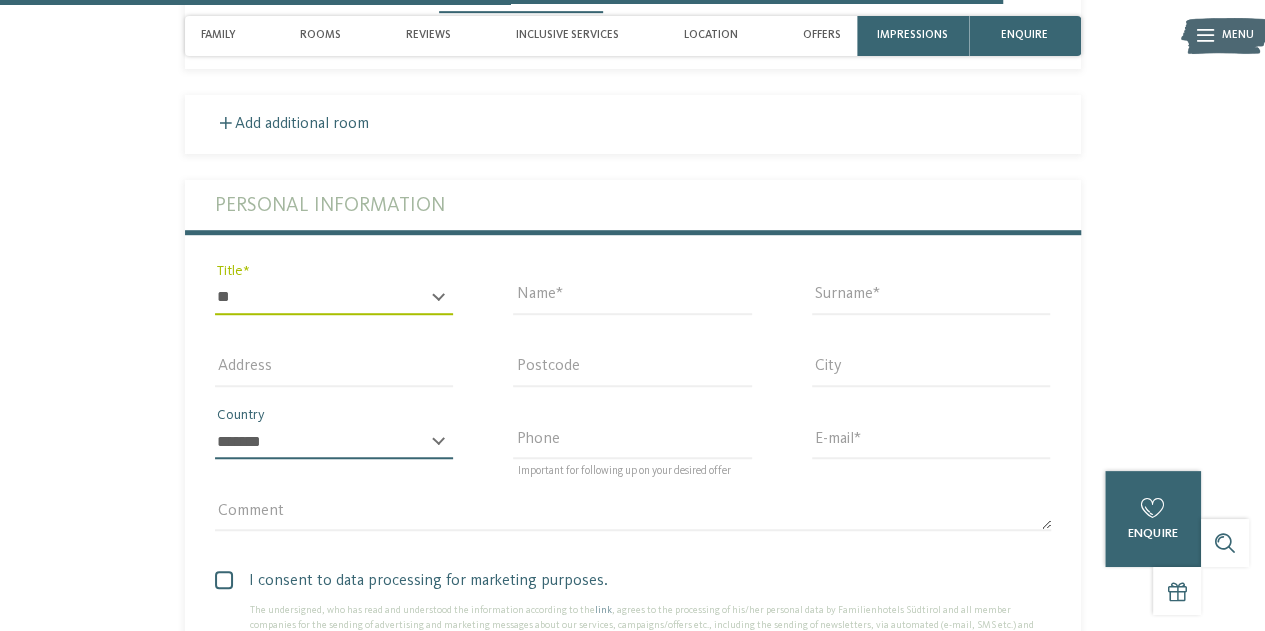 type on "**********" 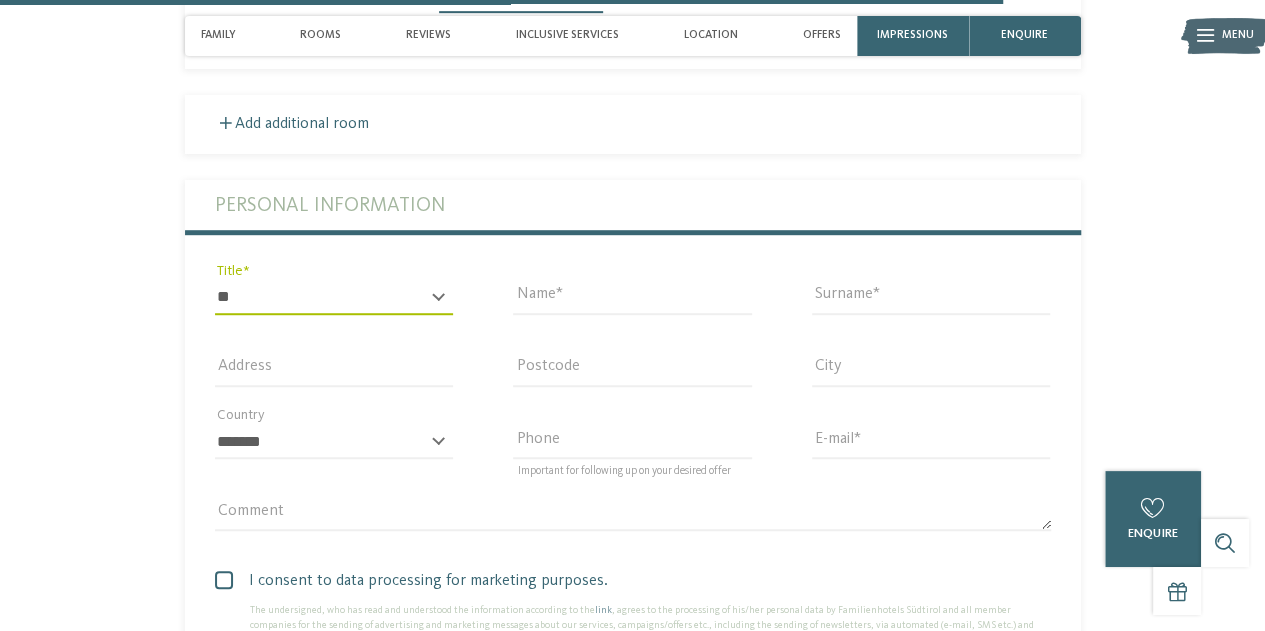 type on "**********" 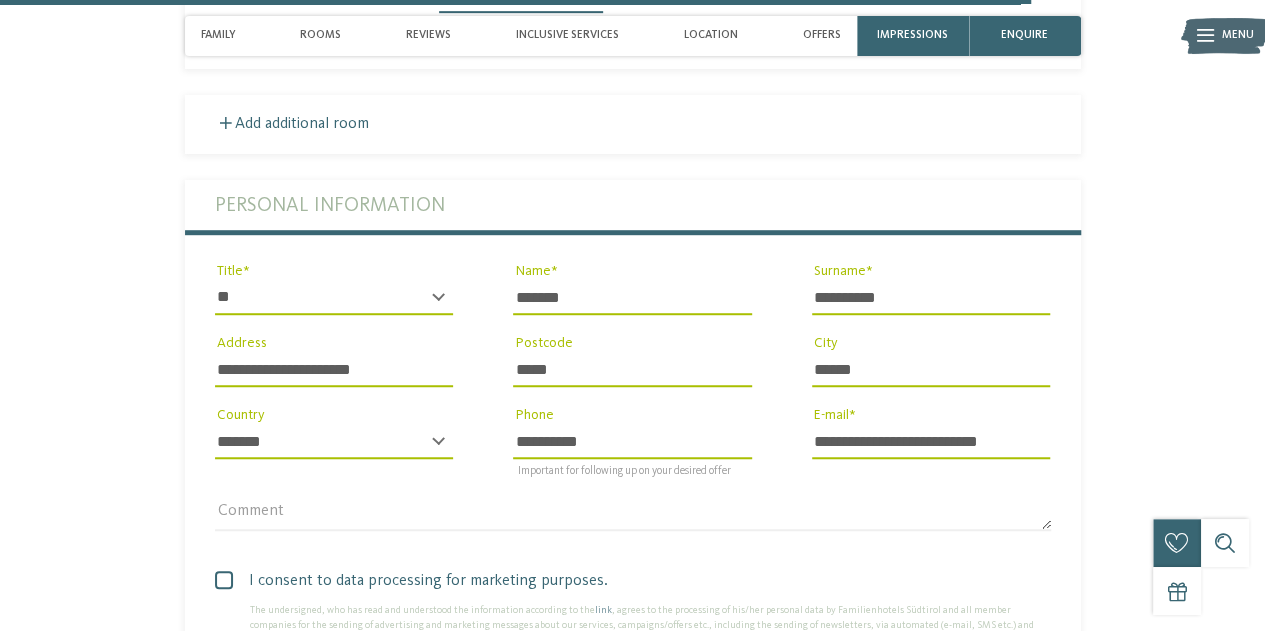 scroll, scrollTop: 4464, scrollLeft: 0, axis: vertical 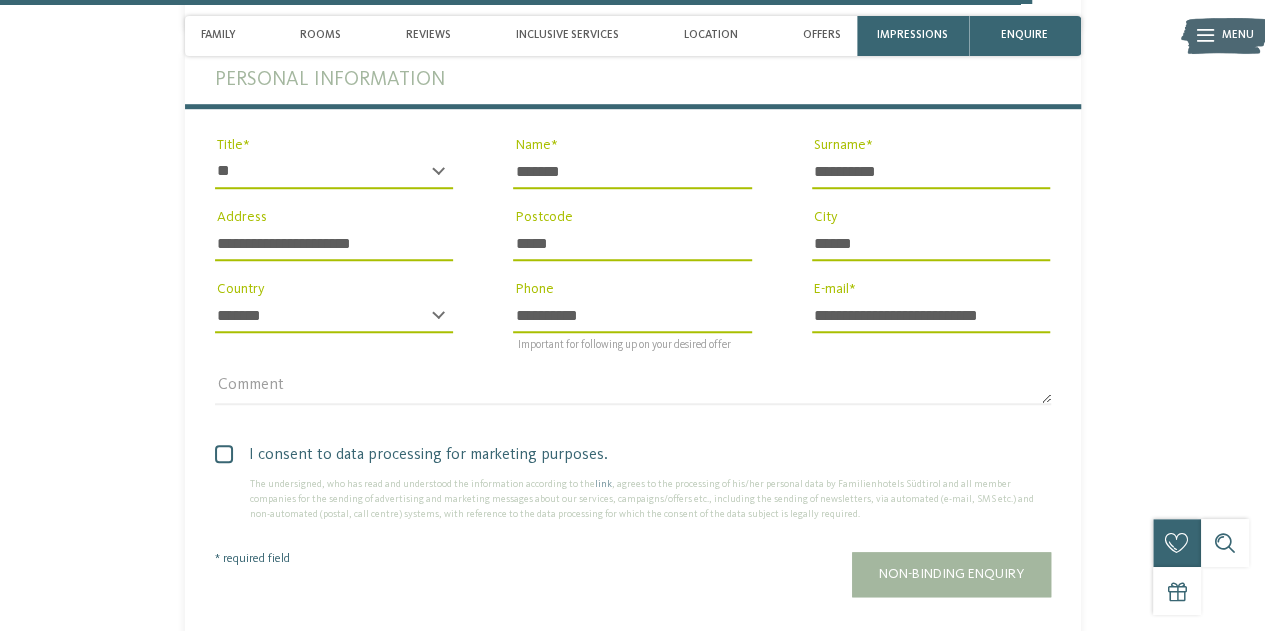 drag, startPoint x: 611, startPoint y: 323, endPoint x: 491, endPoint y: 313, distance: 120.41595 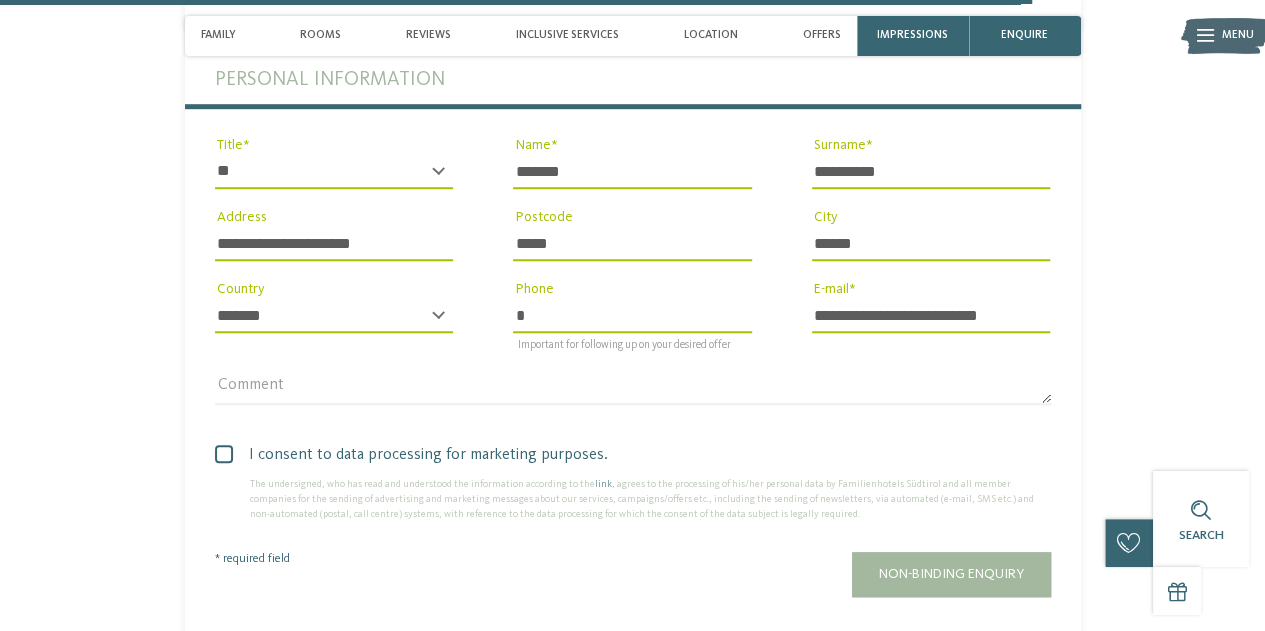 type on "**********" 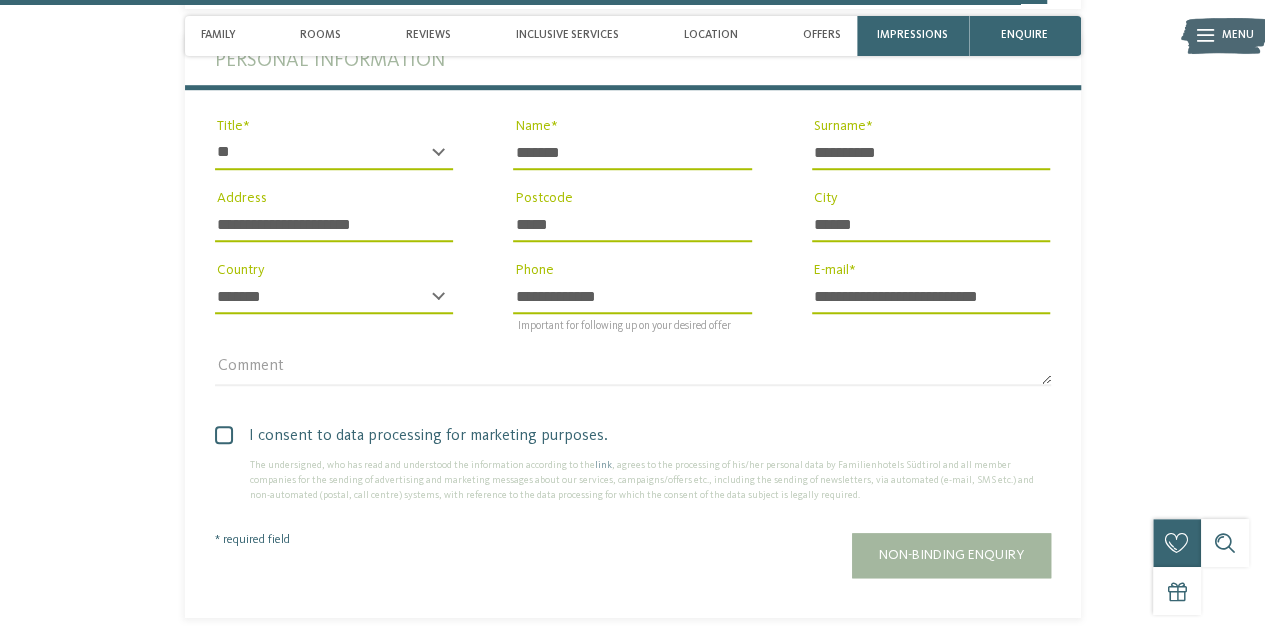 scroll, scrollTop: 4591, scrollLeft: 0, axis: vertical 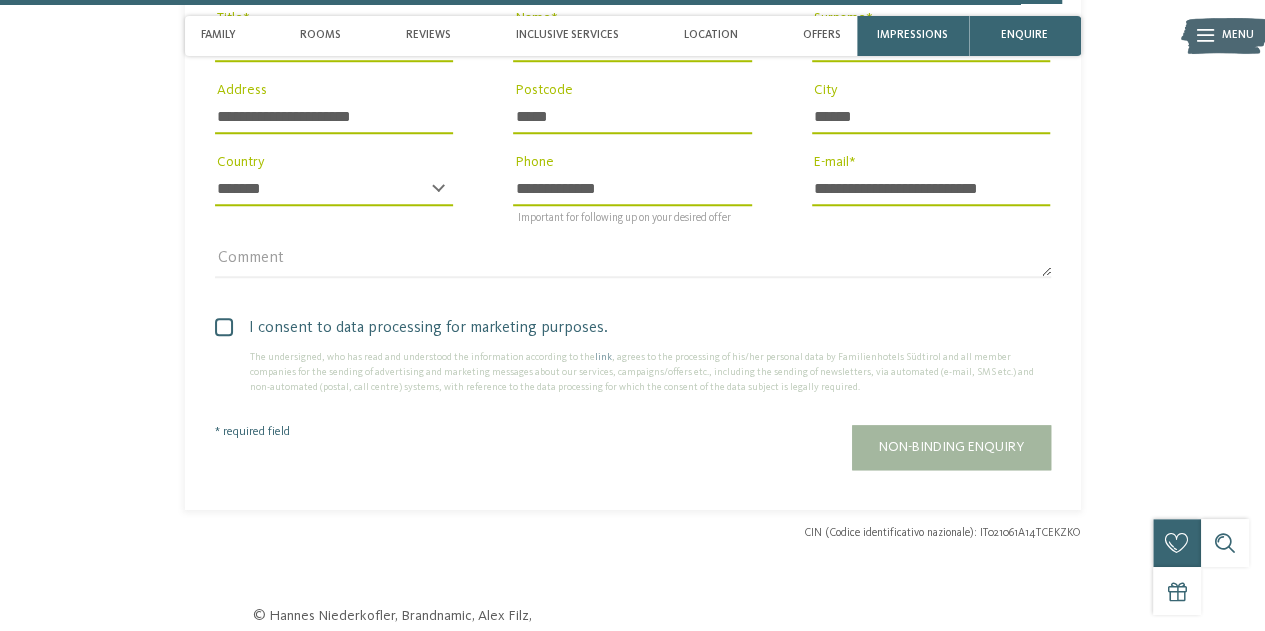 drag, startPoint x: 486, startPoint y: 322, endPoint x: 500, endPoint y: 320, distance: 14.142136 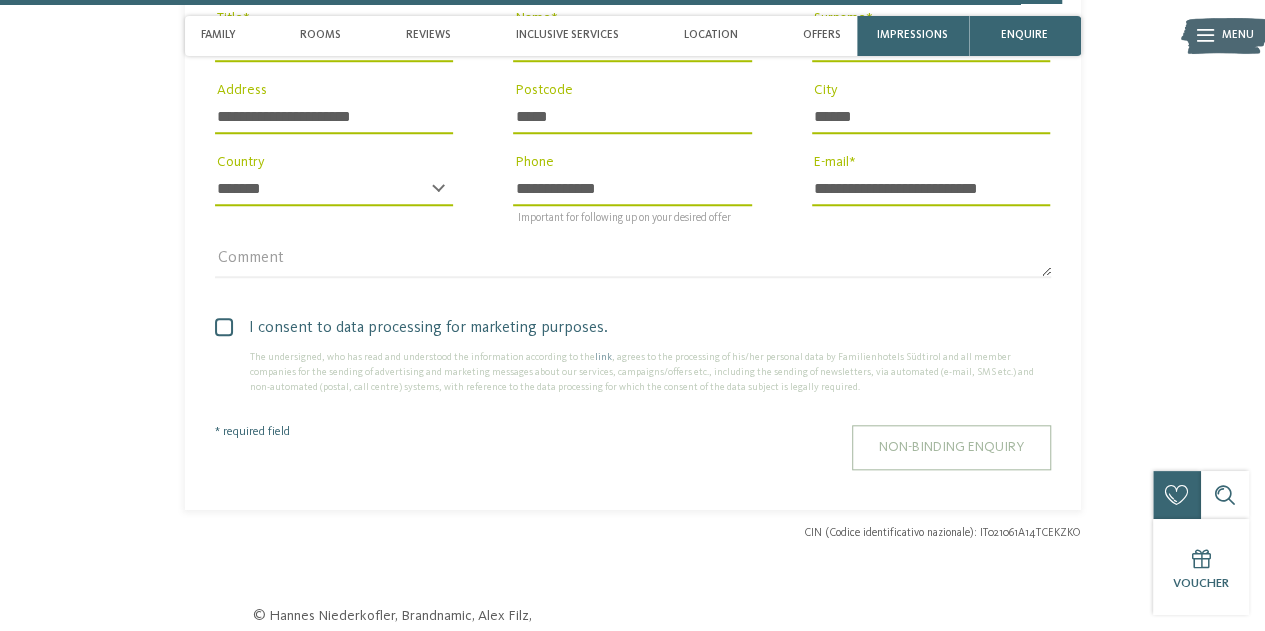 click on "Non-binding enquiry" at bounding box center [951, 447] 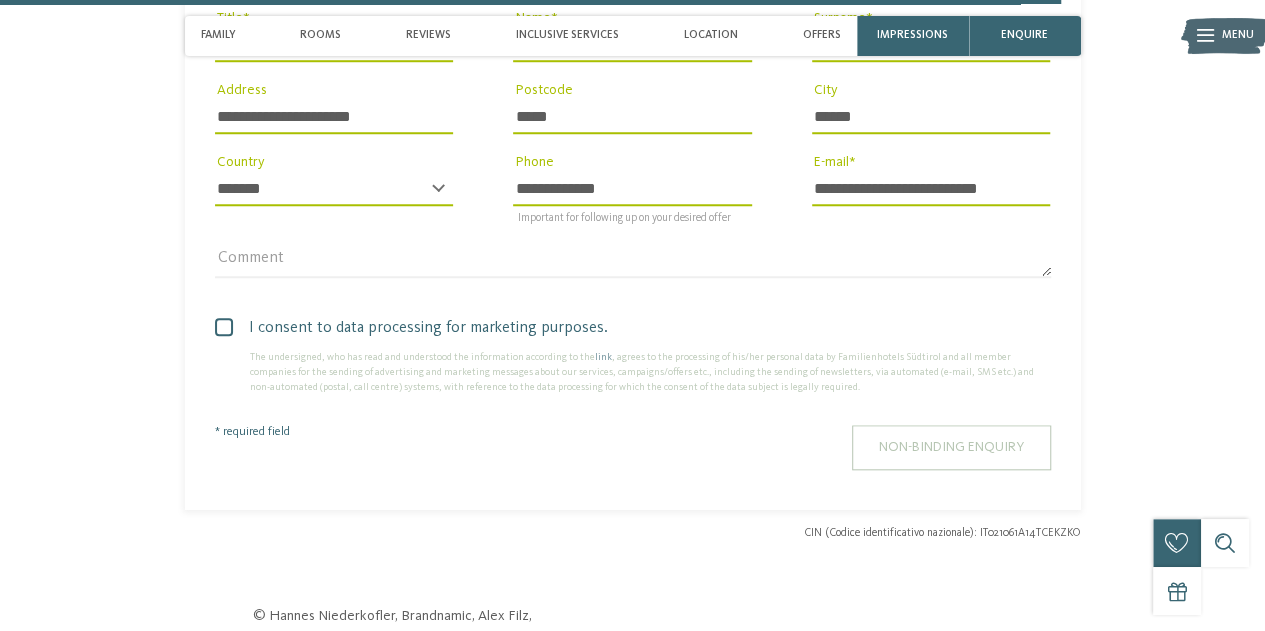 scroll, scrollTop: 4588, scrollLeft: 0, axis: vertical 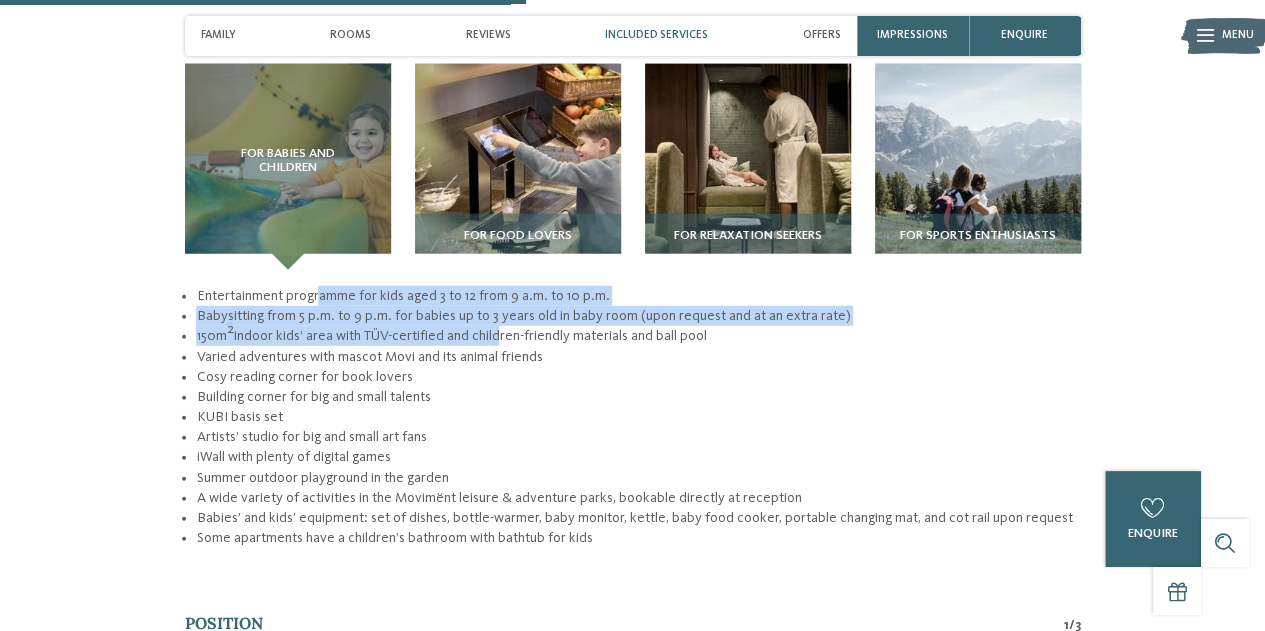 drag, startPoint x: 320, startPoint y: 299, endPoint x: 502, endPoint y: 341, distance: 186.7833 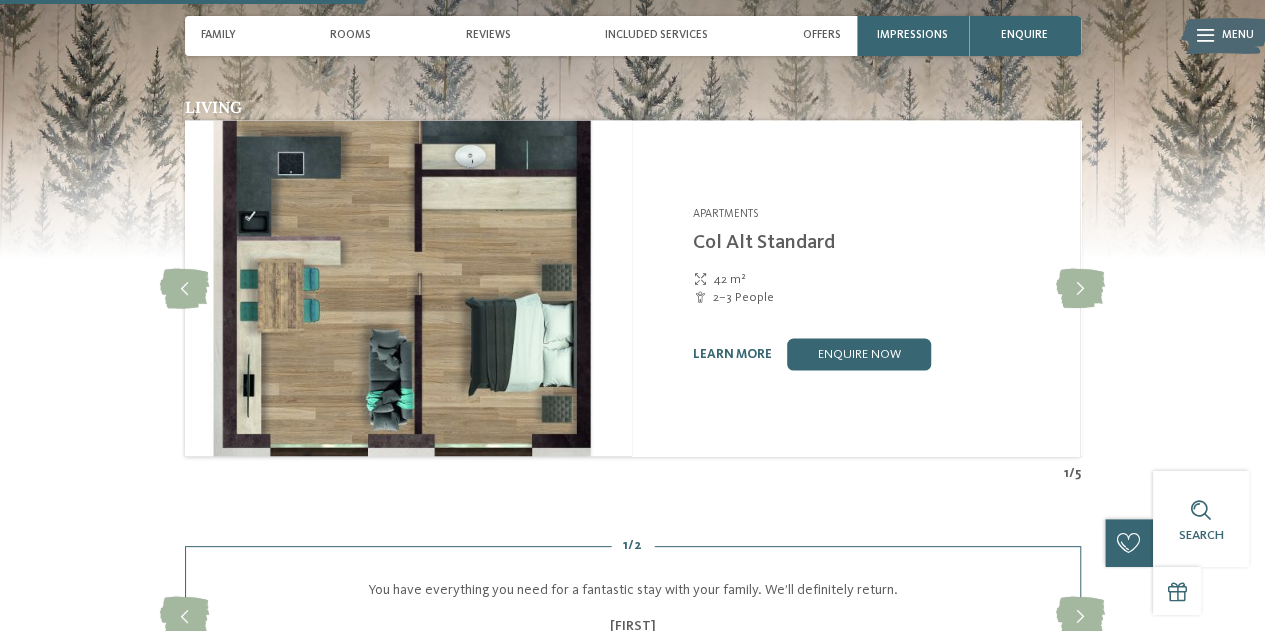 scroll, scrollTop: 1668, scrollLeft: 0, axis: vertical 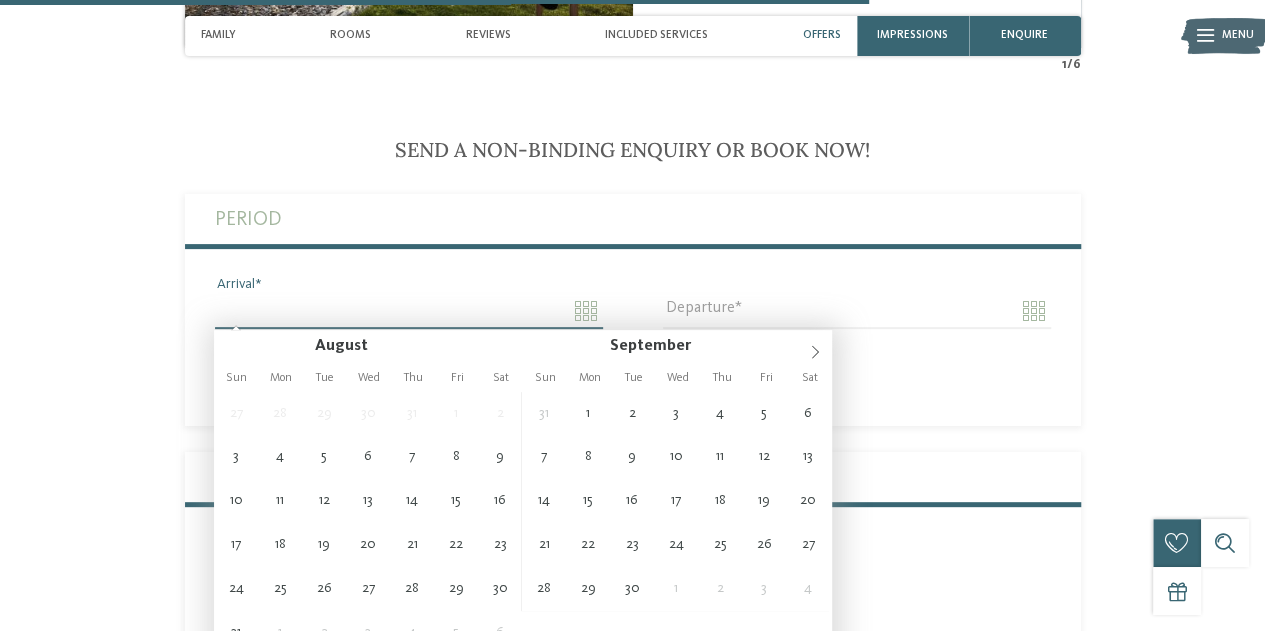 click on "Arrival" at bounding box center (409, 311) 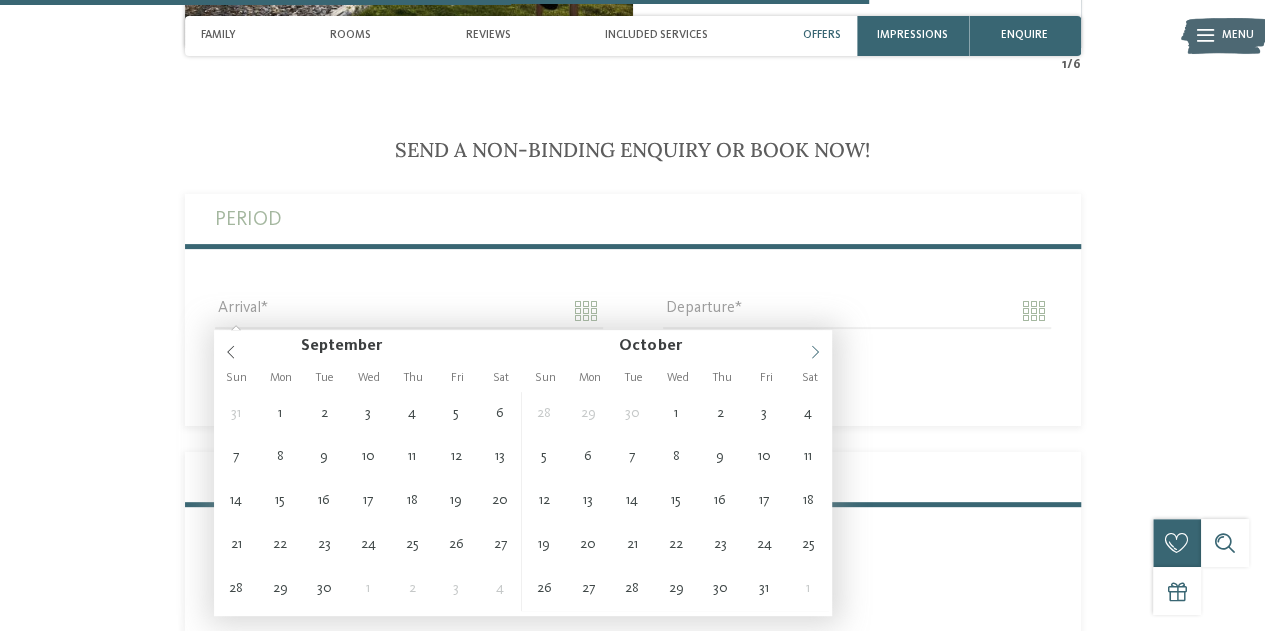 click at bounding box center (815, 347) 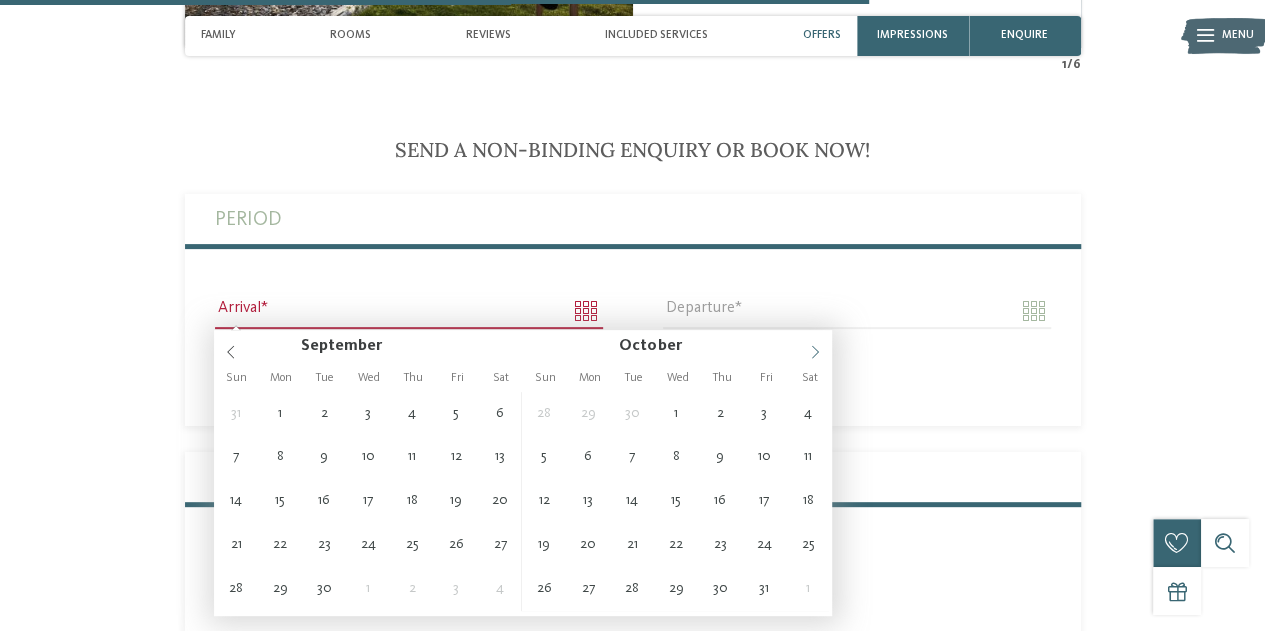 click at bounding box center [815, 347] 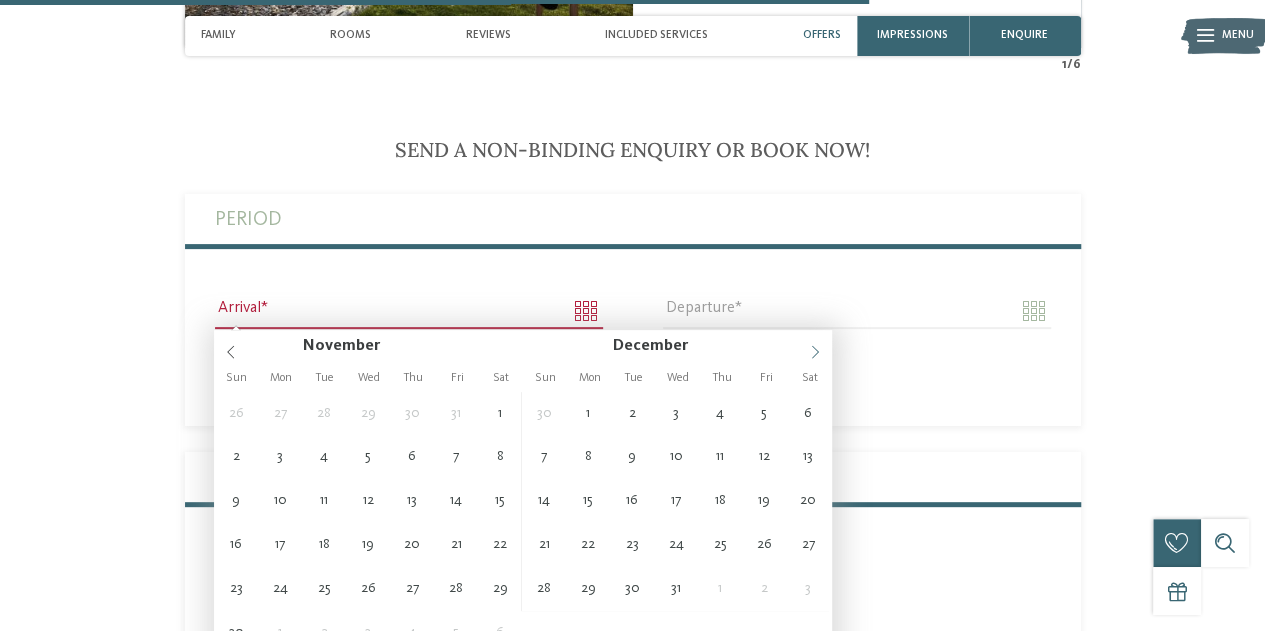 click at bounding box center (815, 347) 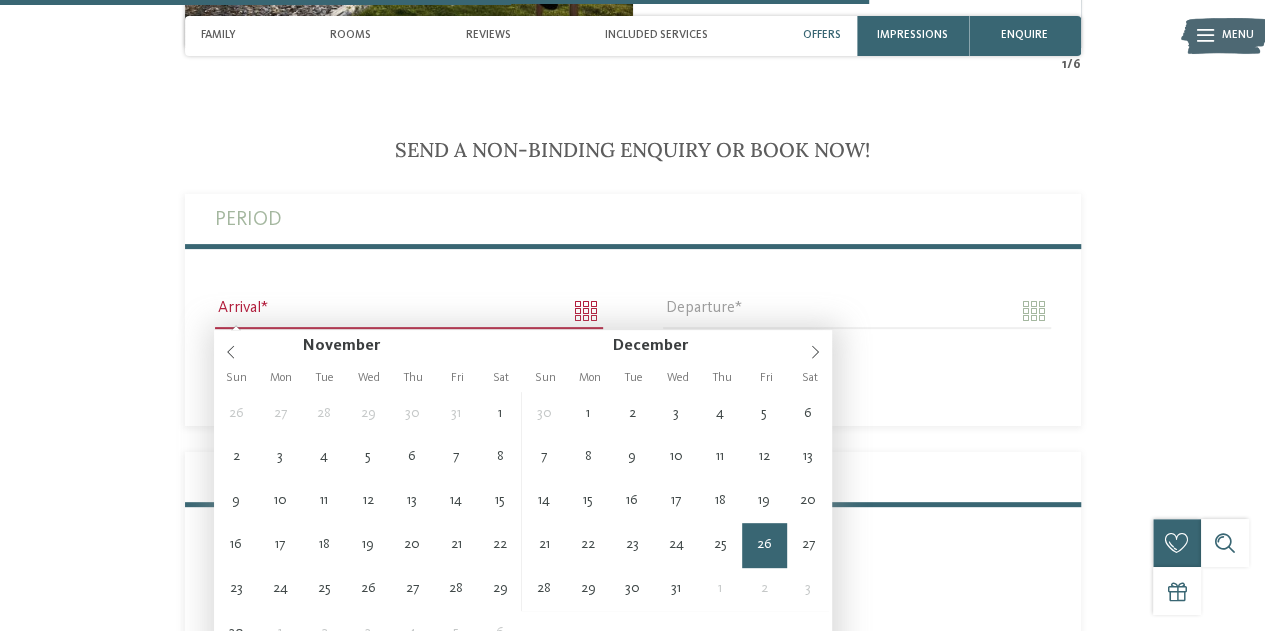 type on "**********" 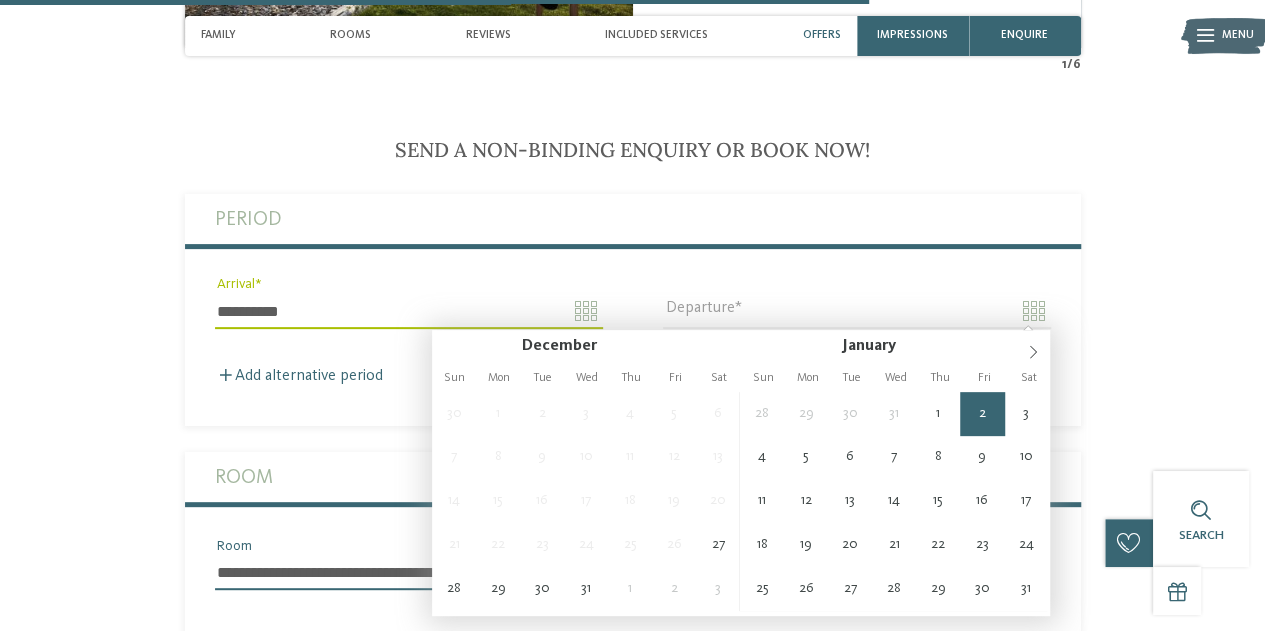 type on "**********" 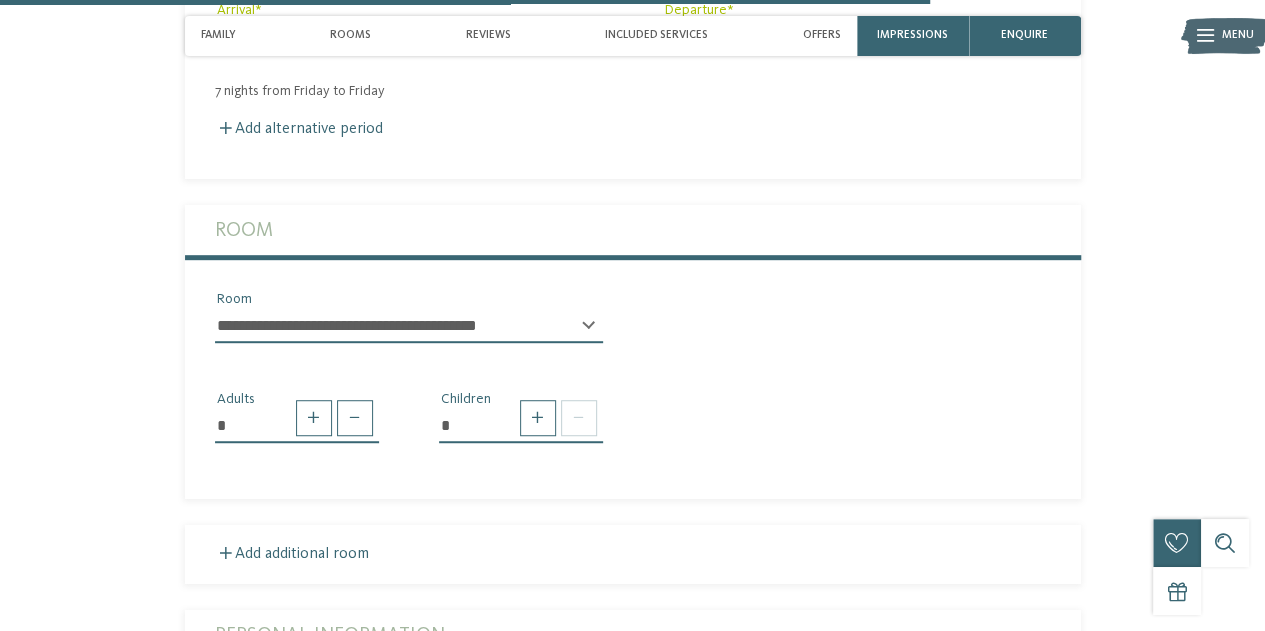 scroll, scrollTop: 4349, scrollLeft: 0, axis: vertical 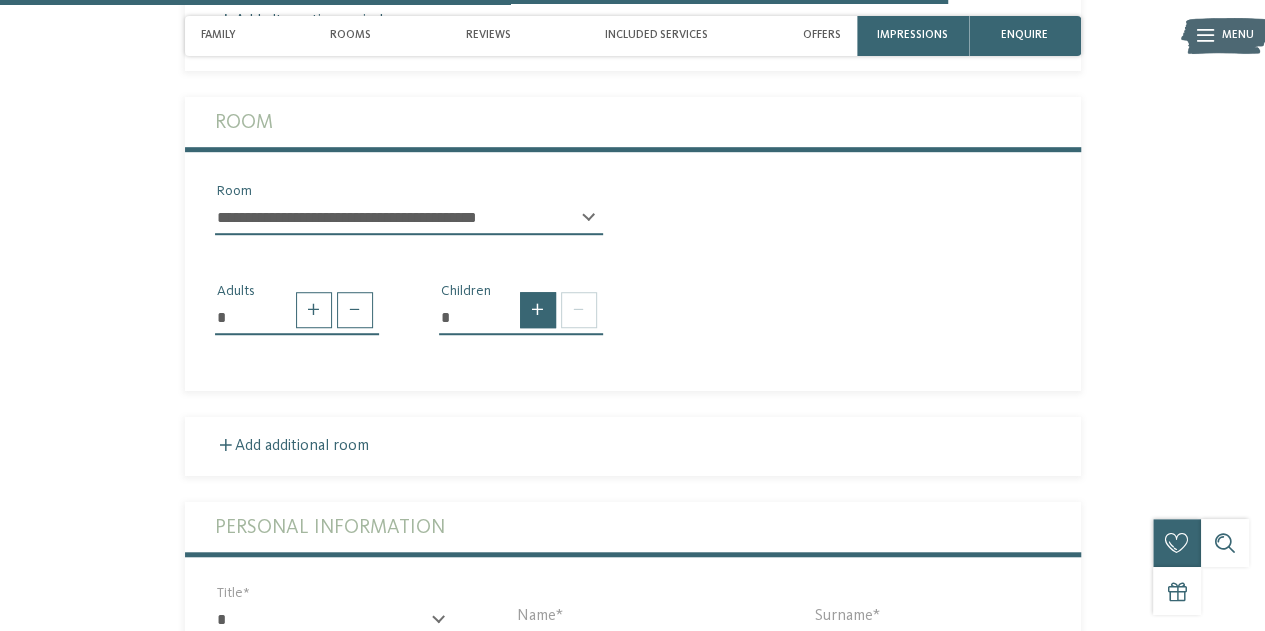 click at bounding box center [538, 310] 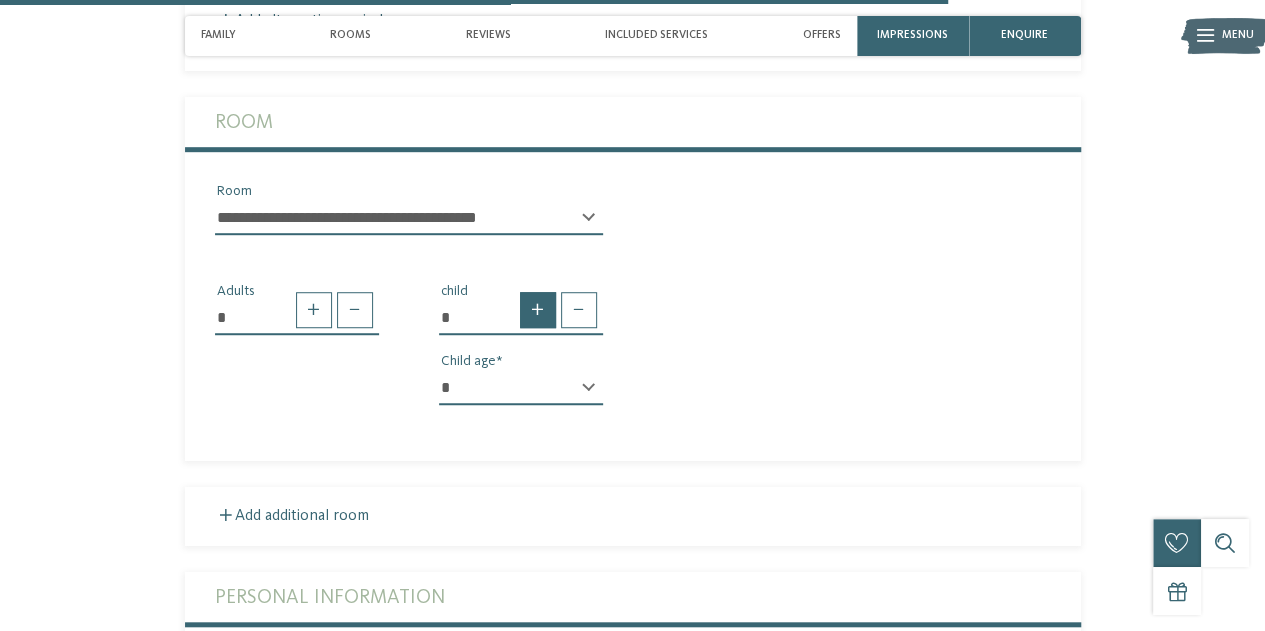 click at bounding box center (538, 310) 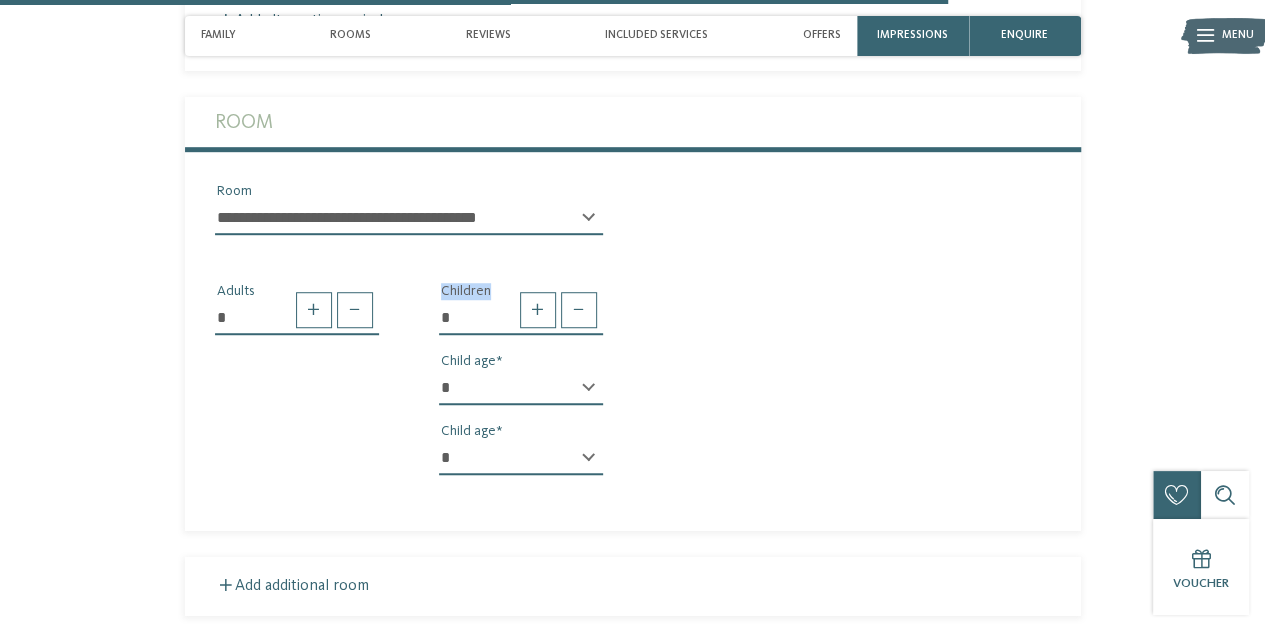 click on "* * * * * * * * * * * ** ** ** ** ** ** ** **" at bounding box center (521, 388) 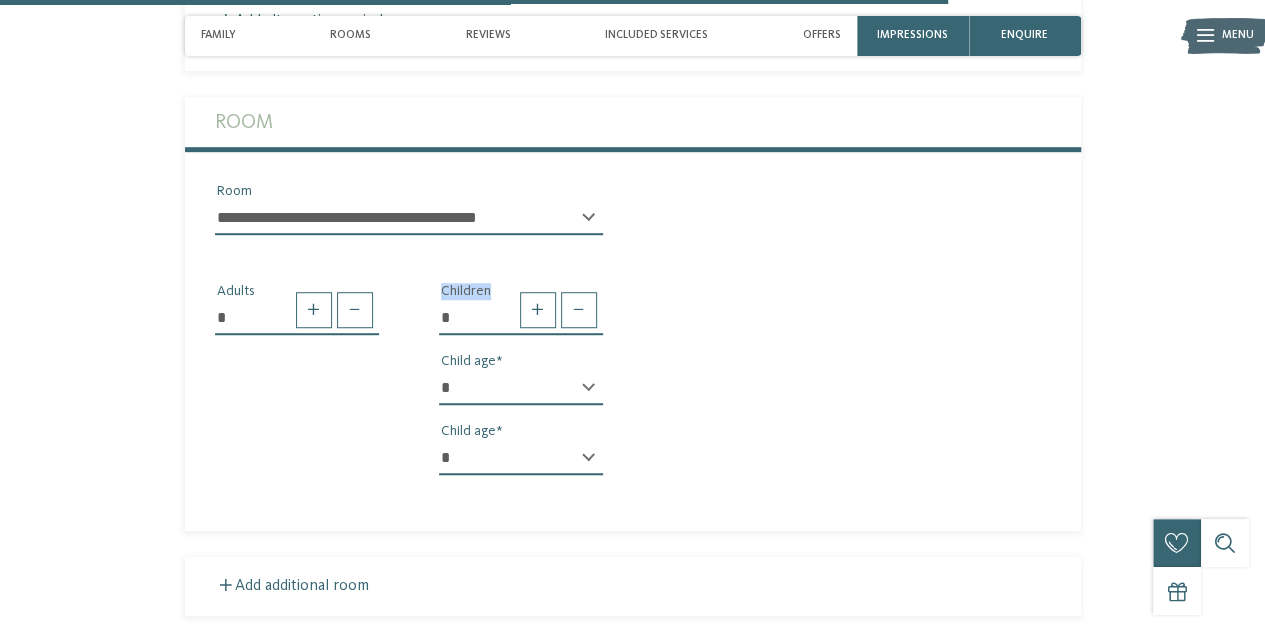 select on "*" 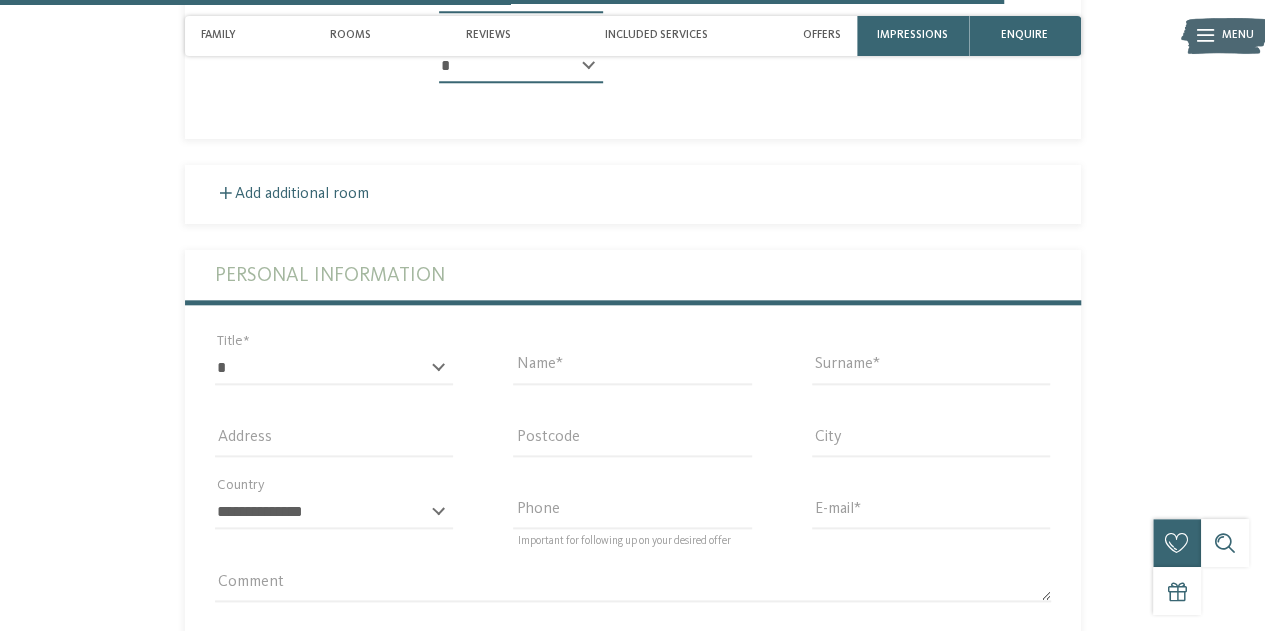 scroll, scrollTop: 4743, scrollLeft: 0, axis: vertical 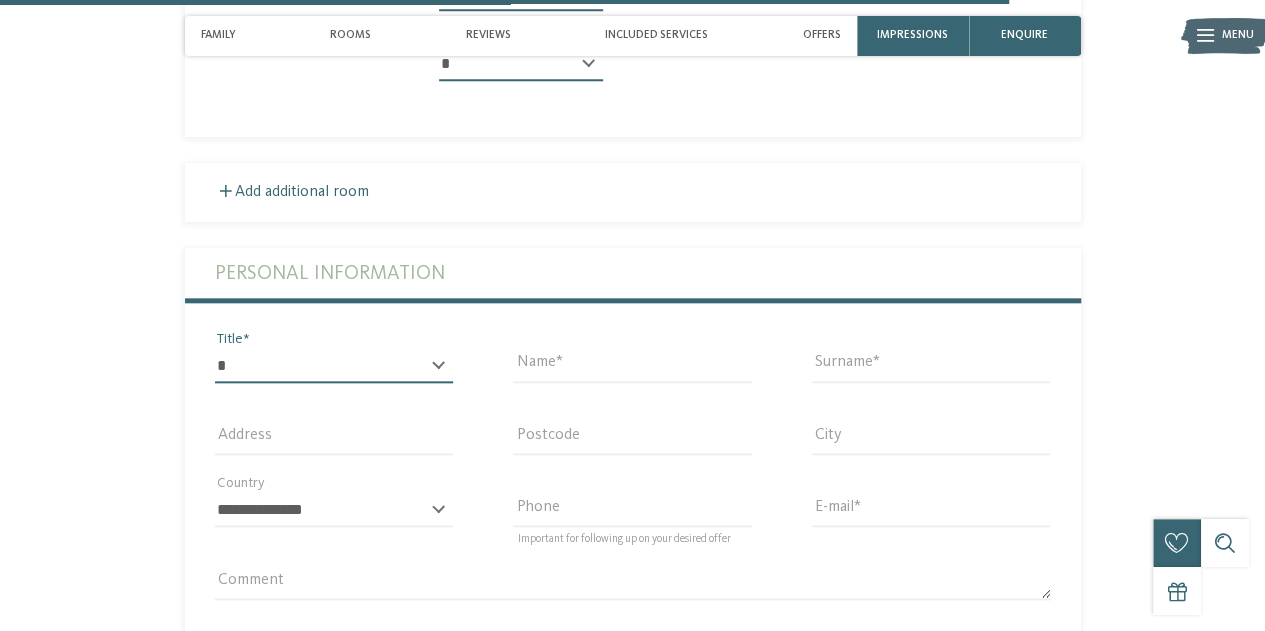 click on "* ** ** ****** **" at bounding box center [334, 366] 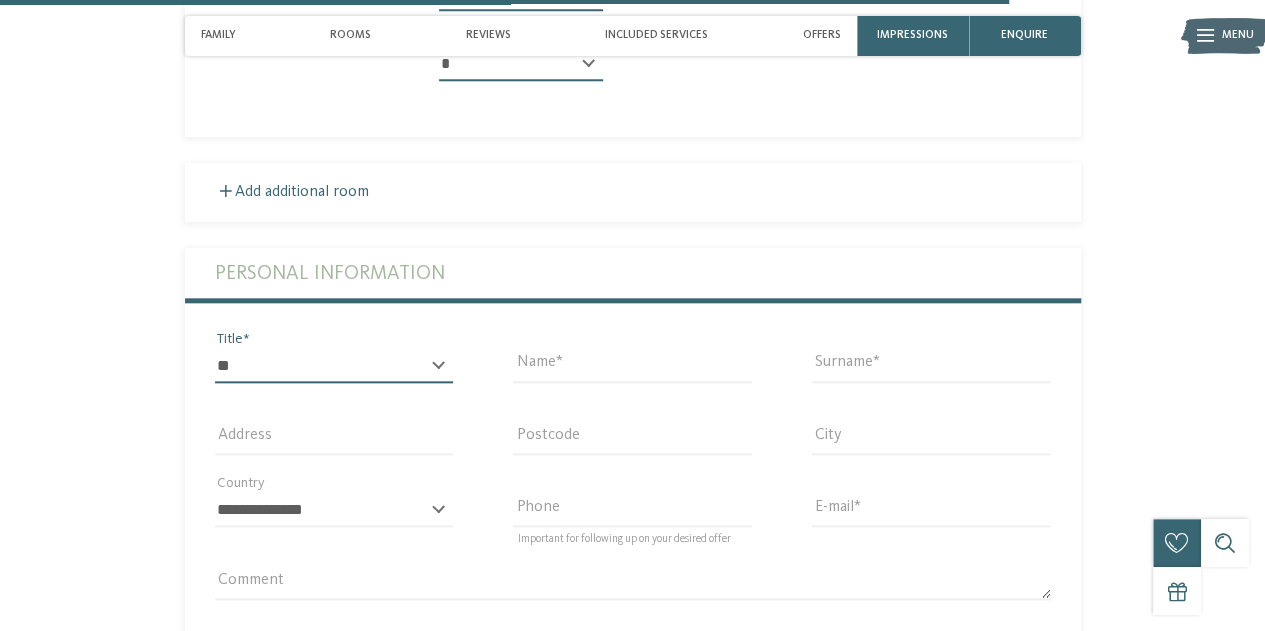 click on "* ** ** ****** **" at bounding box center [334, 366] 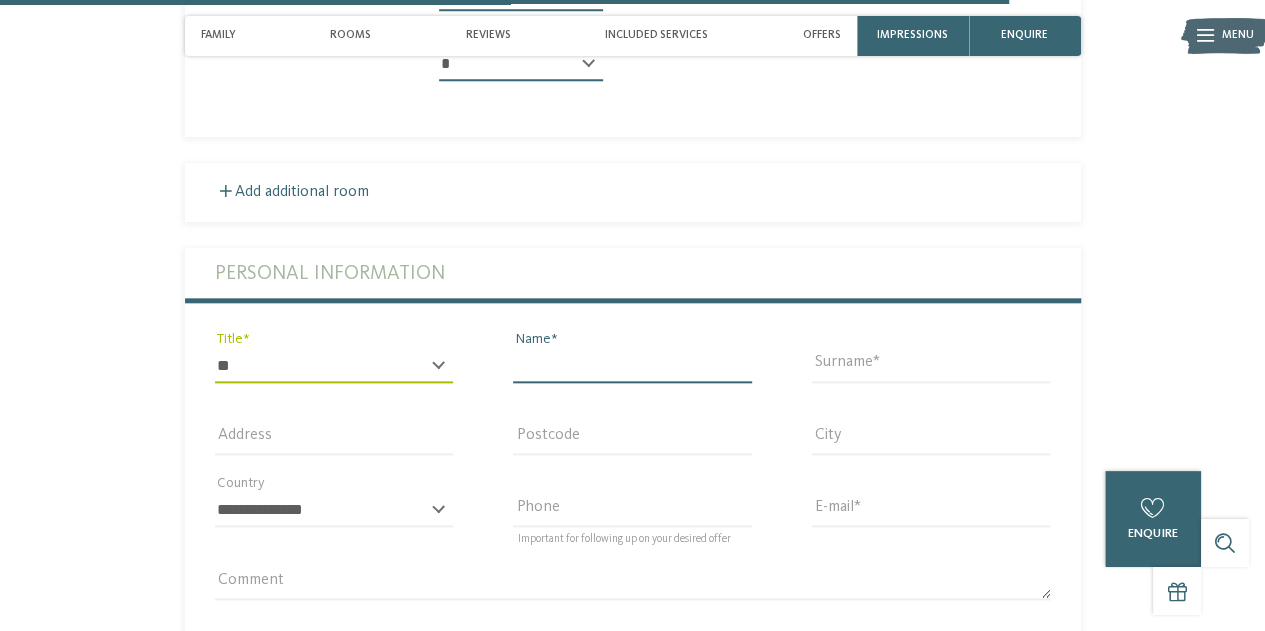 click on "Name" at bounding box center [632, 366] 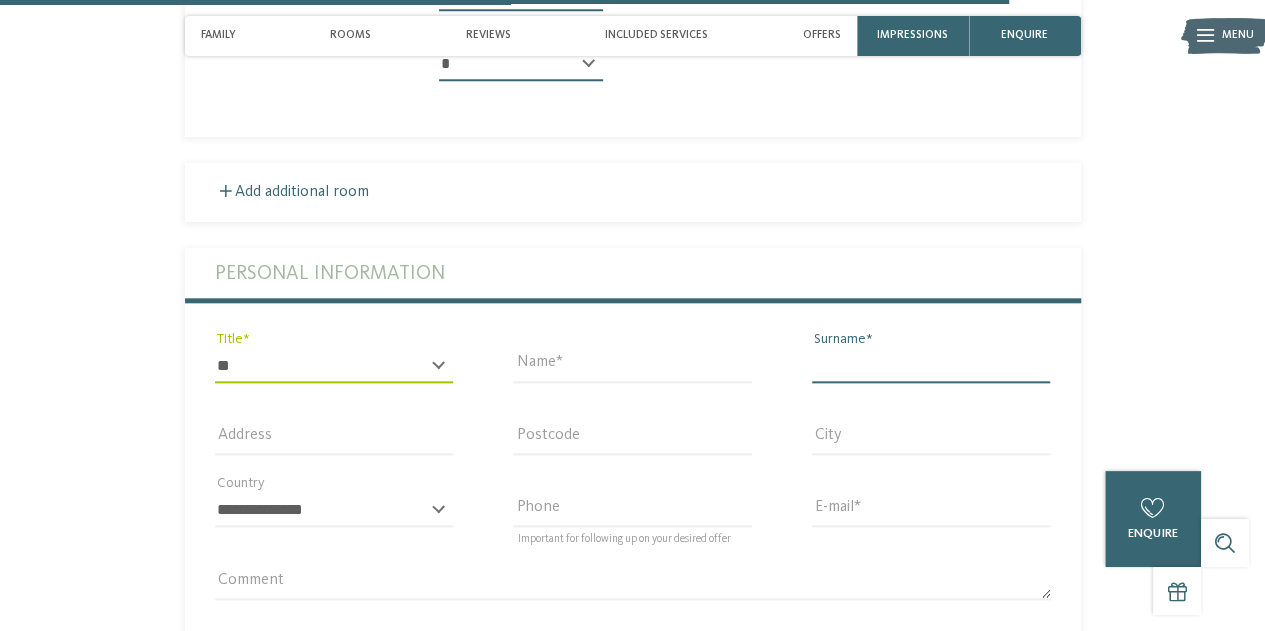 type on "**********" 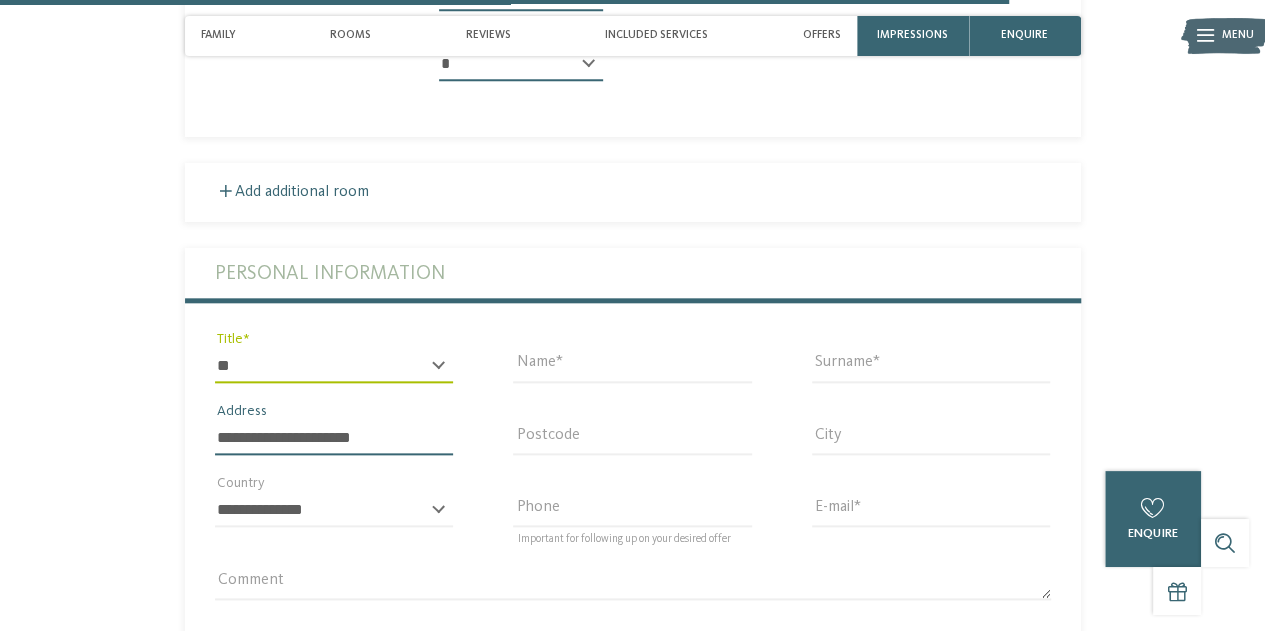 type on "*****" 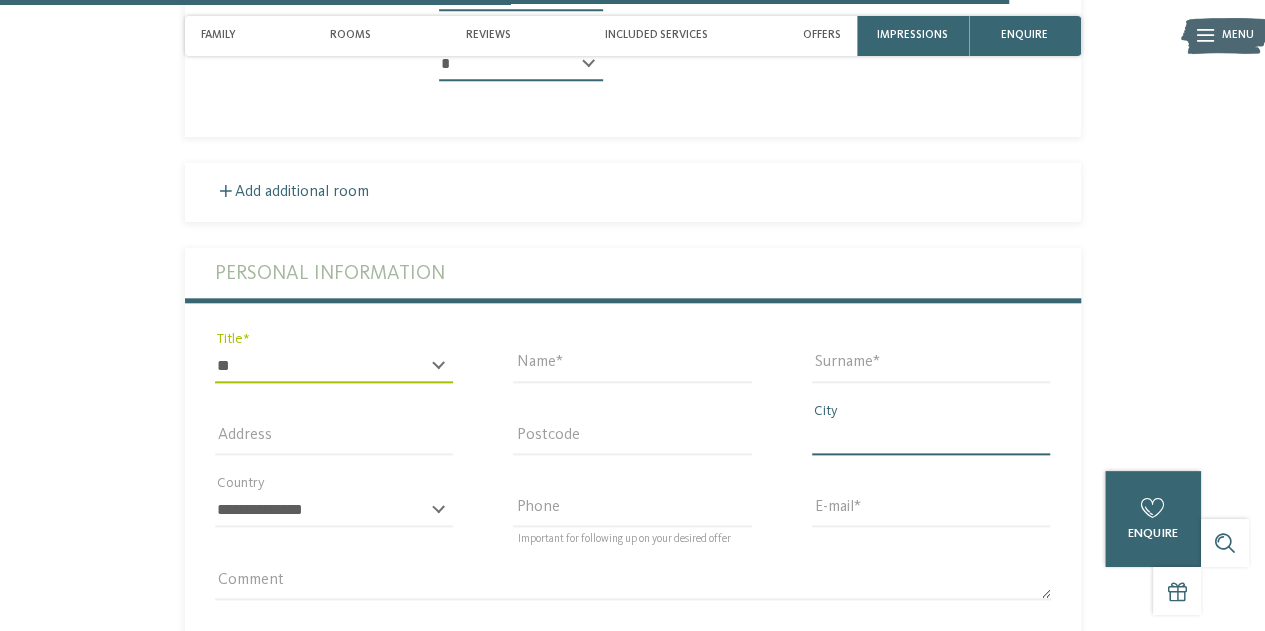 type on "******" 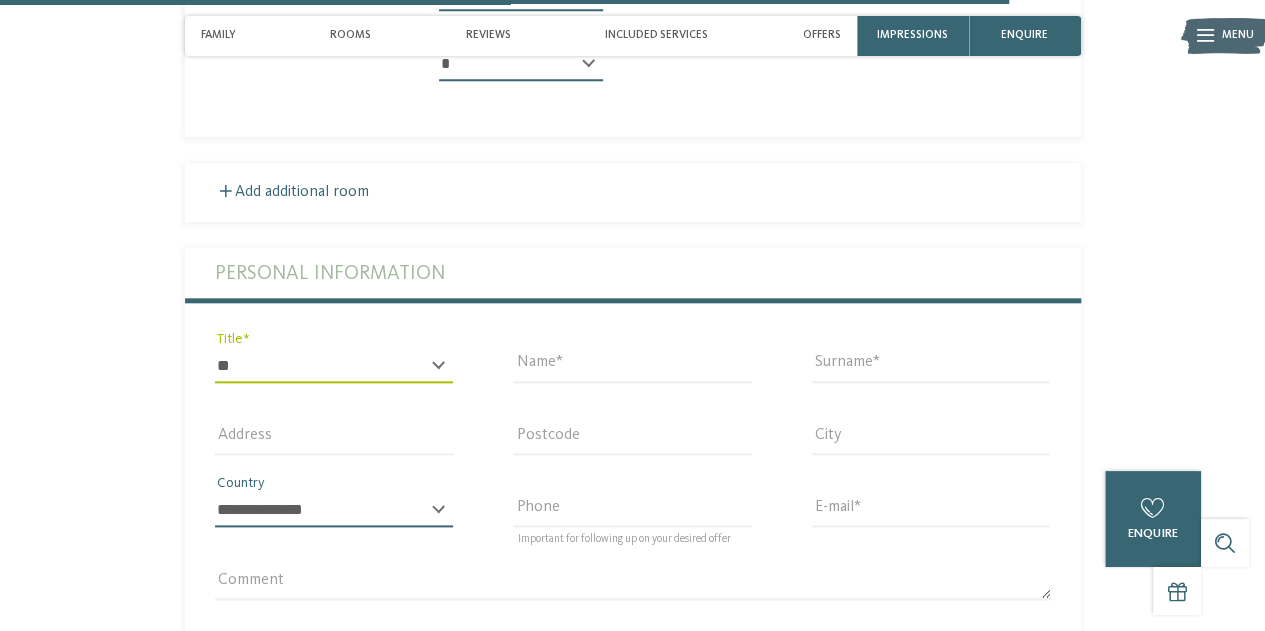 select on "**" 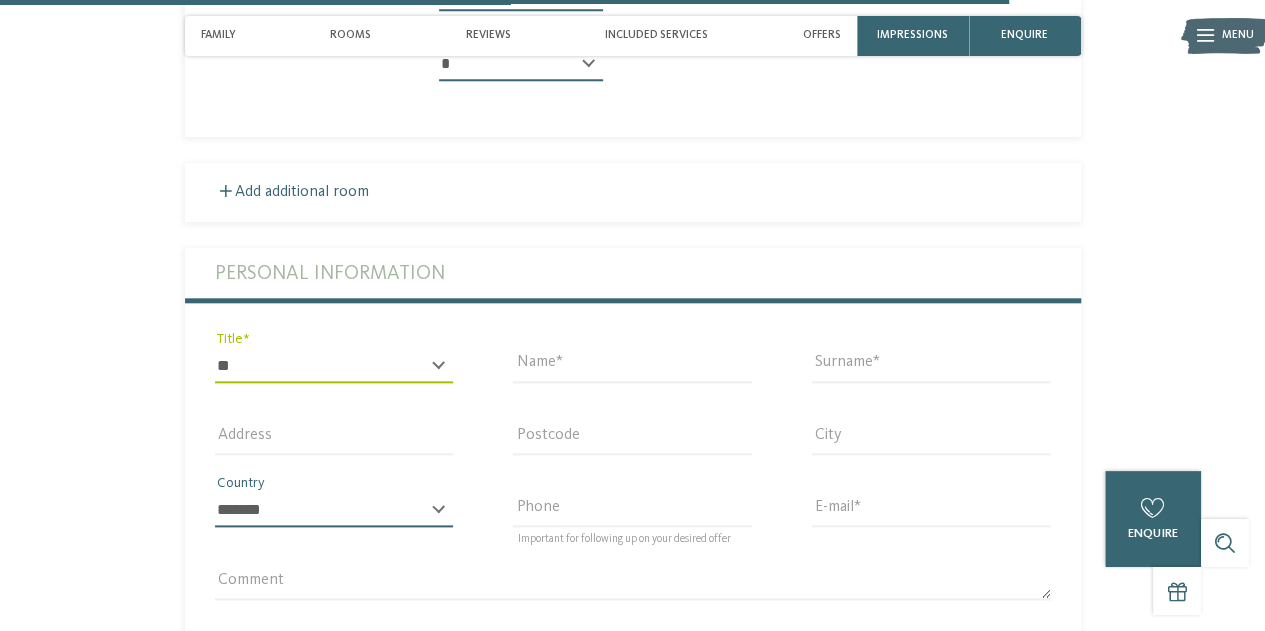 type on "**********" 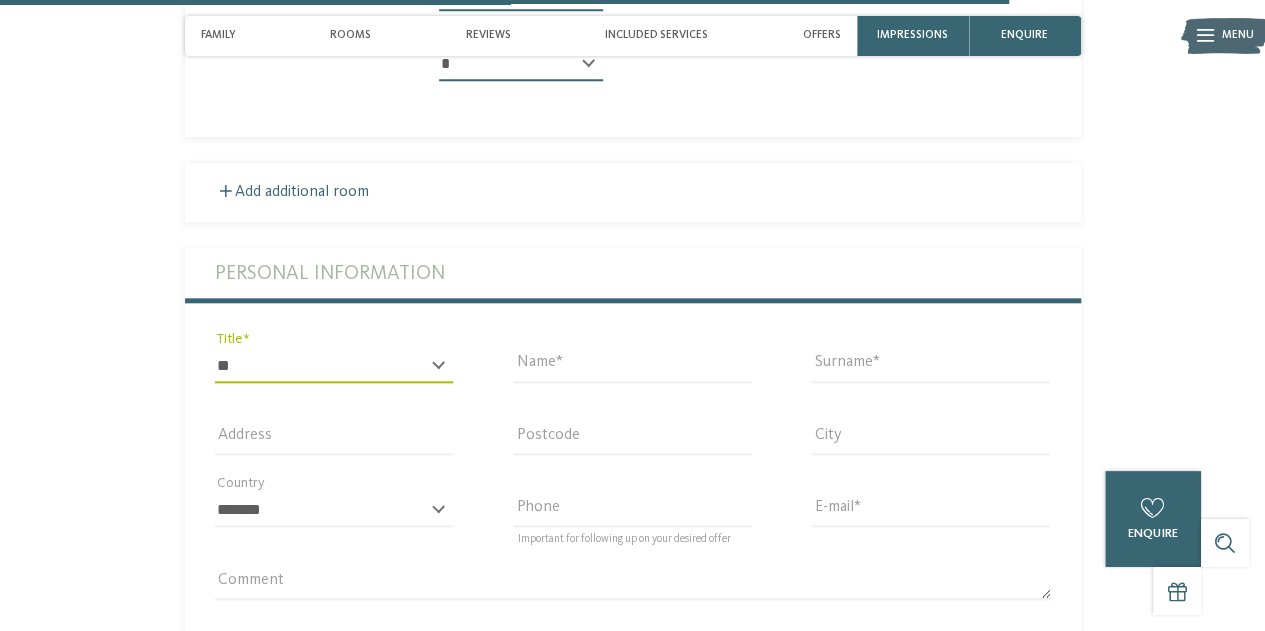 type on "**********" 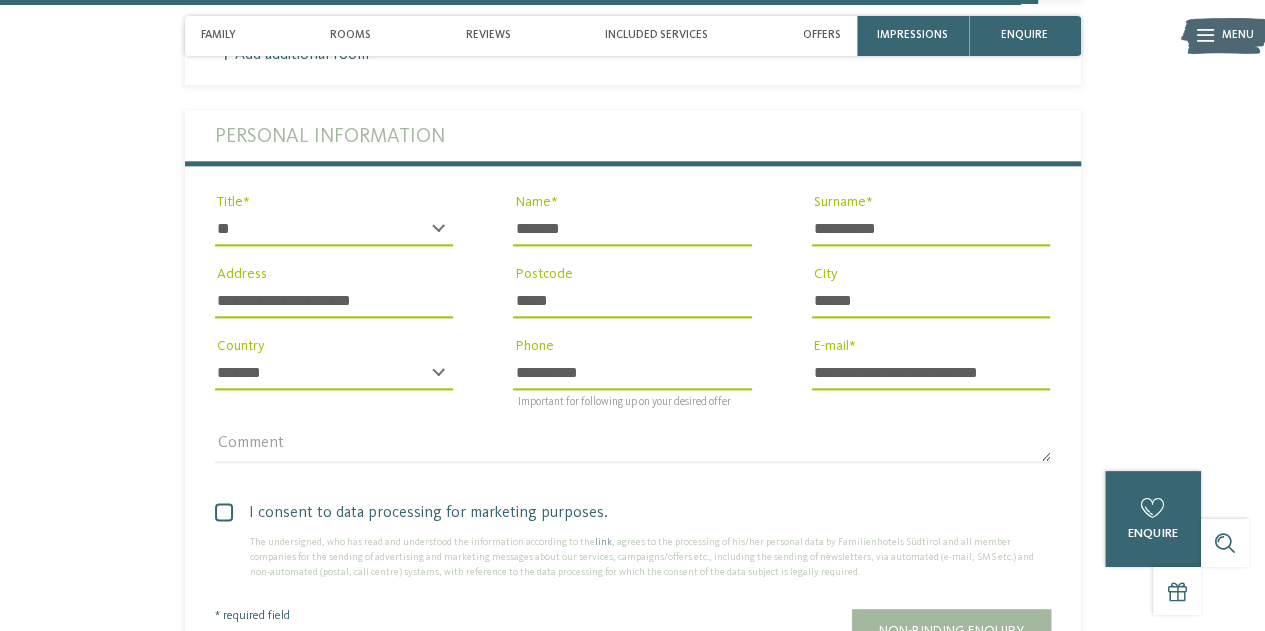 scroll, scrollTop: 4882, scrollLeft: 0, axis: vertical 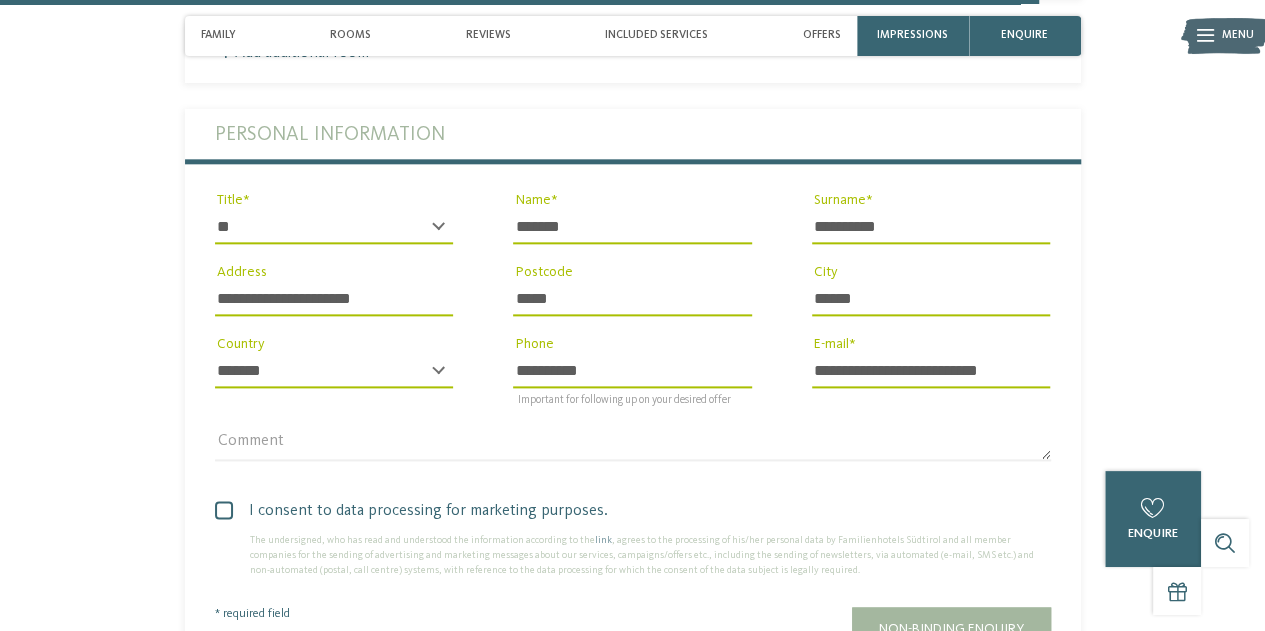drag, startPoint x: 611, startPoint y: 386, endPoint x: 458, endPoint y: 363, distance: 154.7191 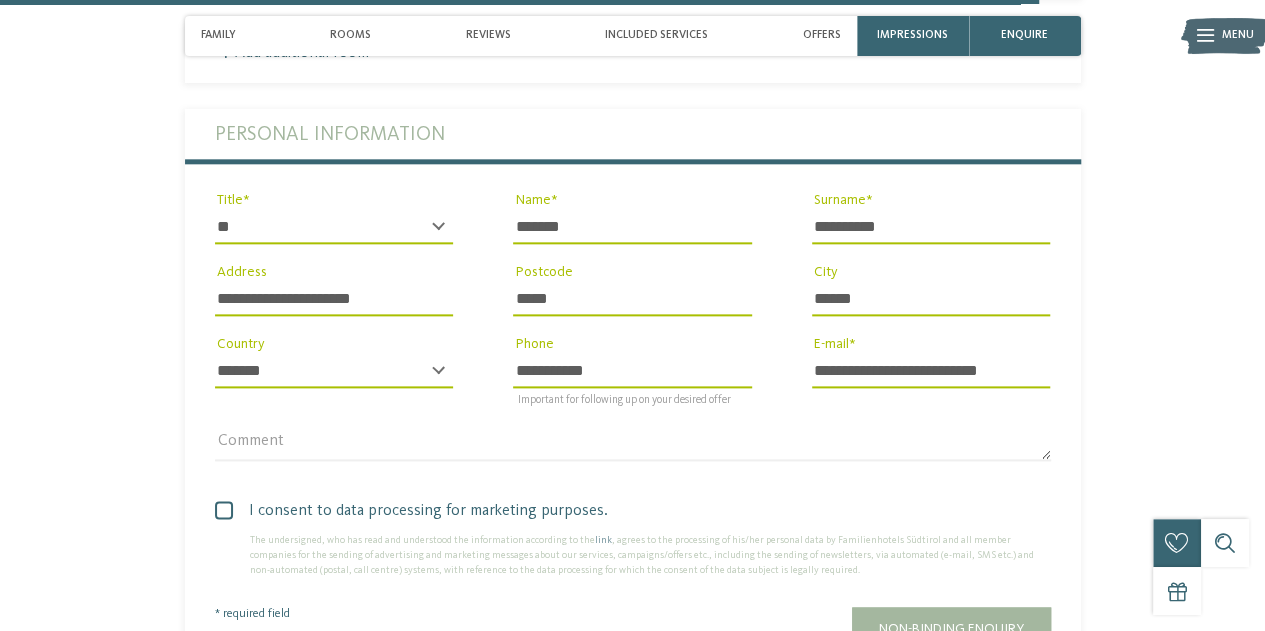 click on "**********" at bounding box center [632, 371] 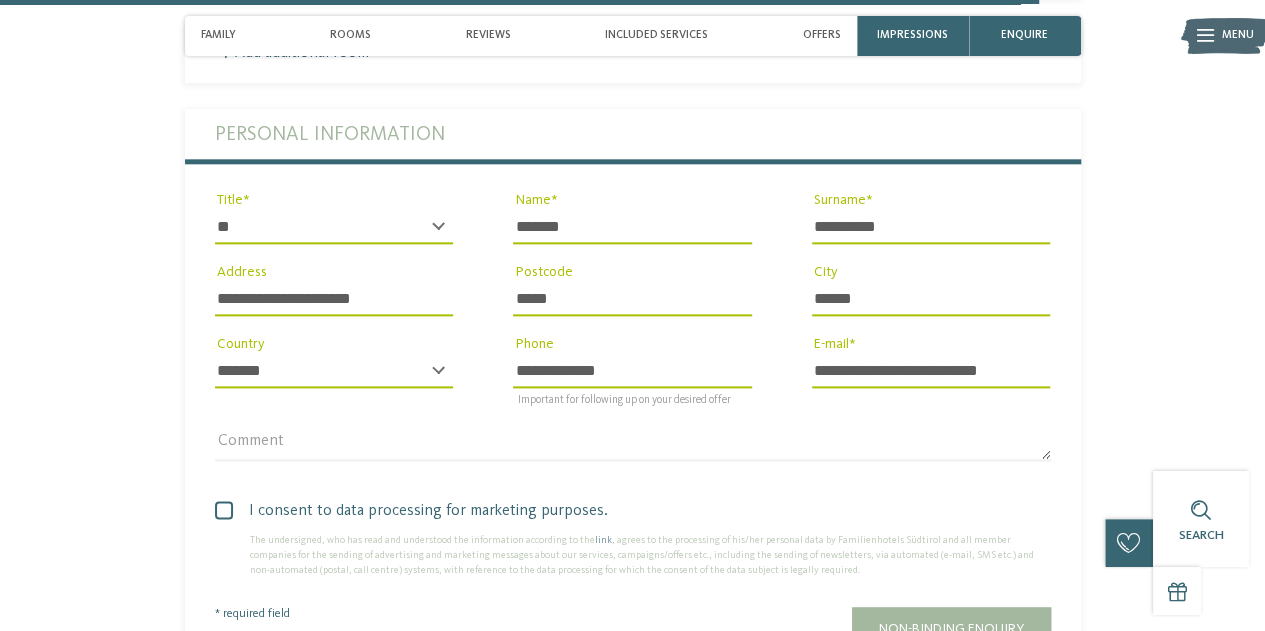 type on "**********" 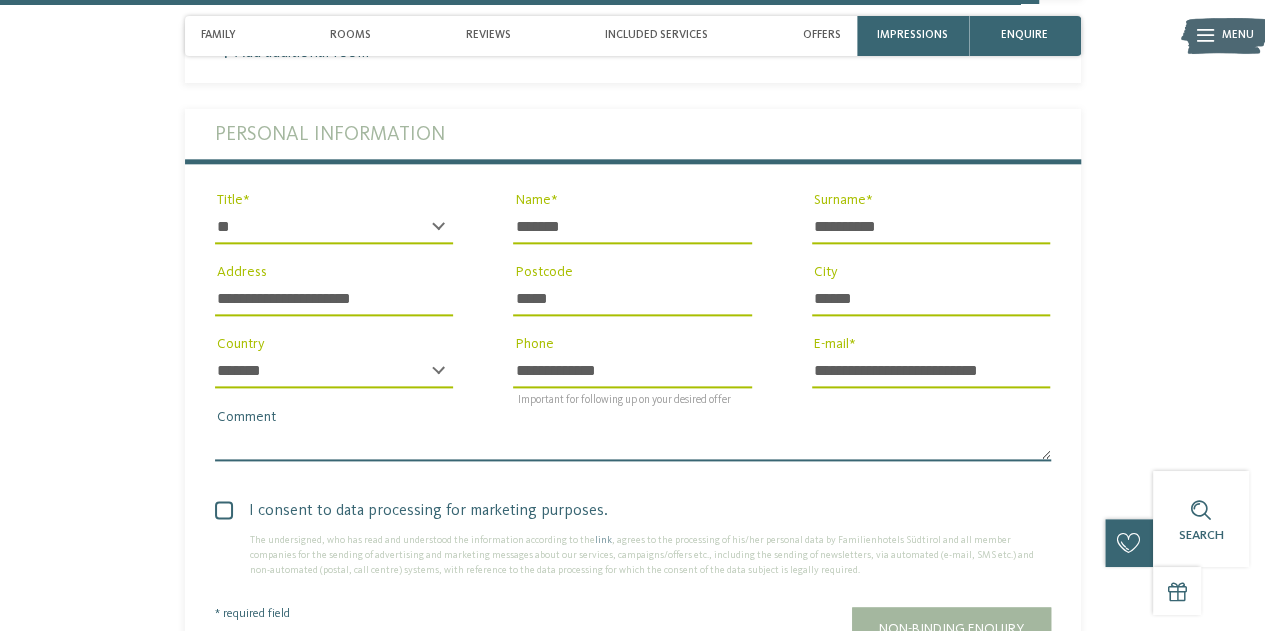 click on "Comment" at bounding box center (633, 444) 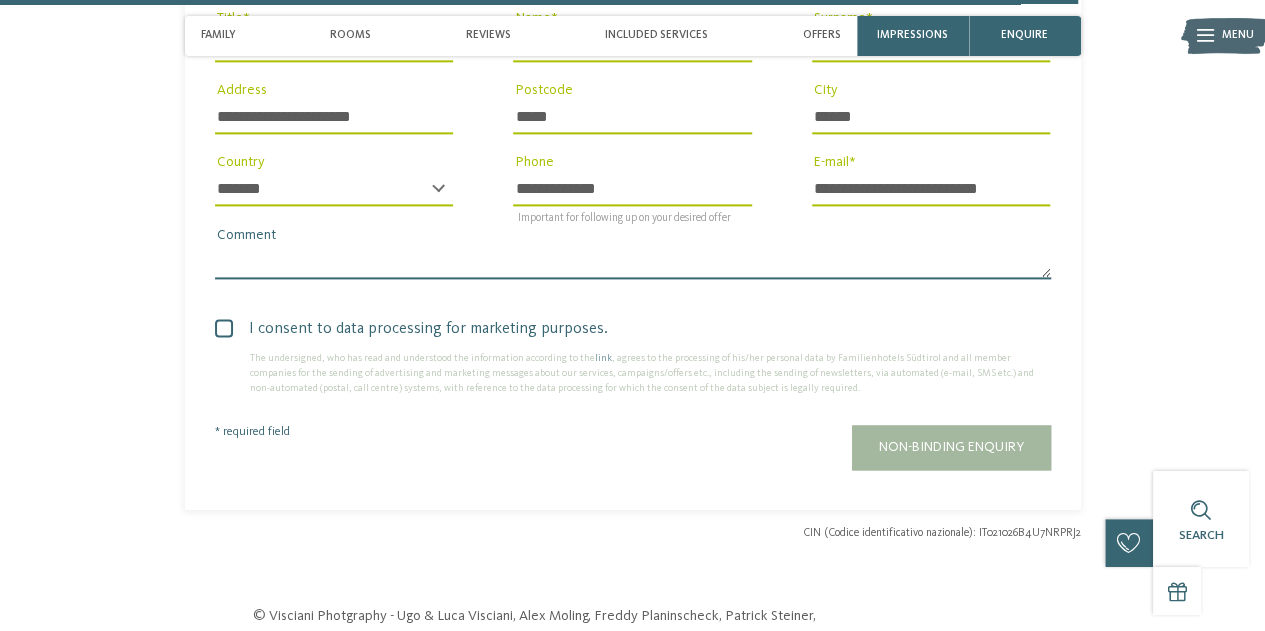 scroll, scrollTop: 5083, scrollLeft: 0, axis: vertical 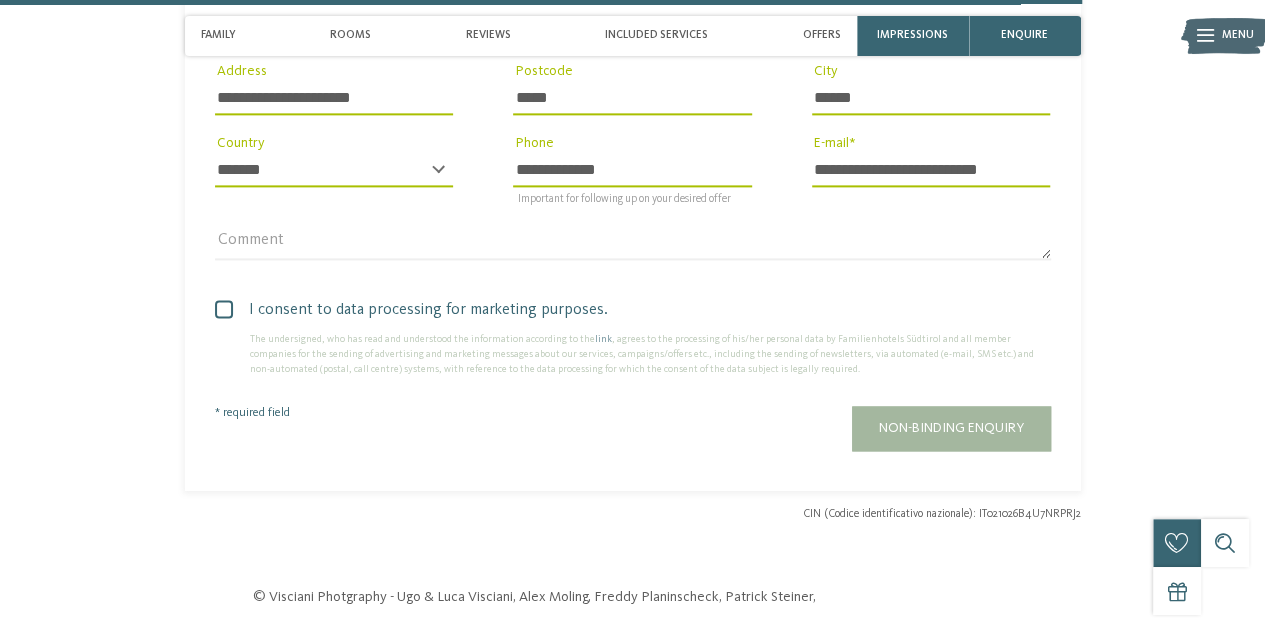 click on "I consent to data processing for marketing purposes." at bounding box center [640, 310] 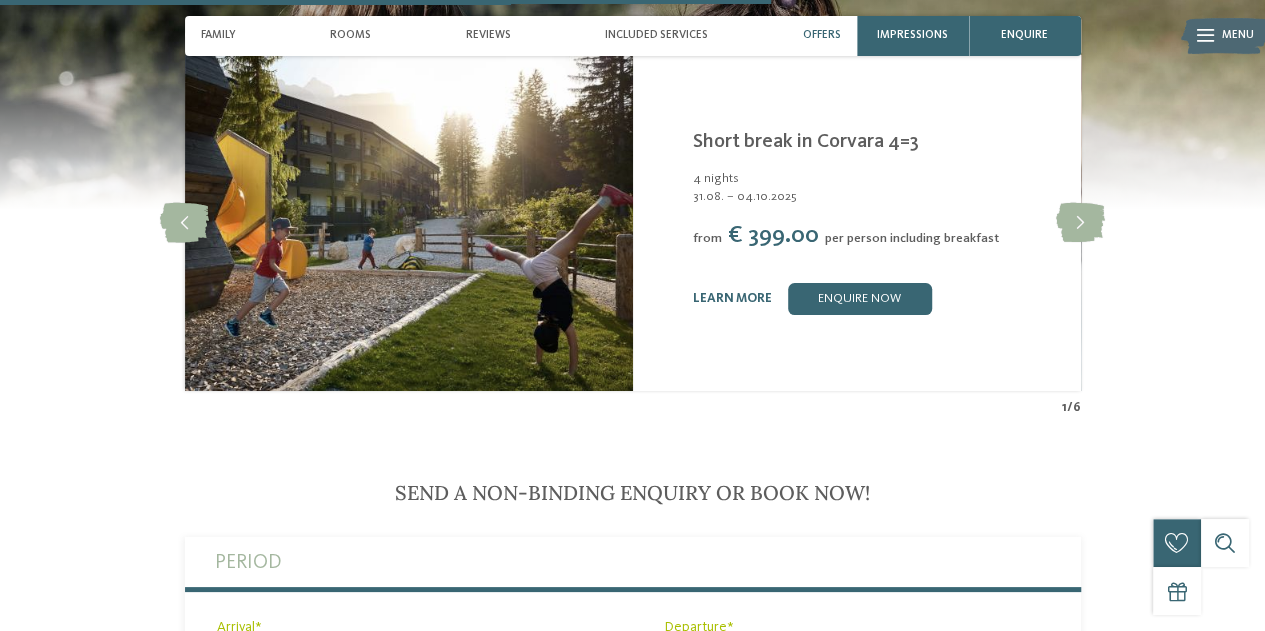 scroll, scrollTop: 3627, scrollLeft: 0, axis: vertical 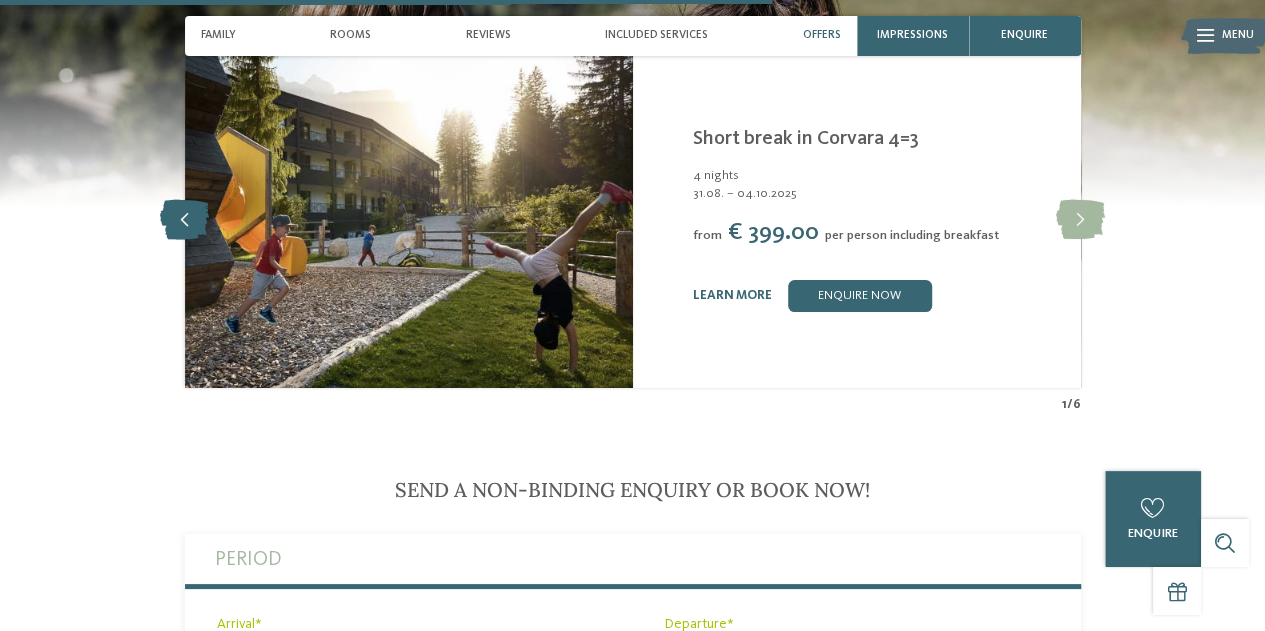 click at bounding box center (184, 220) 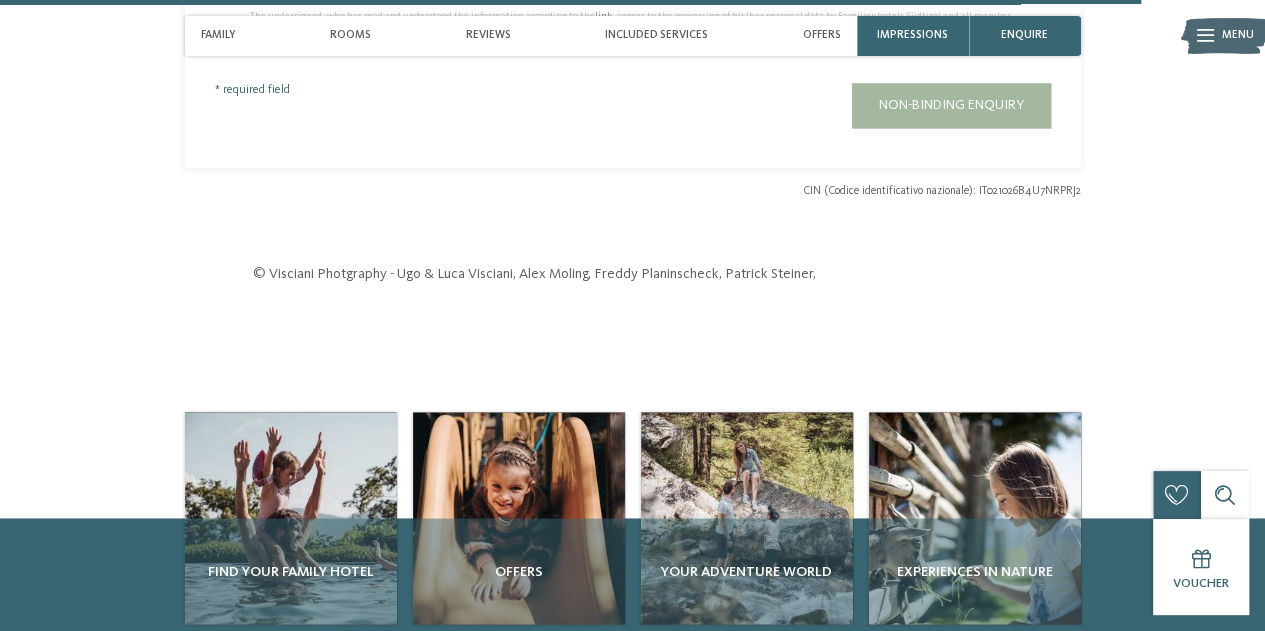 scroll, scrollTop: 5359, scrollLeft: 0, axis: vertical 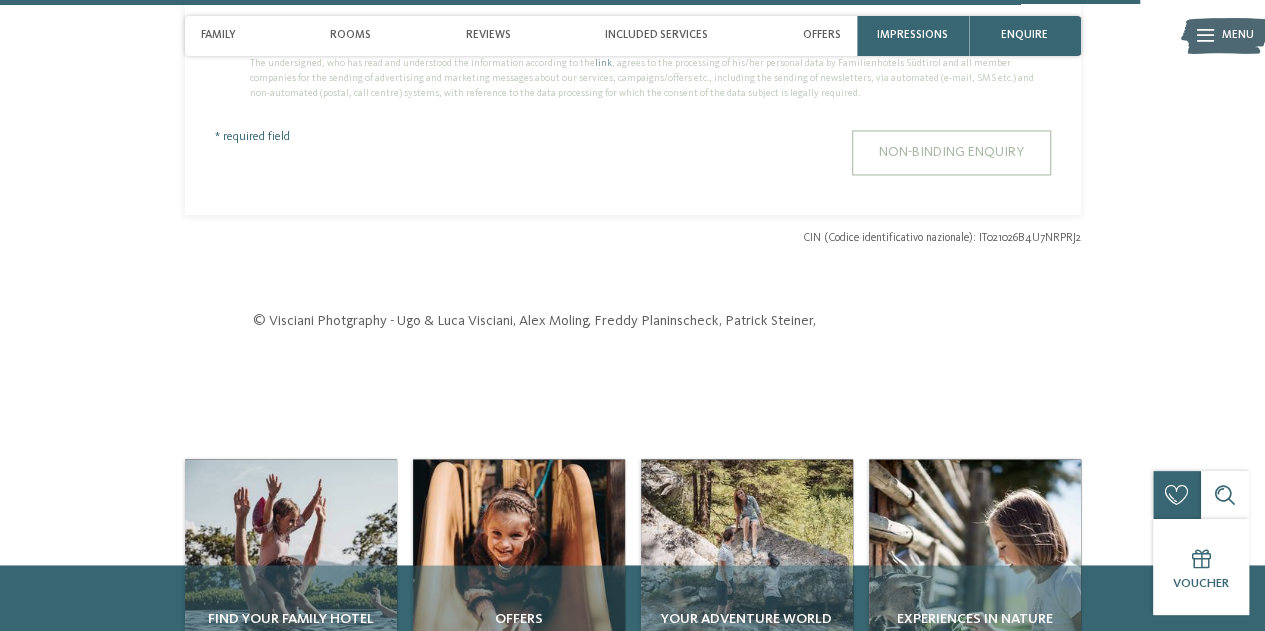 click on "Non-binding enquiry" at bounding box center [951, 152] 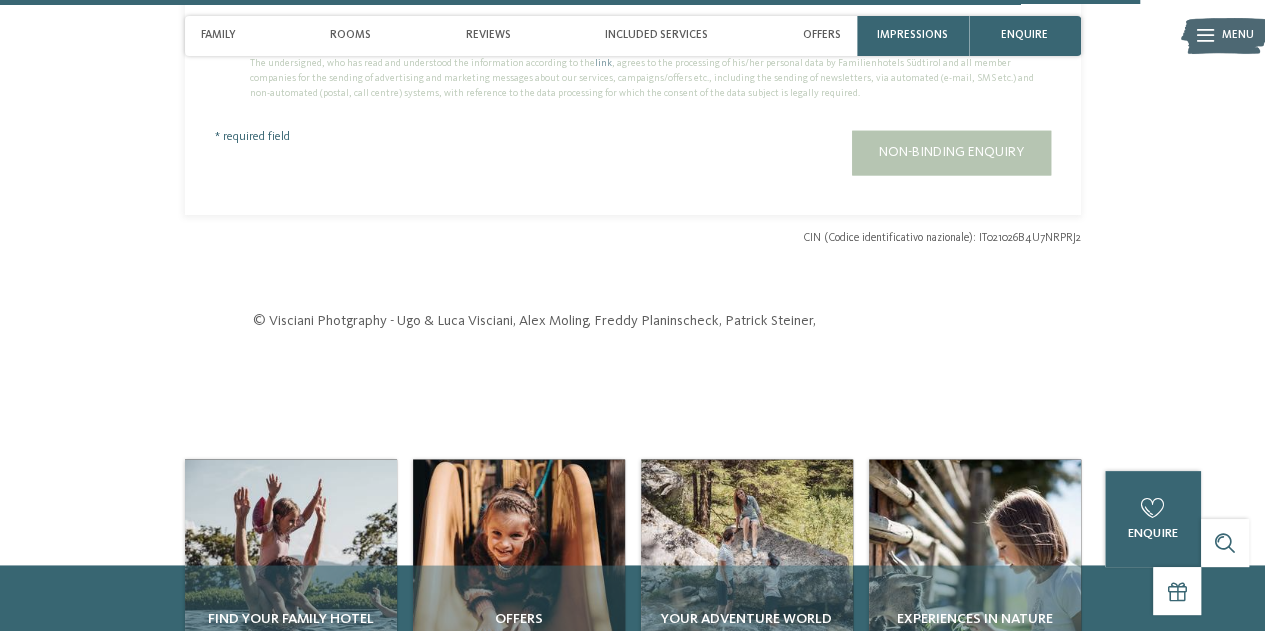scroll, scrollTop: 5356, scrollLeft: 0, axis: vertical 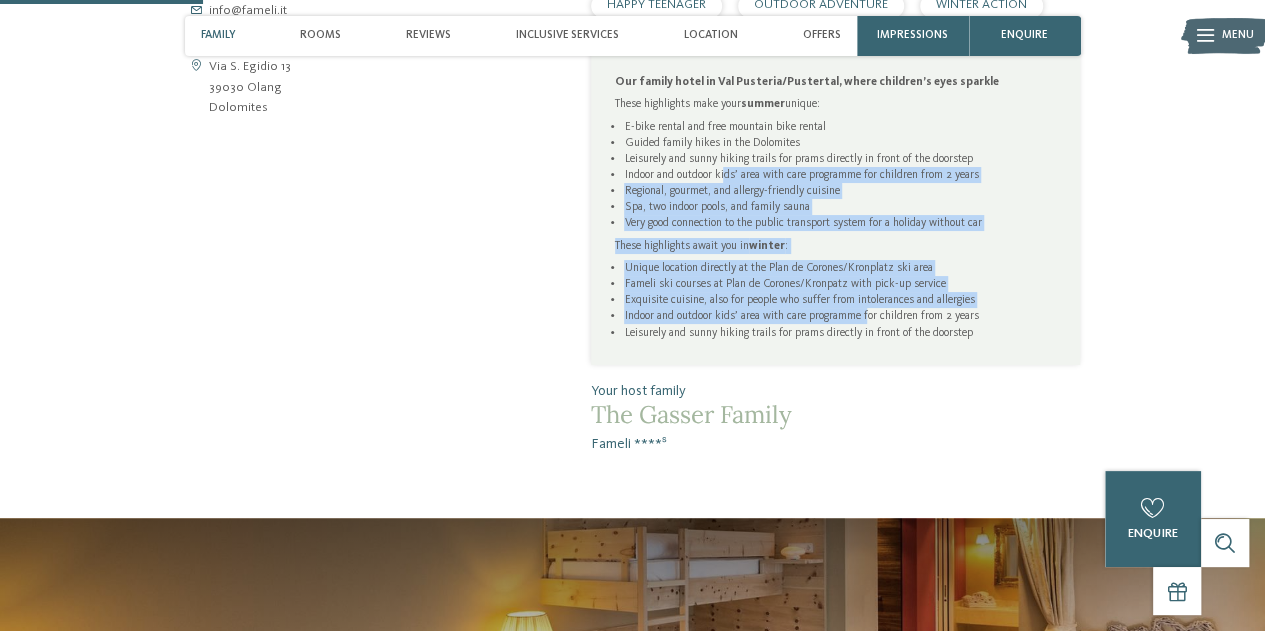 drag, startPoint x: 730, startPoint y: 169, endPoint x: 873, endPoint y: 319, distance: 207.24141 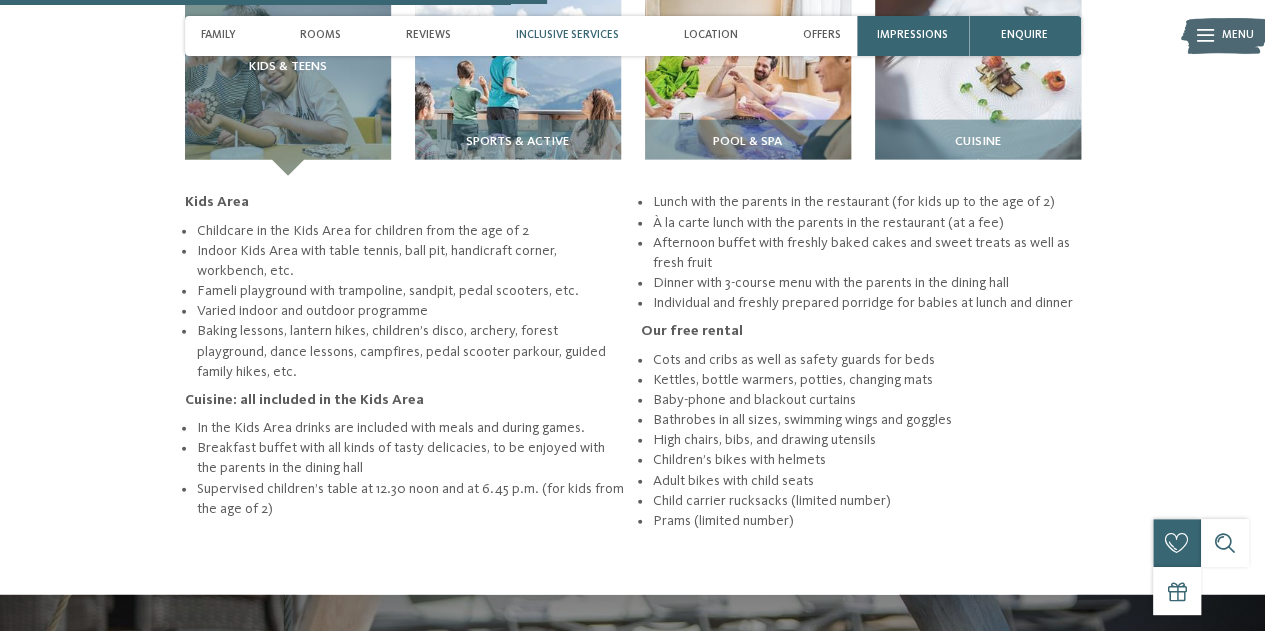 scroll, scrollTop: 2260, scrollLeft: 0, axis: vertical 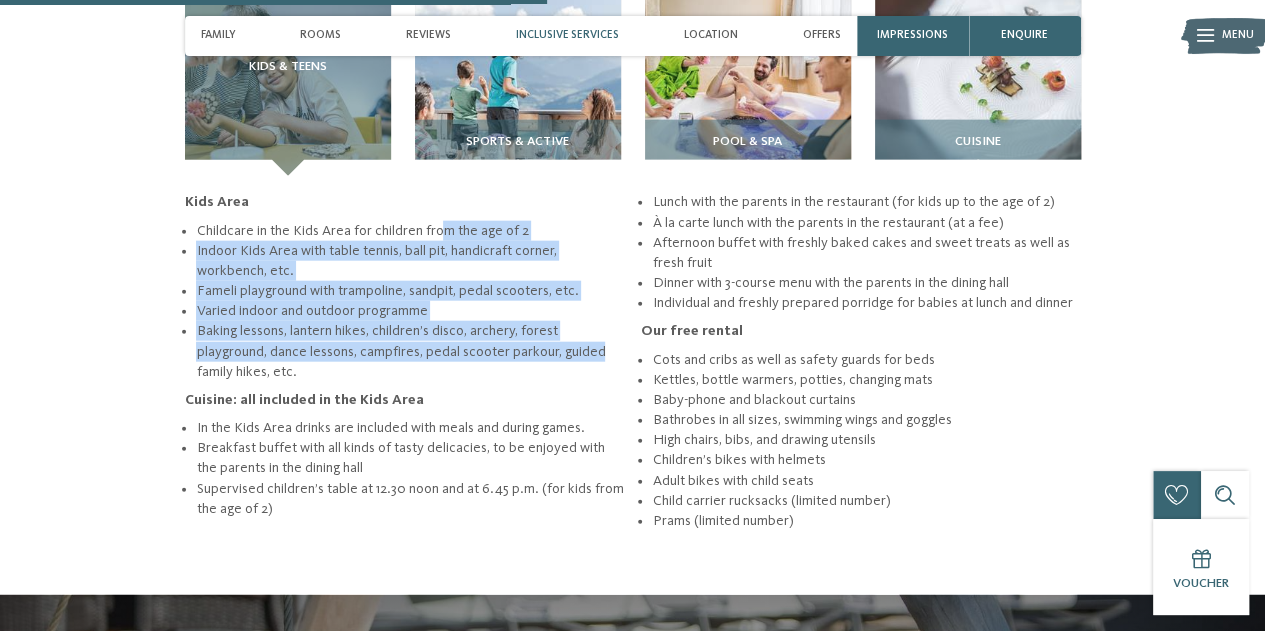 drag, startPoint x: 444, startPoint y: 236, endPoint x: 597, endPoint y: 348, distance: 189.61276 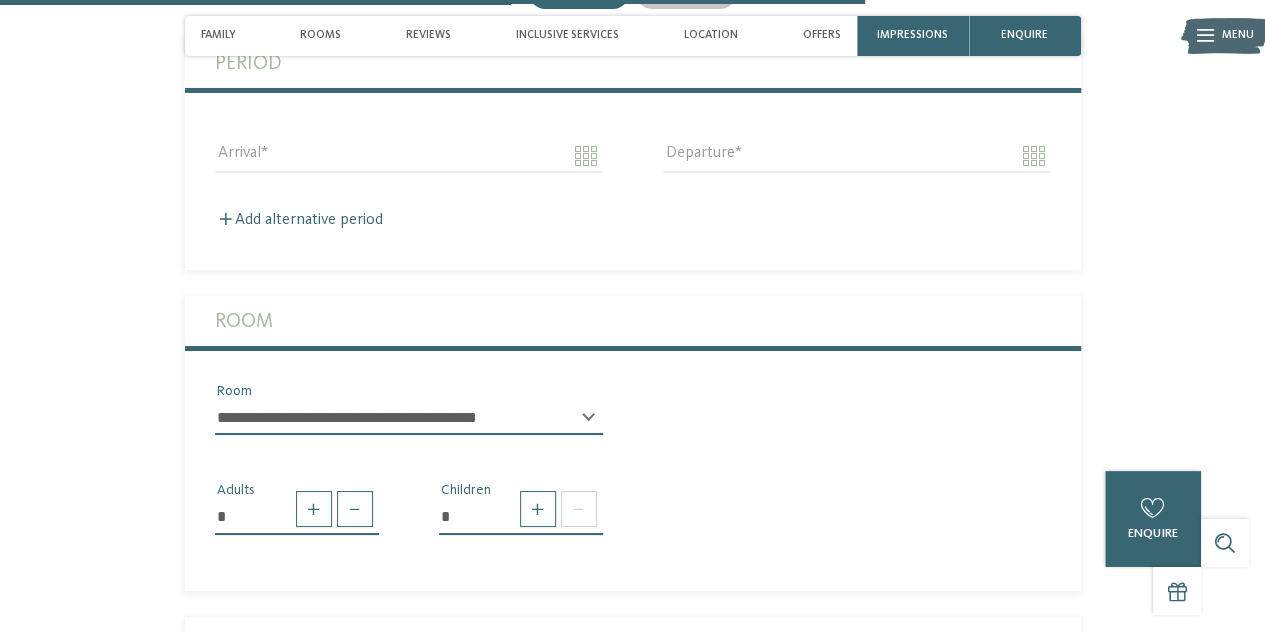 scroll, scrollTop: 3570, scrollLeft: 0, axis: vertical 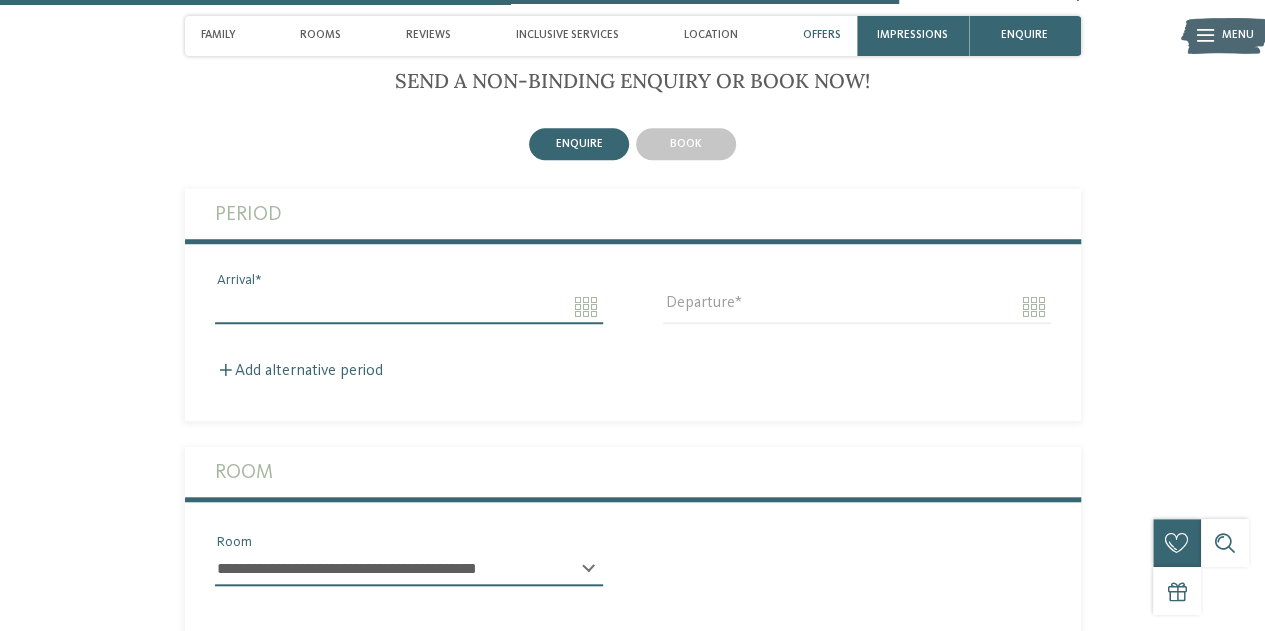 click on "Arrival" at bounding box center [409, 307] 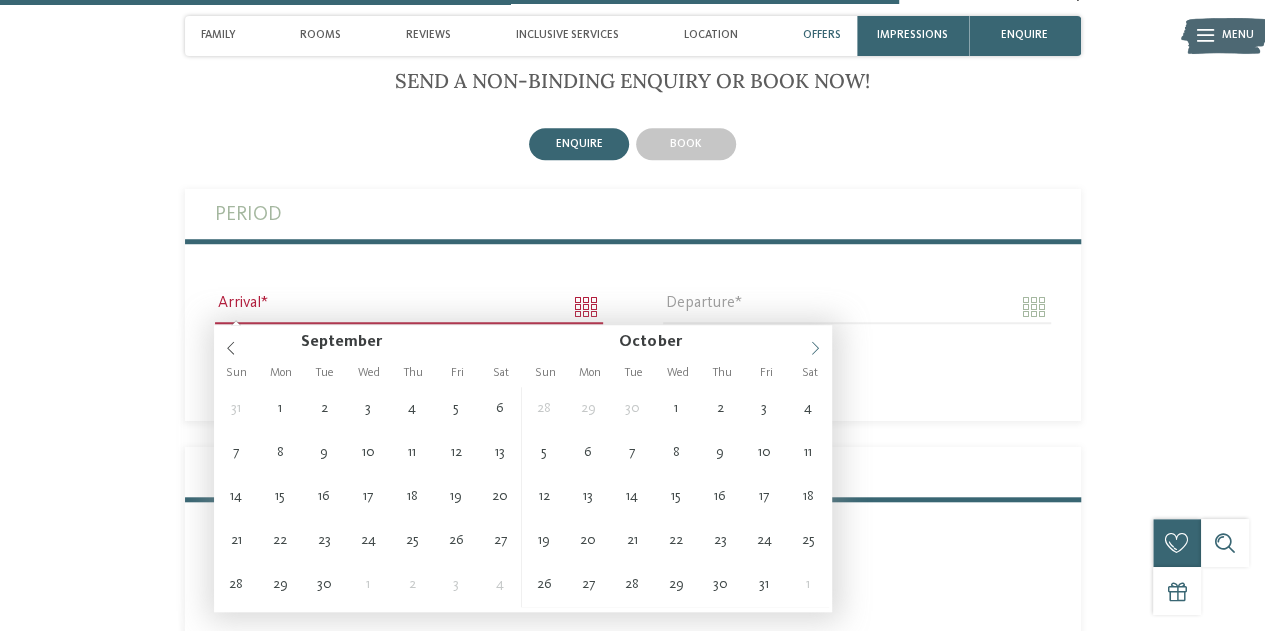 click 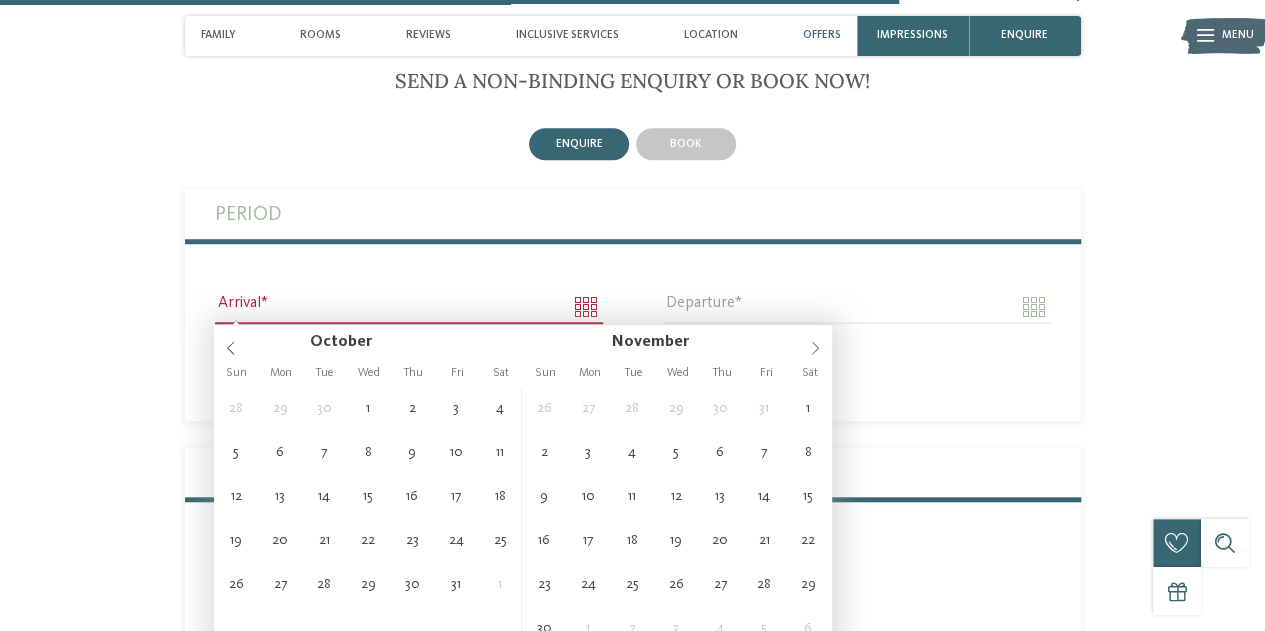 click 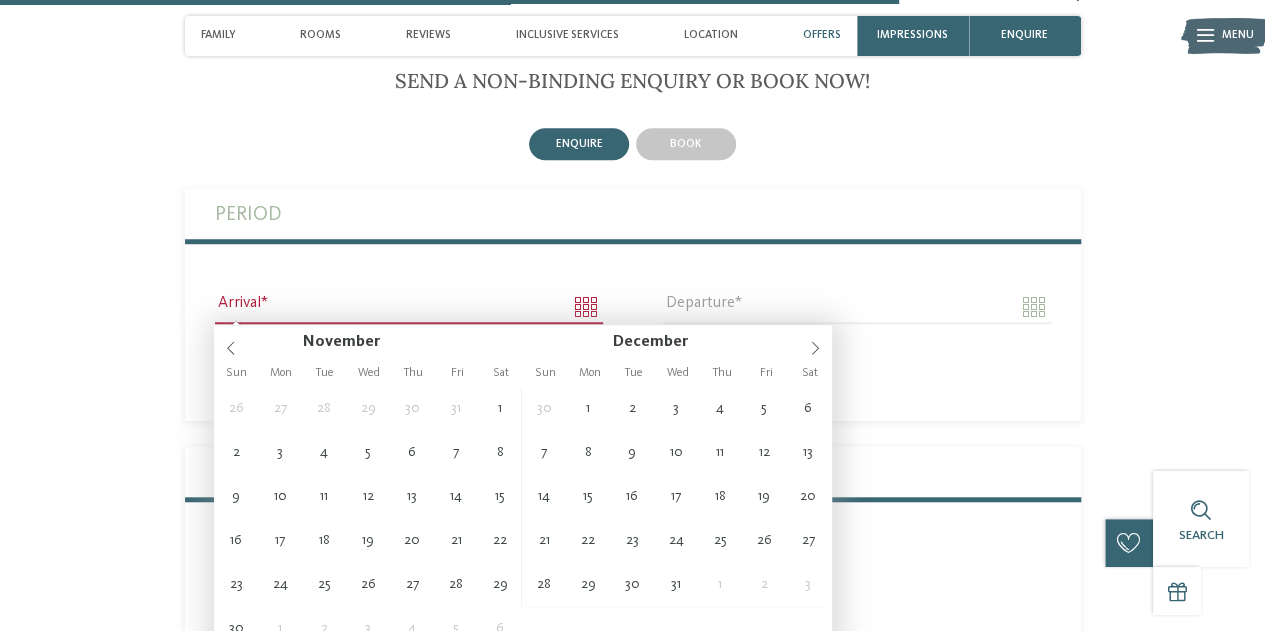 type on "**********" 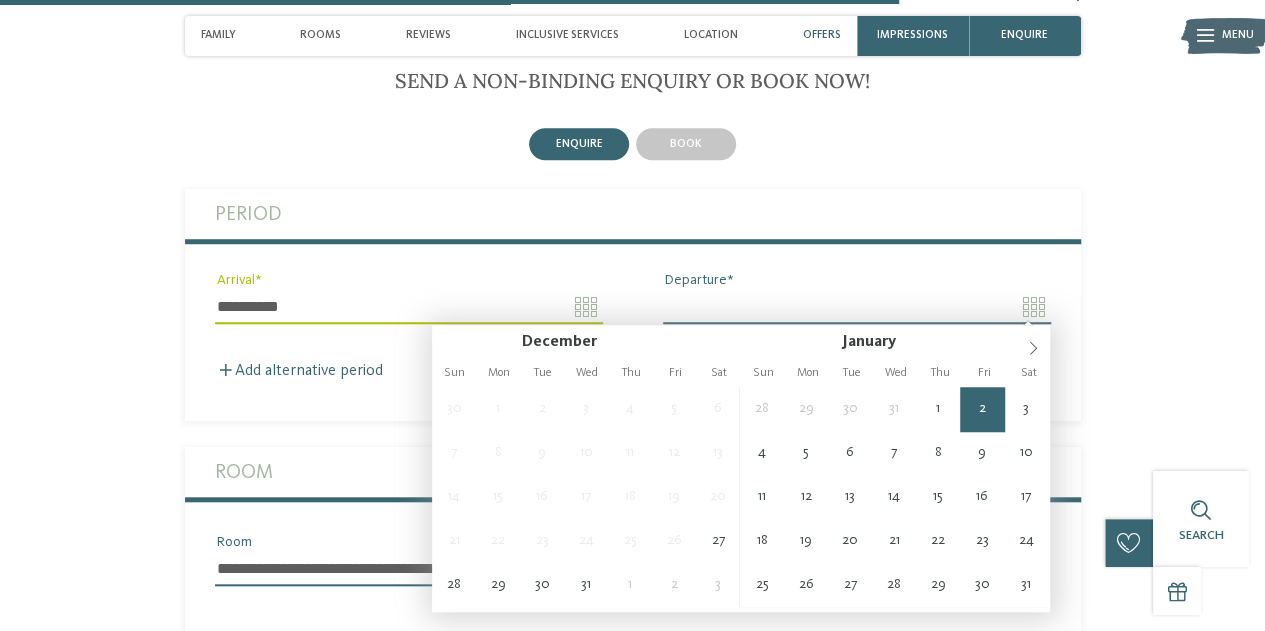 type on "**********" 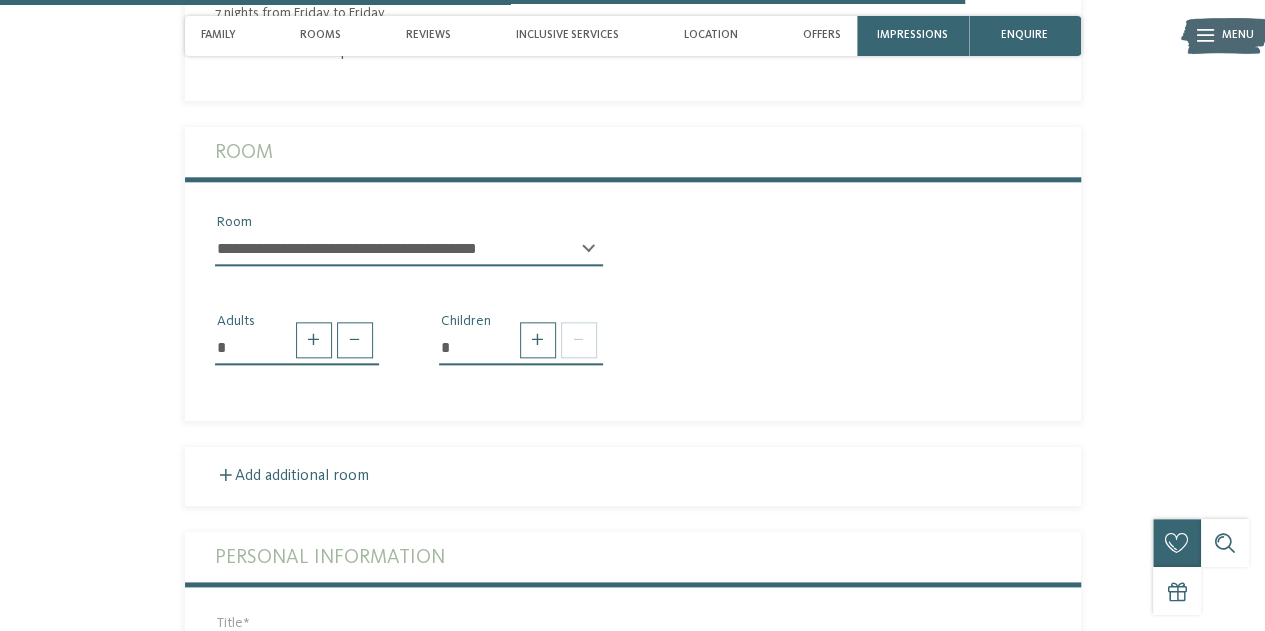 scroll, scrollTop: 4785, scrollLeft: 0, axis: vertical 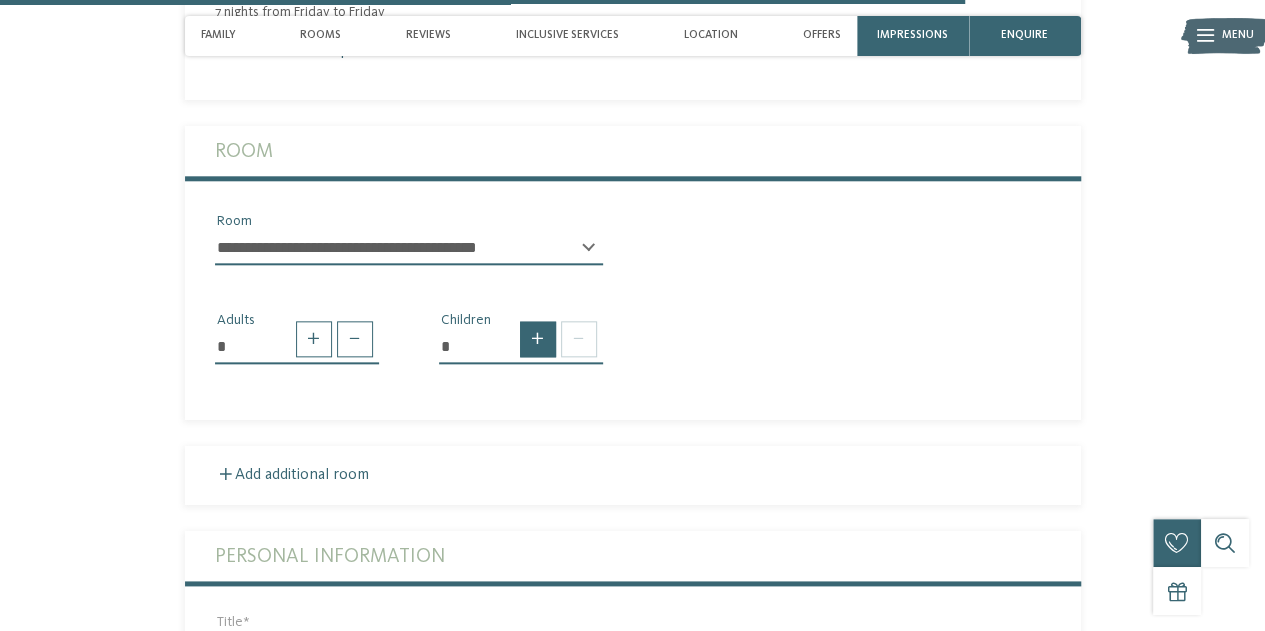 click at bounding box center [538, 339] 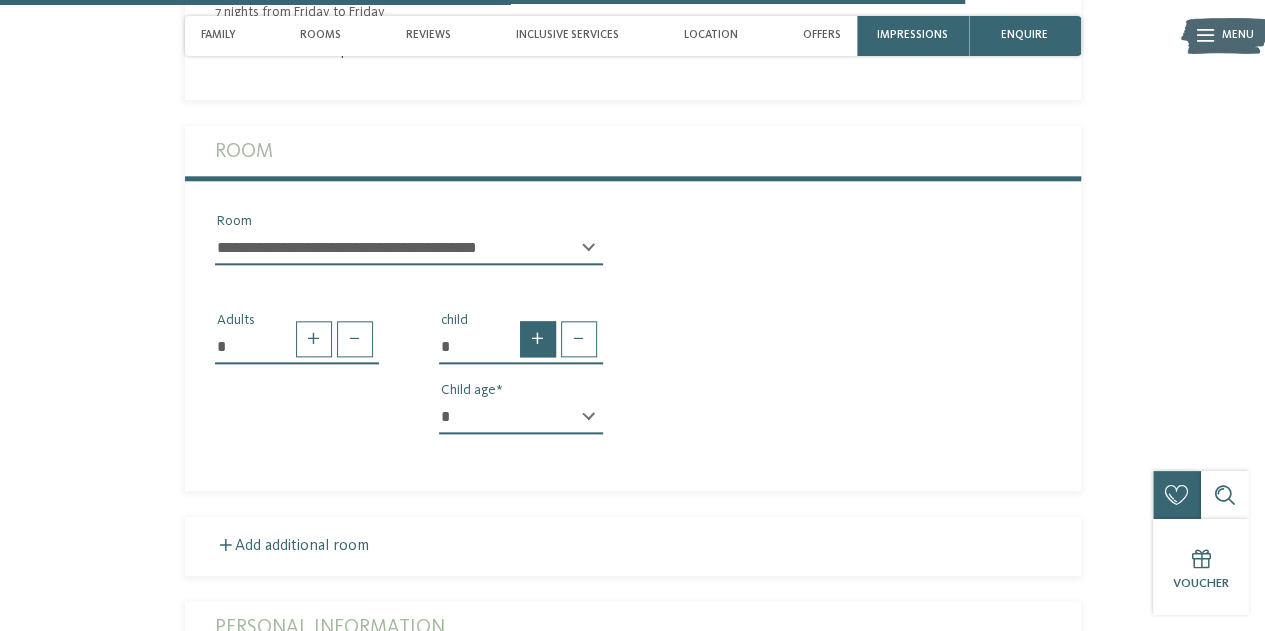 click at bounding box center (538, 339) 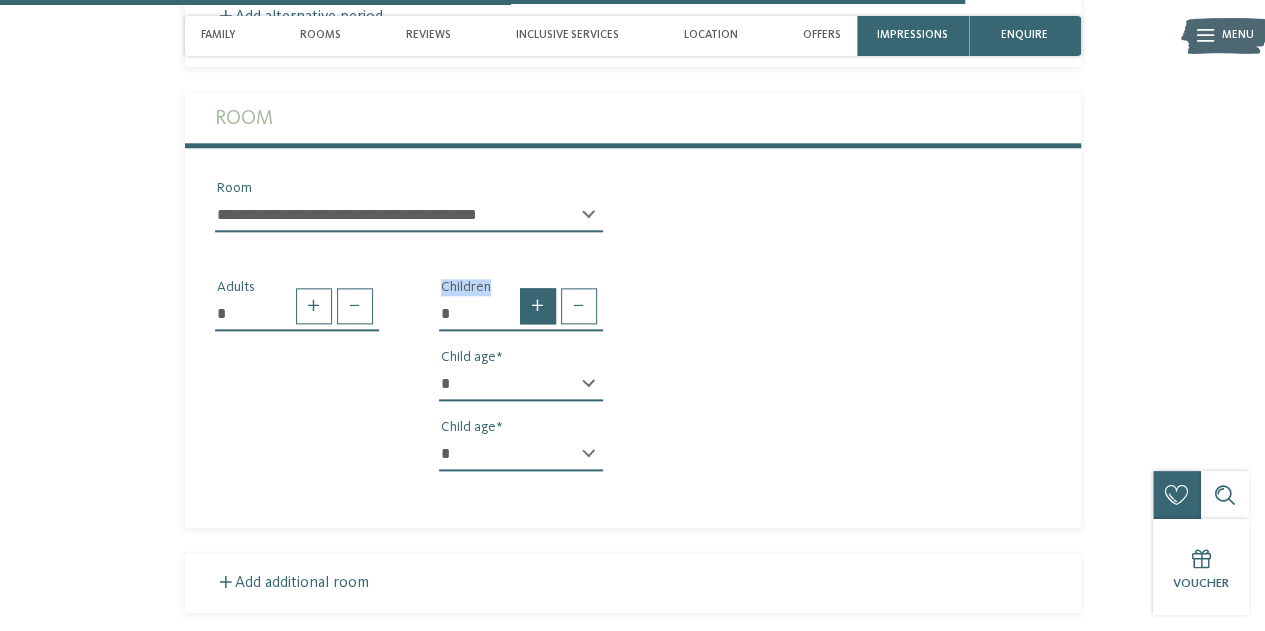 scroll, scrollTop: 4819, scrollLeft: 0, axis: vertical 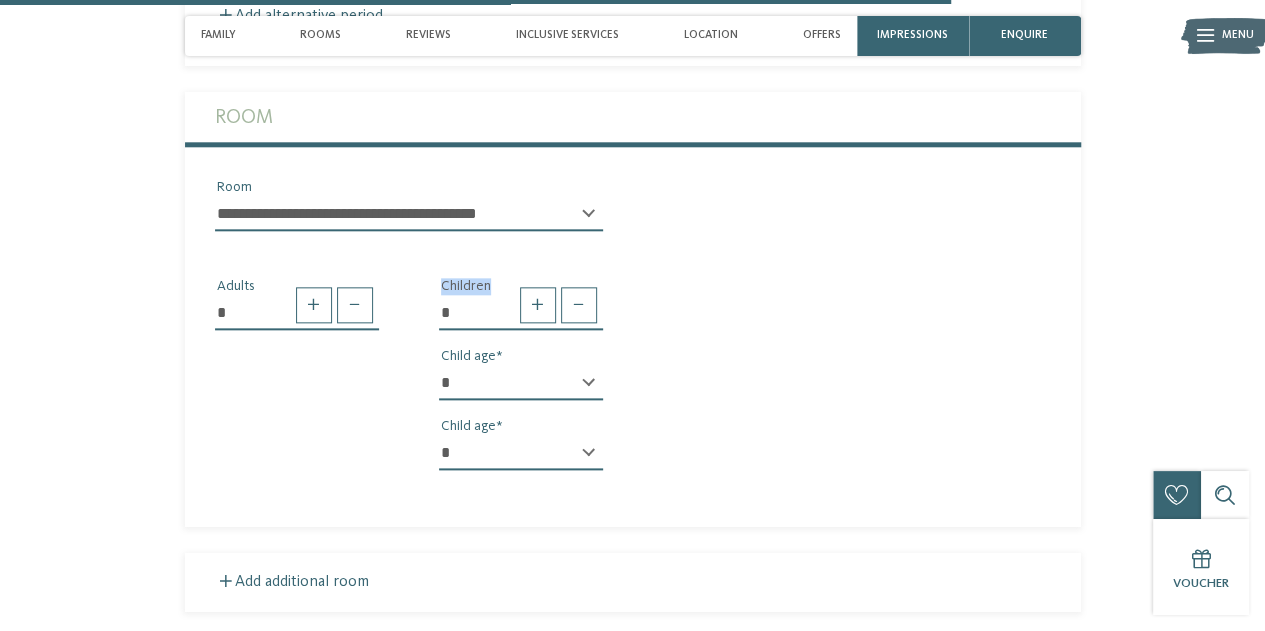 click on "* * * * * * * * * * * ** ** ** ** ** ** ** **" at bounding box center (521, 383) 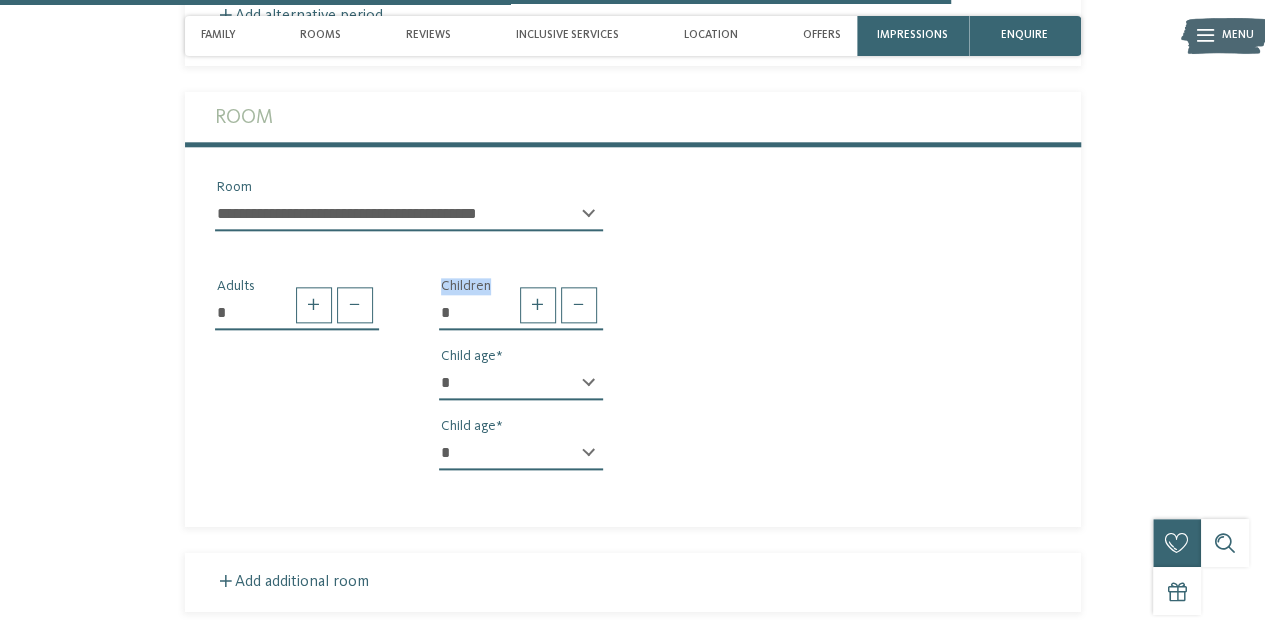 select on "*" 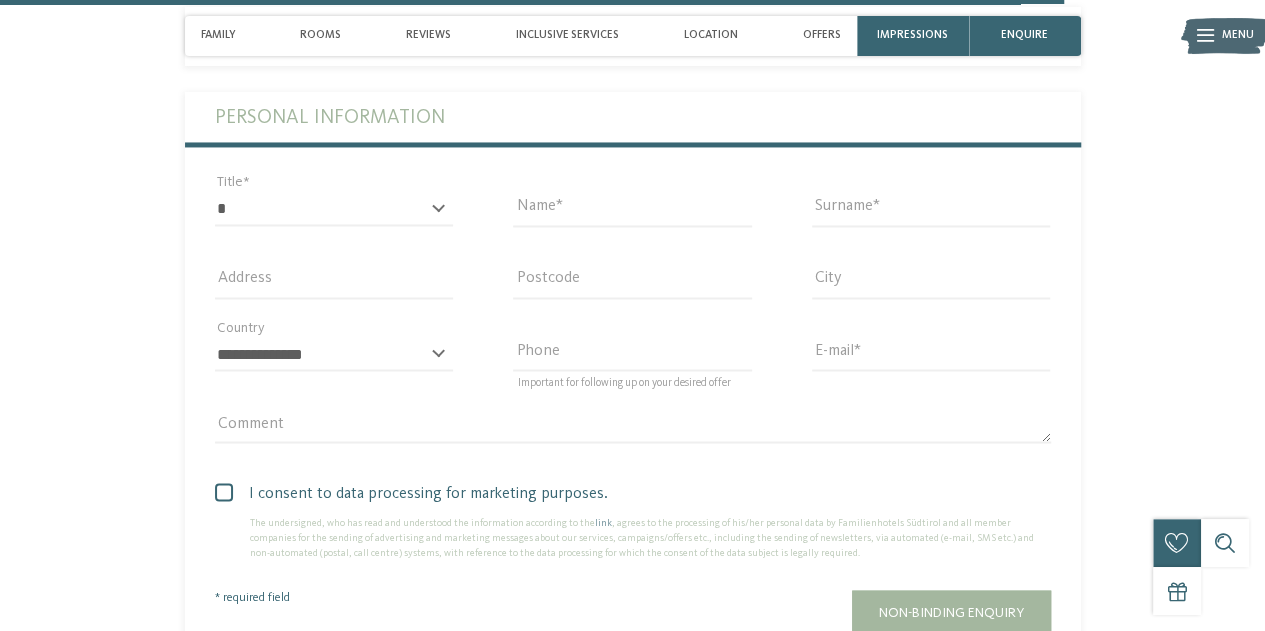 scroll, scrollTop: 5404, scrollLeft: 0, axis: vertical 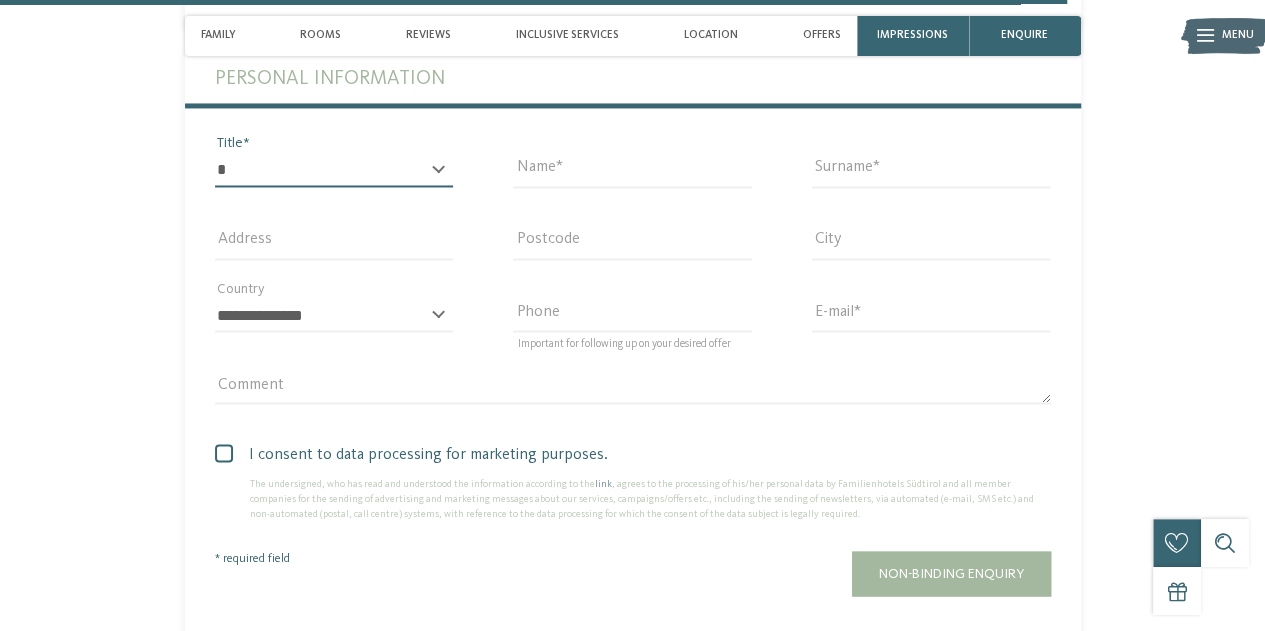click on "* ** ** ****** **" at bounding box center (334, 170) 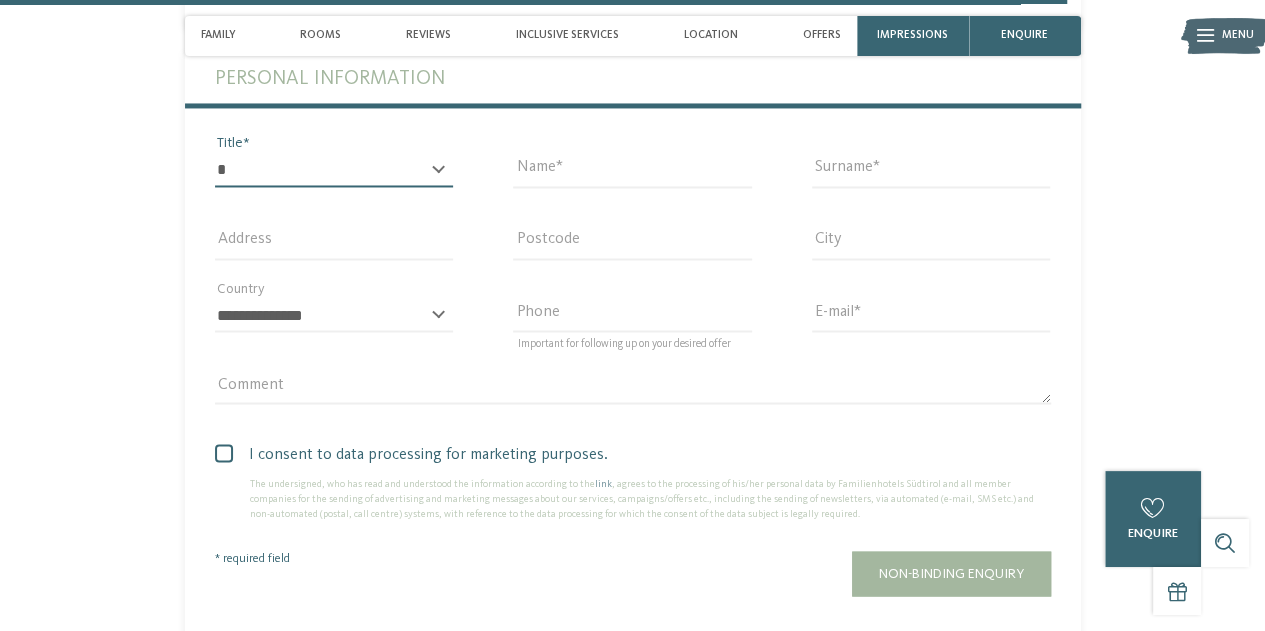select on "*" 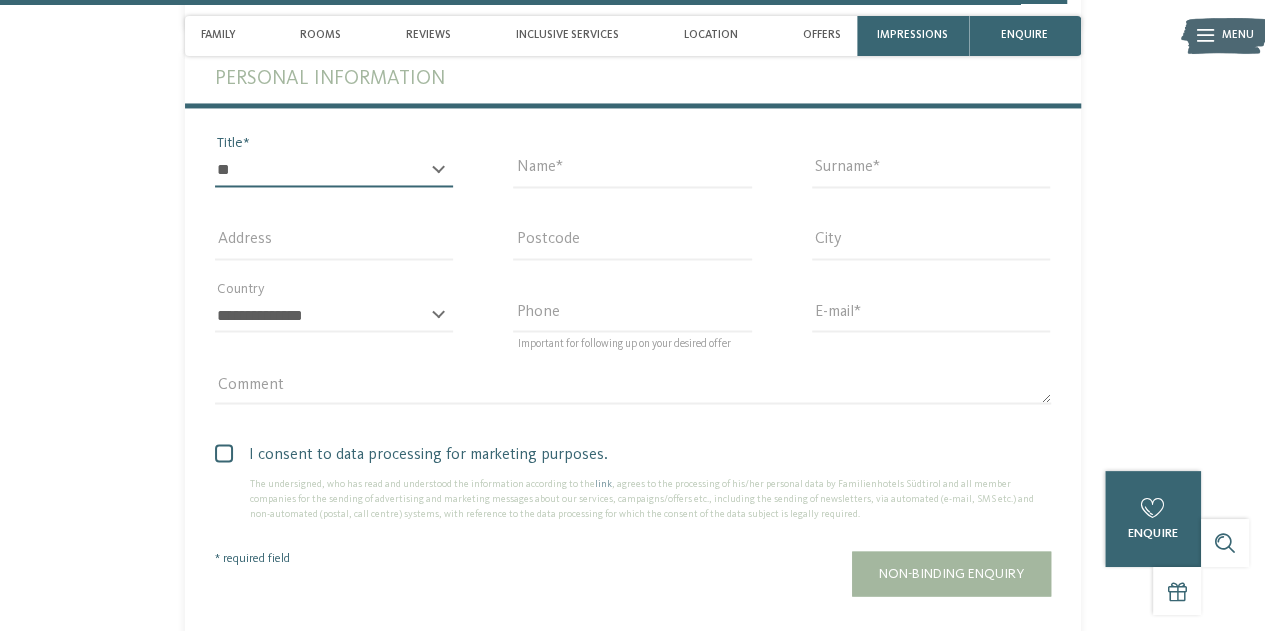 click on "* ** ** ****** **" at bounding box center [334, 170] 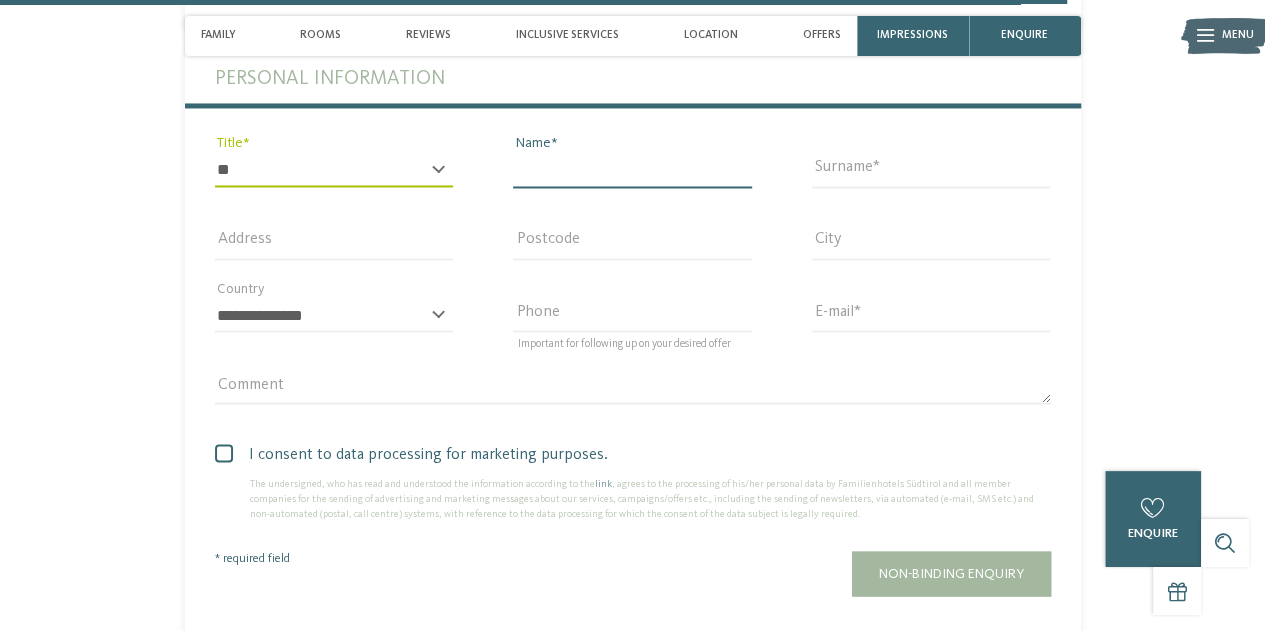 click on "Name" at bounding box center [632, 170] 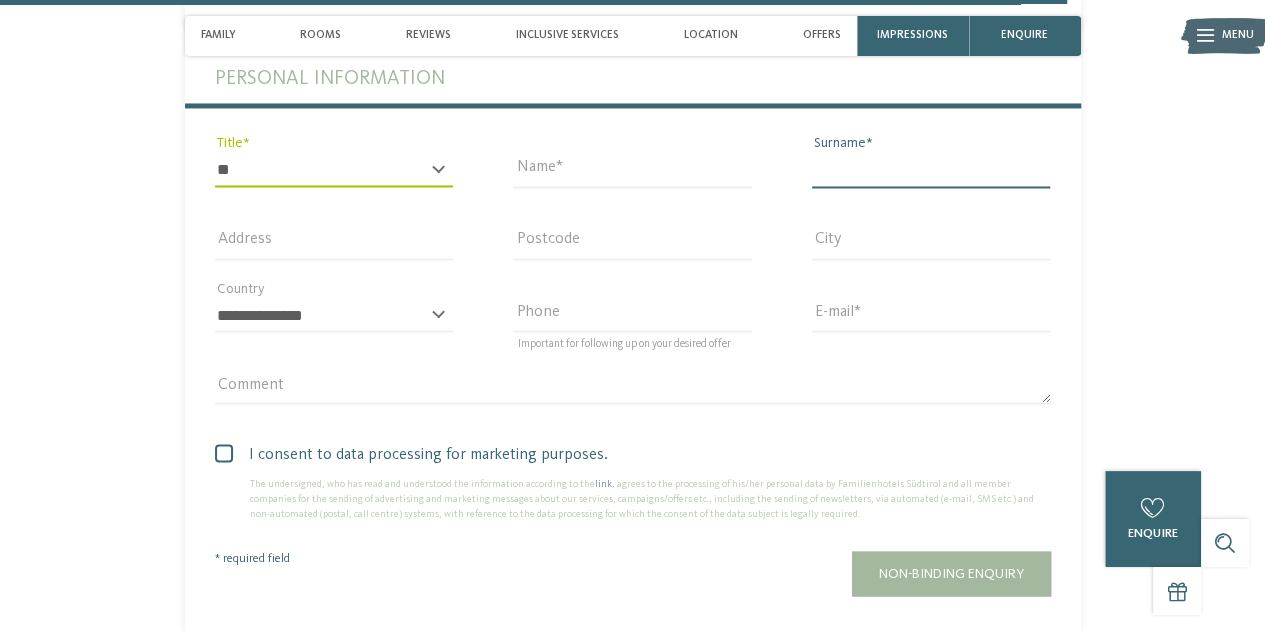 type on "**********" 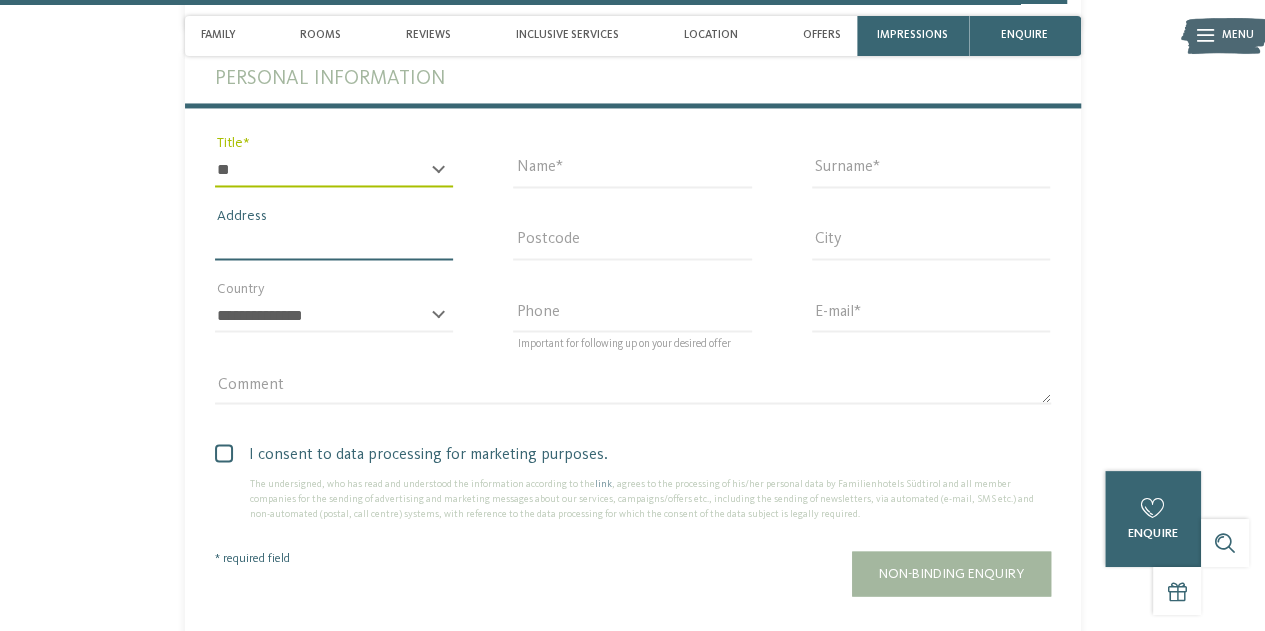 type on "**********" 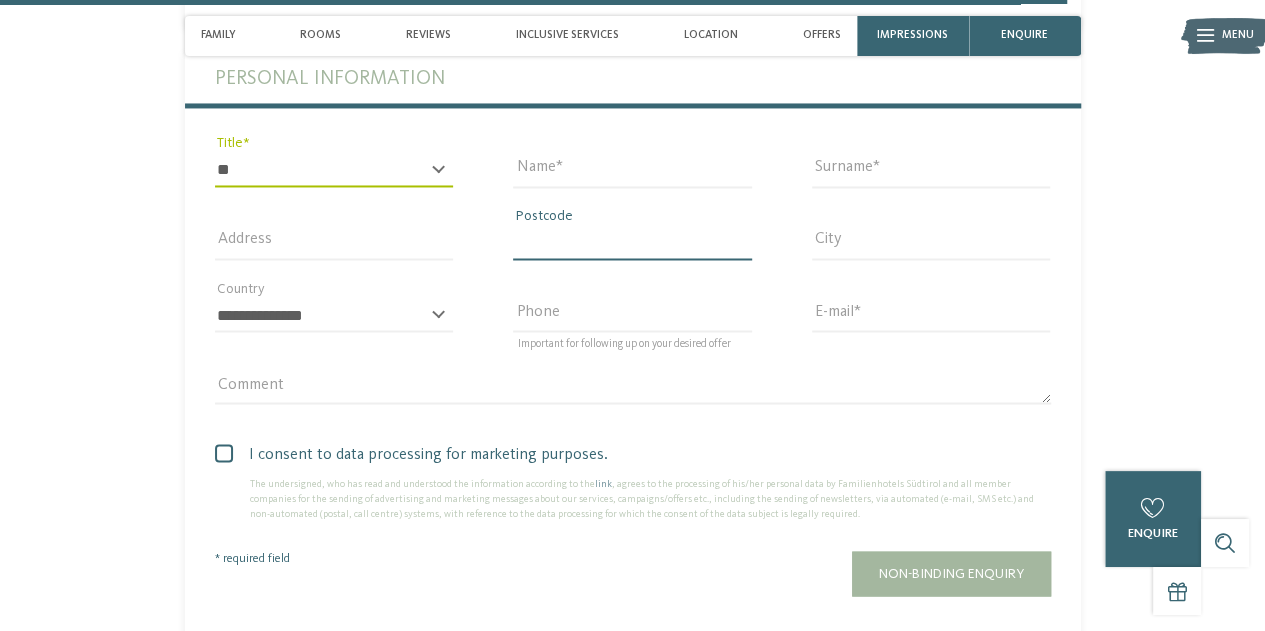 type on "*****" 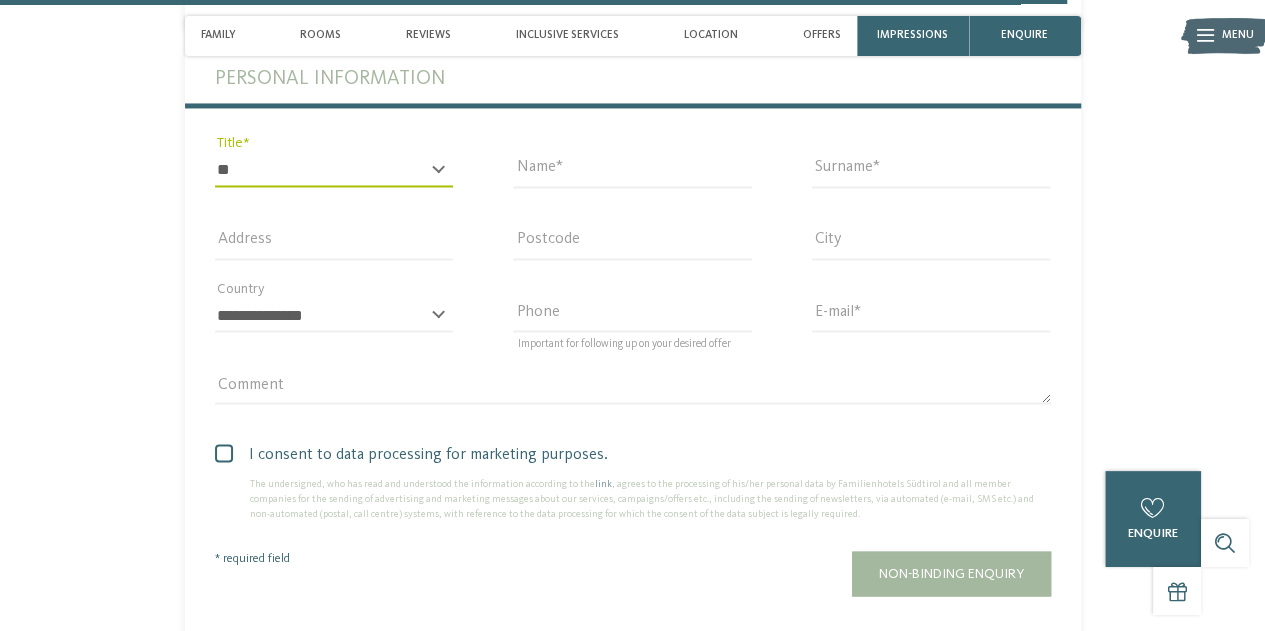 type on "******" 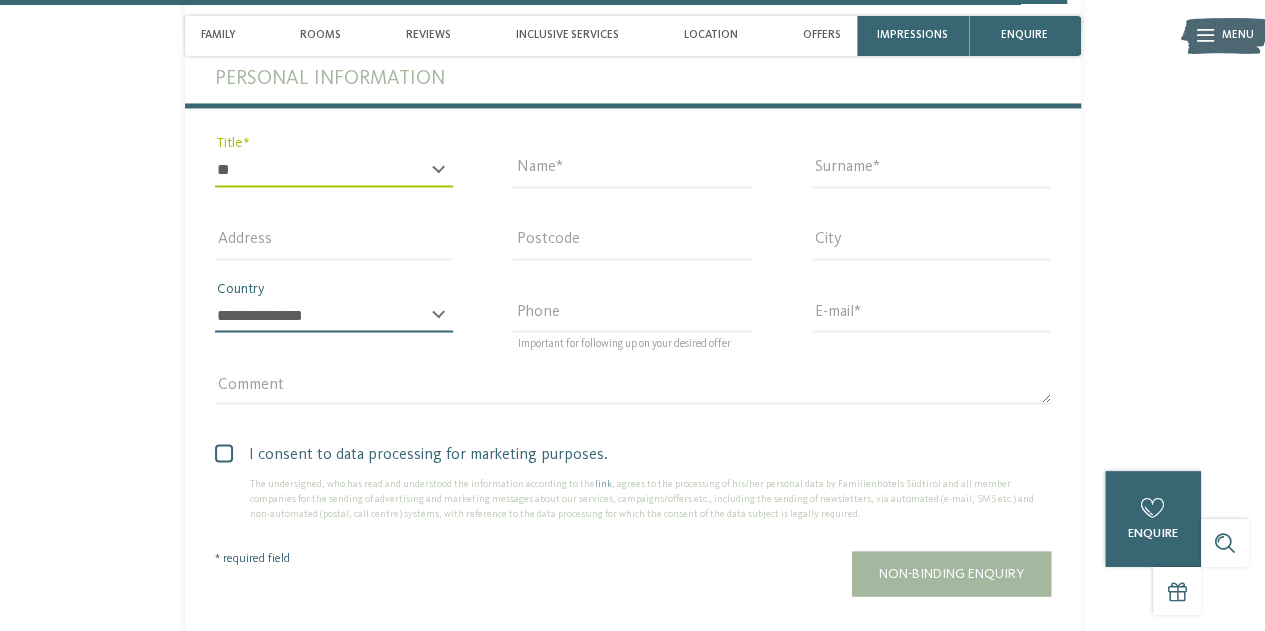 select on "**" 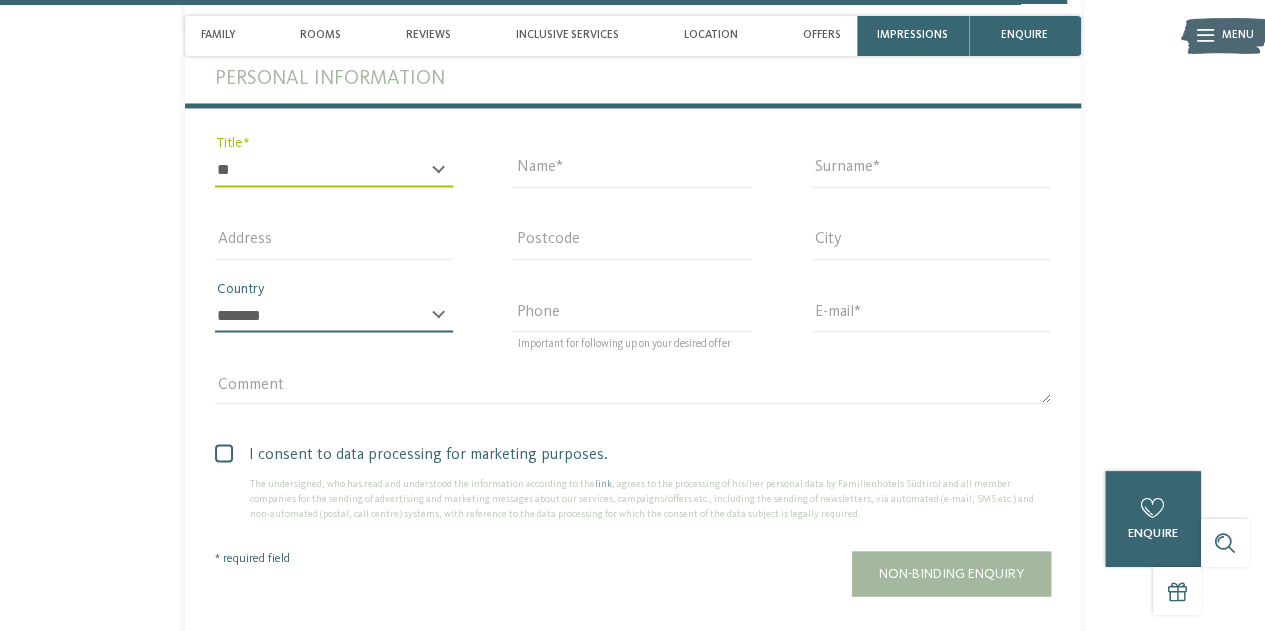 type on "**********" 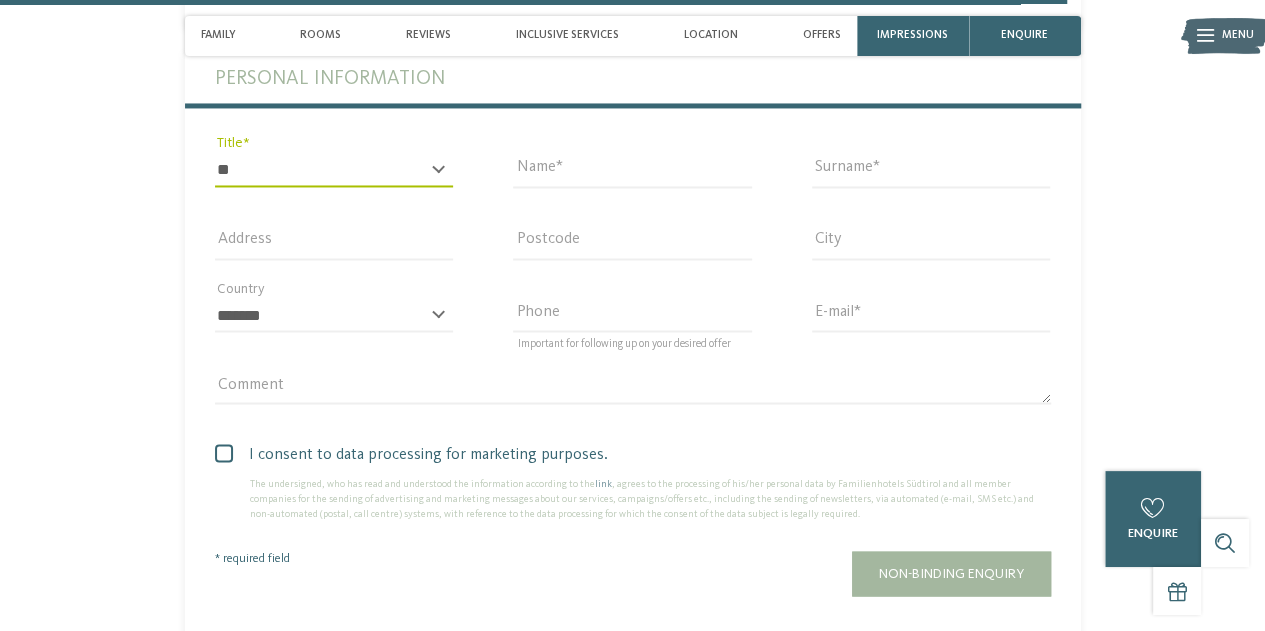 type on "**********" 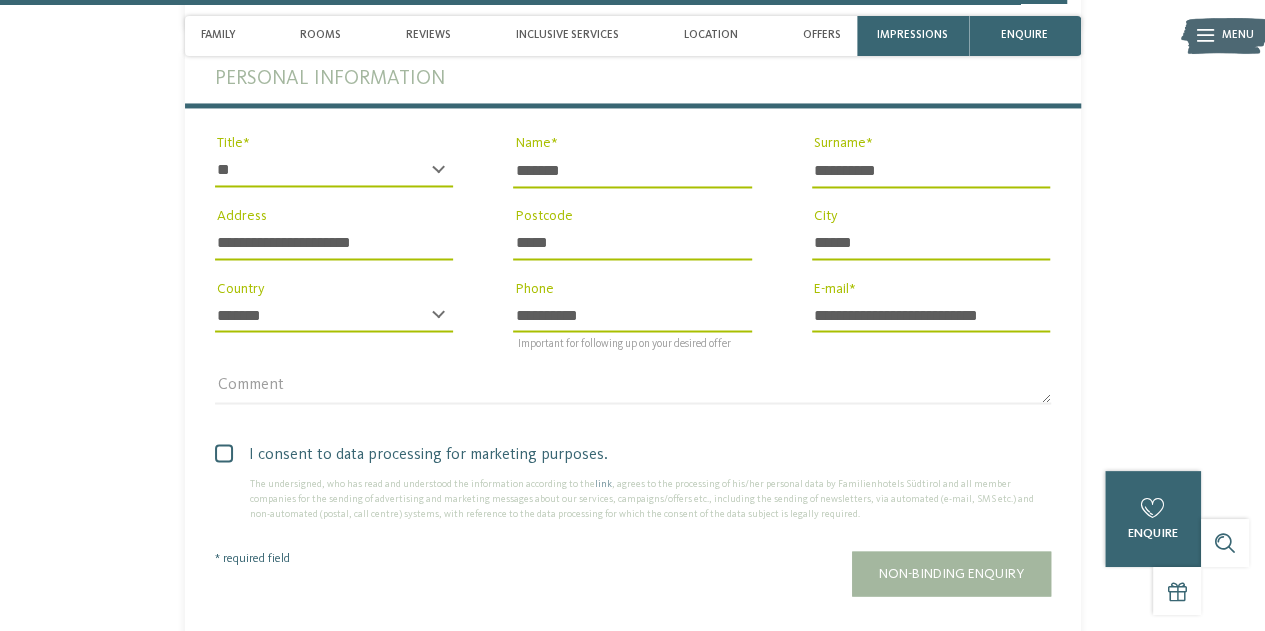 drag, startPoint x: 610, startPoint y: 307, endPoint x: 476, endPoint y: 308, distance: 134.00374 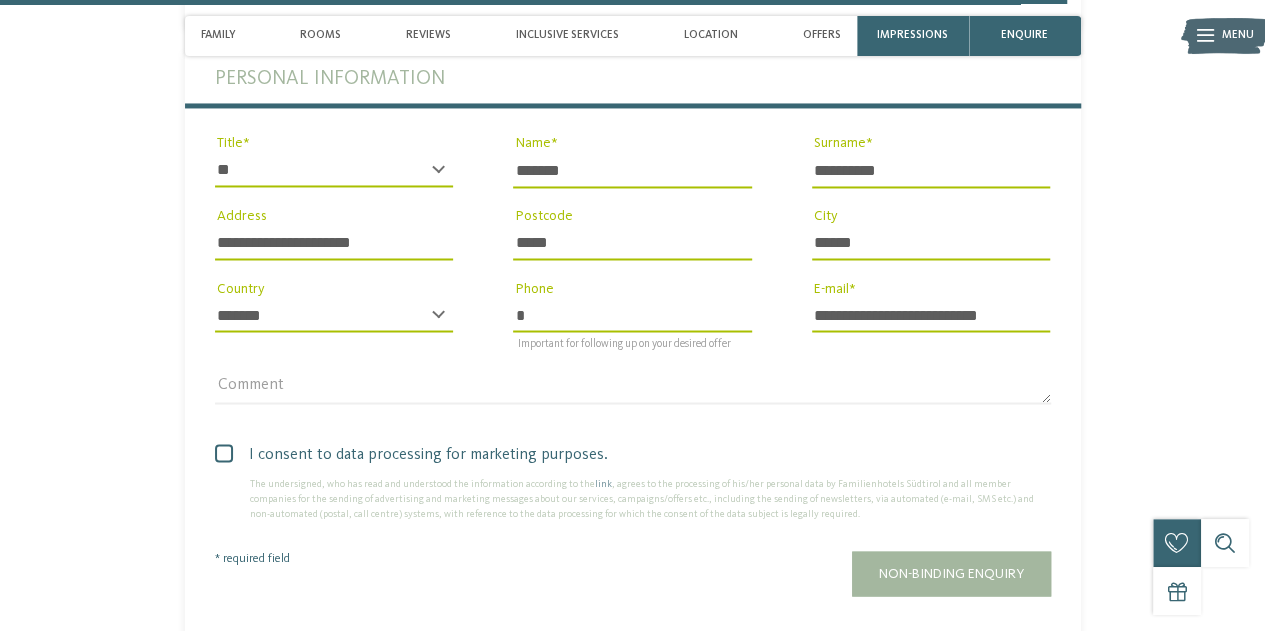 type on "**********" 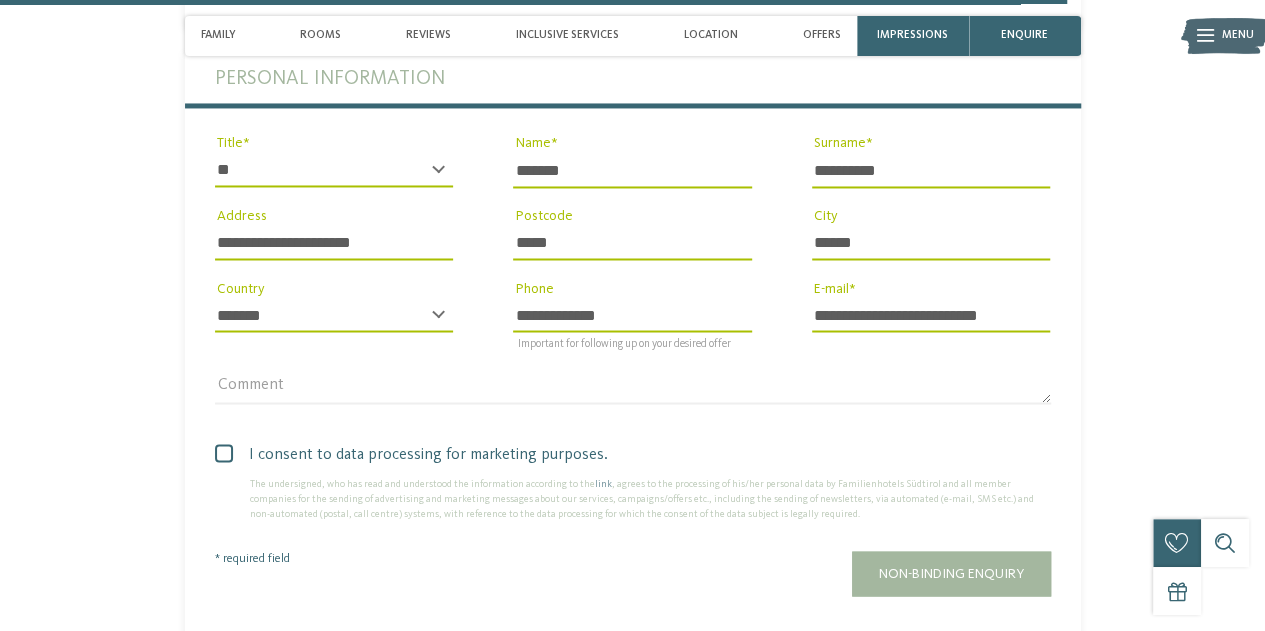 click on "I consent to data processing for marketing purposes." at bounding box center [640, 454] 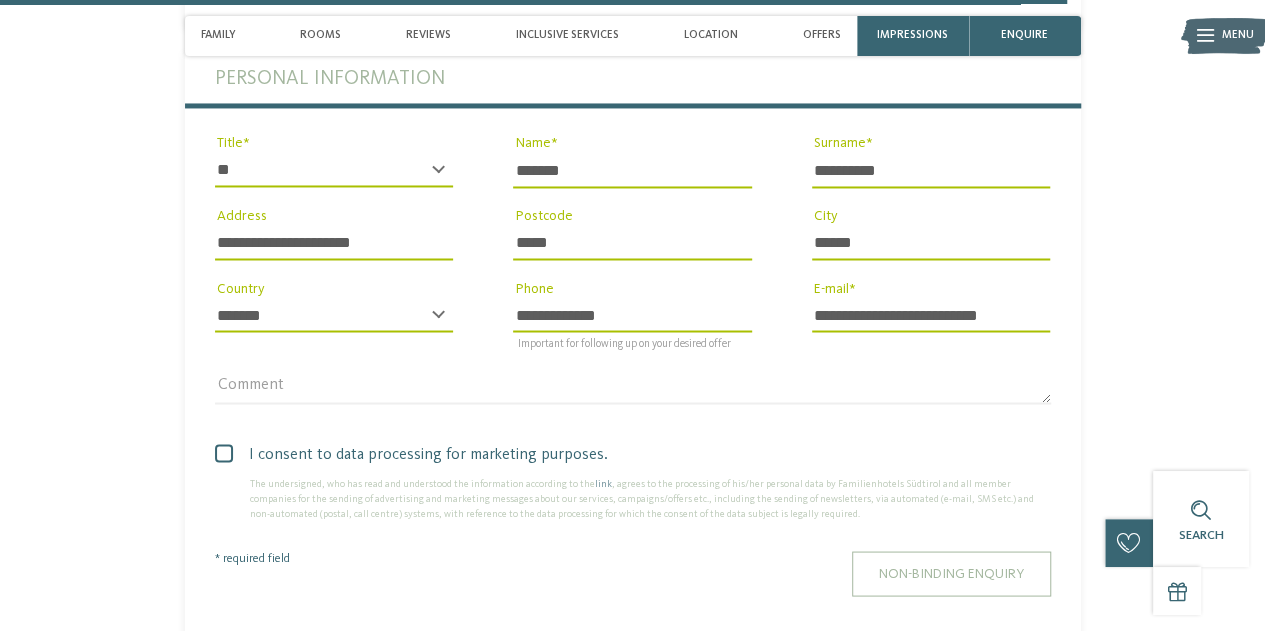 click on "Non-binding enquiry" at bounding box center [951, 573] 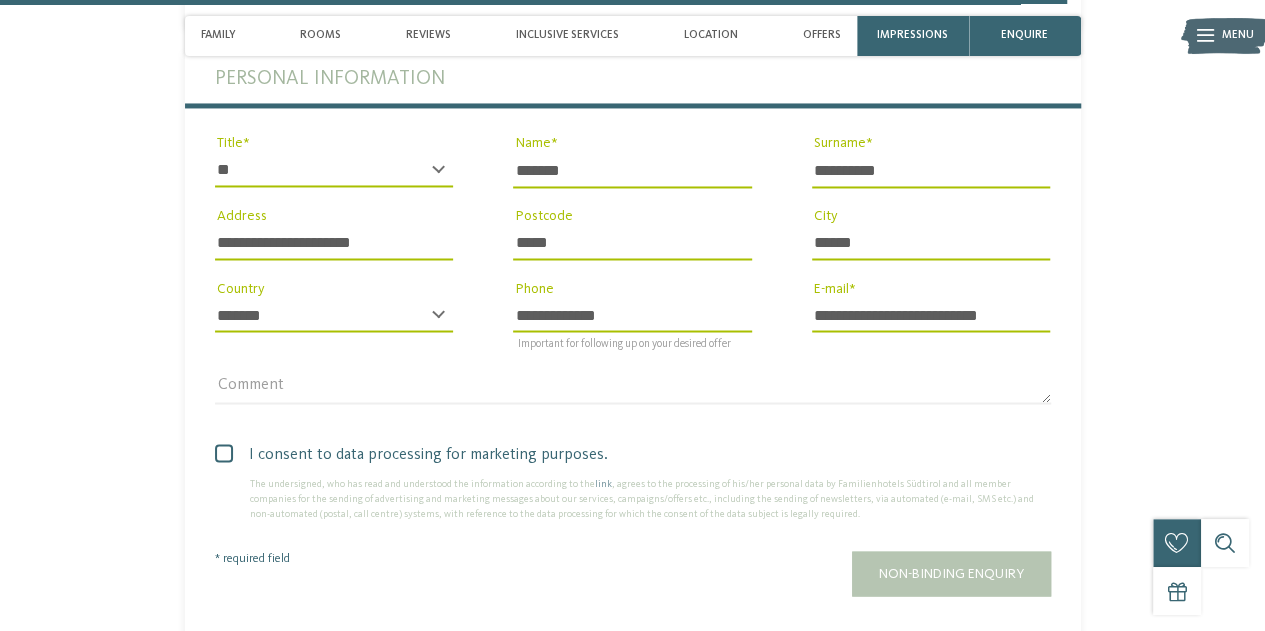 scroll, scrollTop: 5400, scrollLeft: 0, axis: vertical 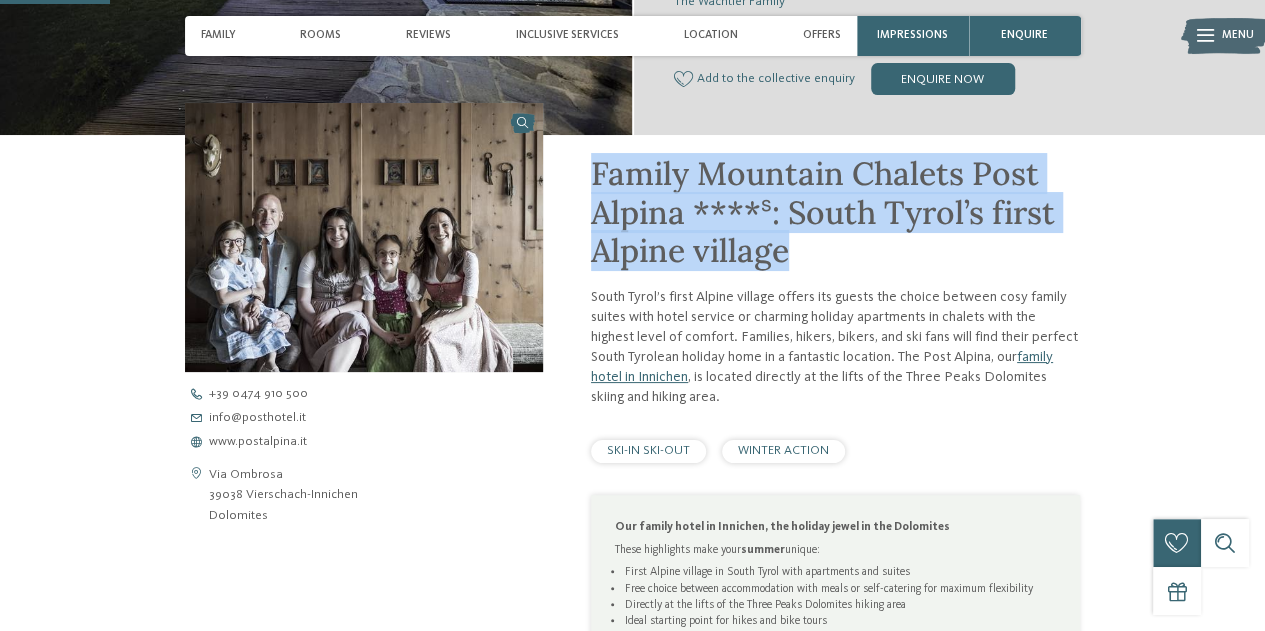 drag, startPoint x: 589, startPoint y: 174, endPoint x: 788, endPoint y: 252, distance: 213.7405 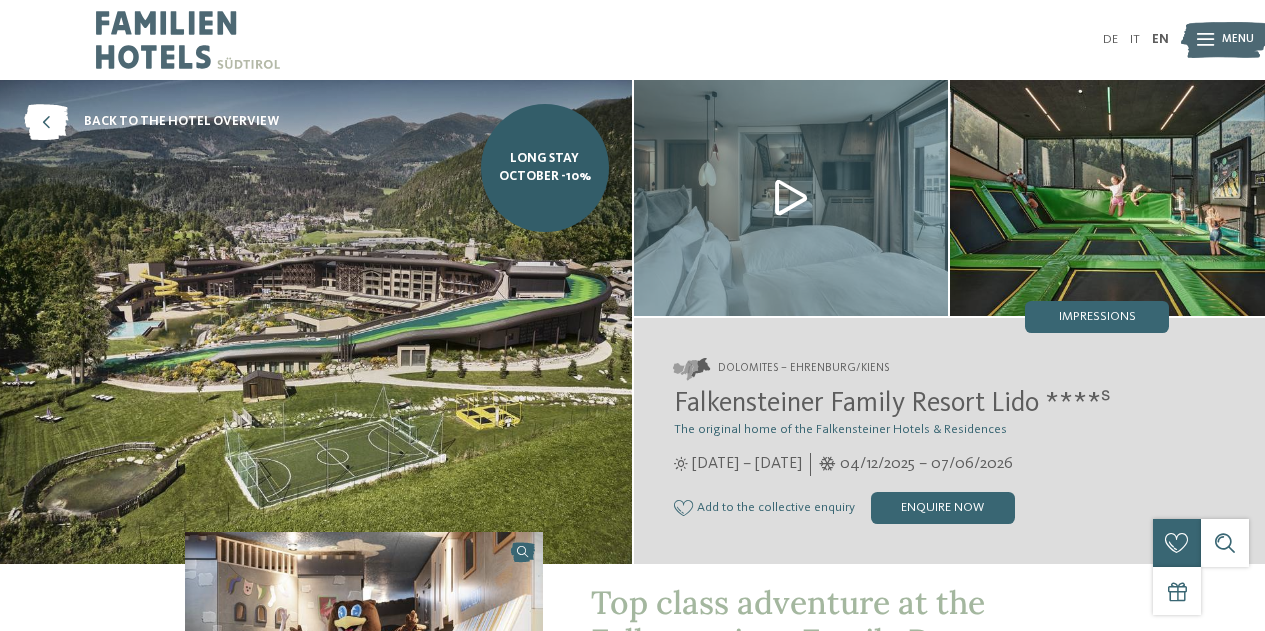 scroll, scrollTop: 0, scrollLeft: 0, axis: both 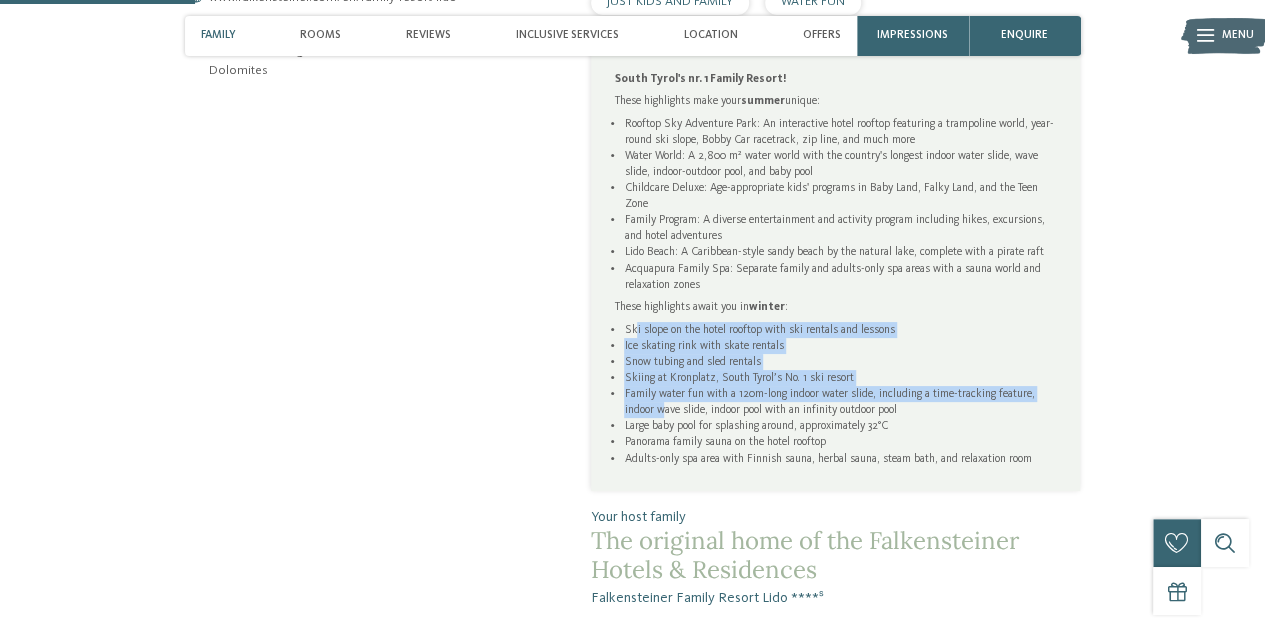 drag, startPoint x: 634, startPoint y: 335, endPoint x: 670, endPoint y: 422, distance: 94.15413 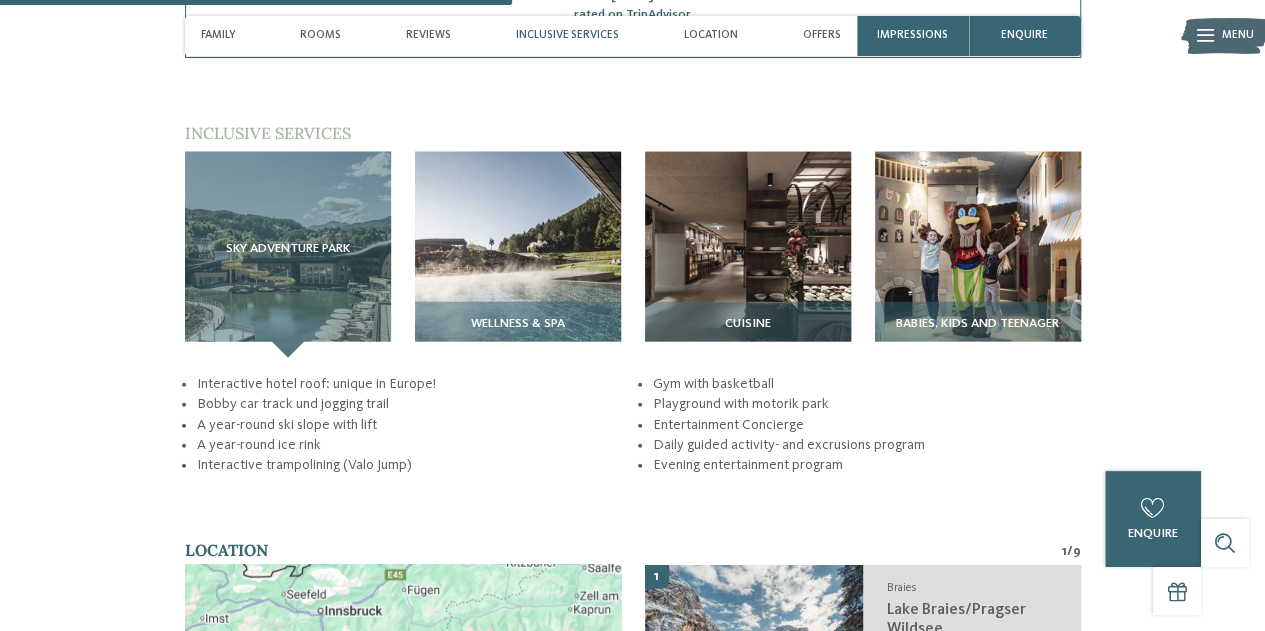 scroll, scrollTop: 2292, scrollLeft: 0, axis: vertical 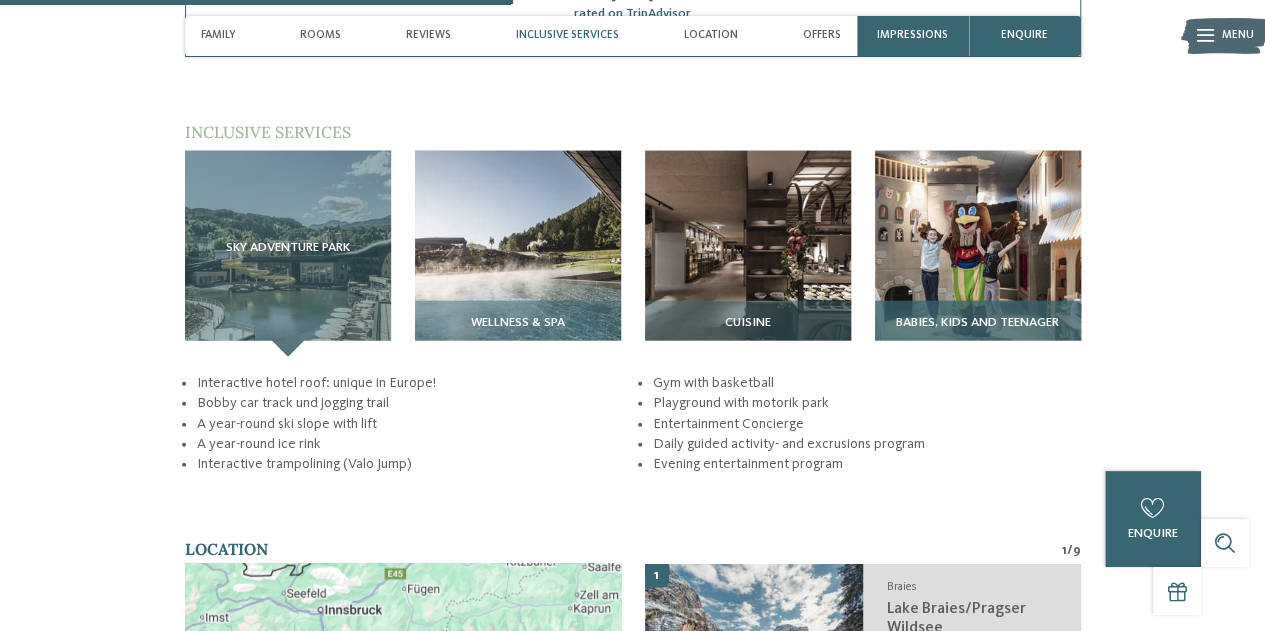click on "Babies, Kids and Teenager" at bounding box center [978, 329] 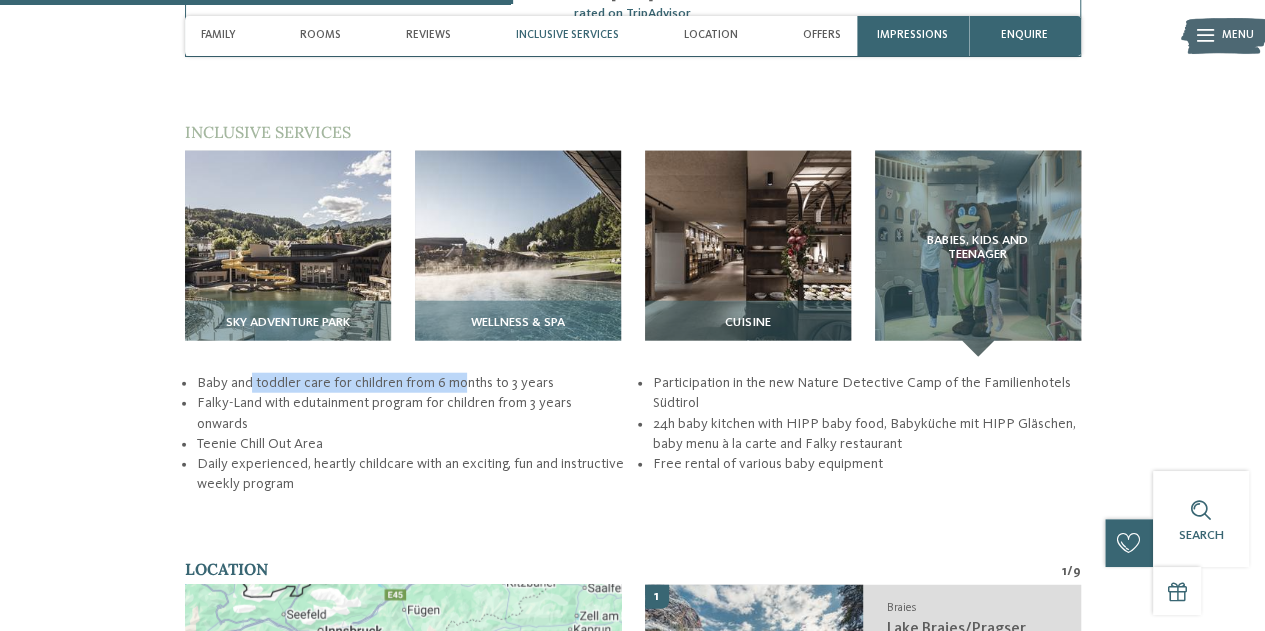 drag, startPoint x: 250, startPoint y: 377, endPoint x: 458, endPoint y: 379, distance: 208.00961 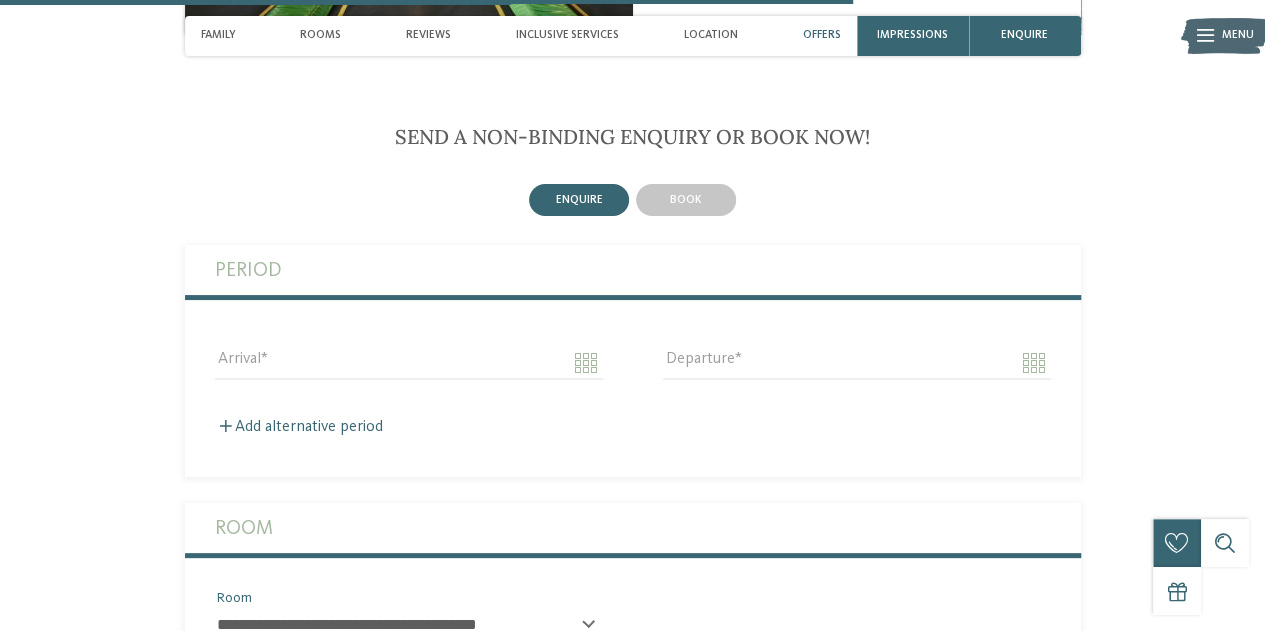 scroll, scrollTop: 3828, scrollLeft: 0, axis: vertical 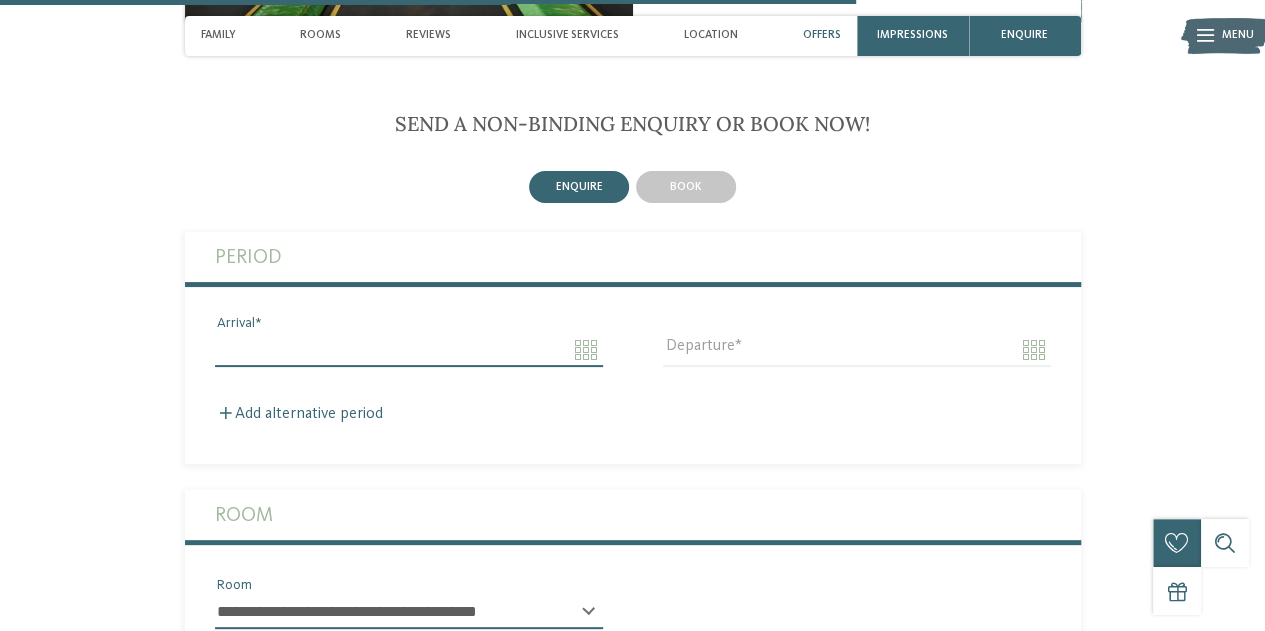 click on "Arrival" at bounding box center (409, 350) 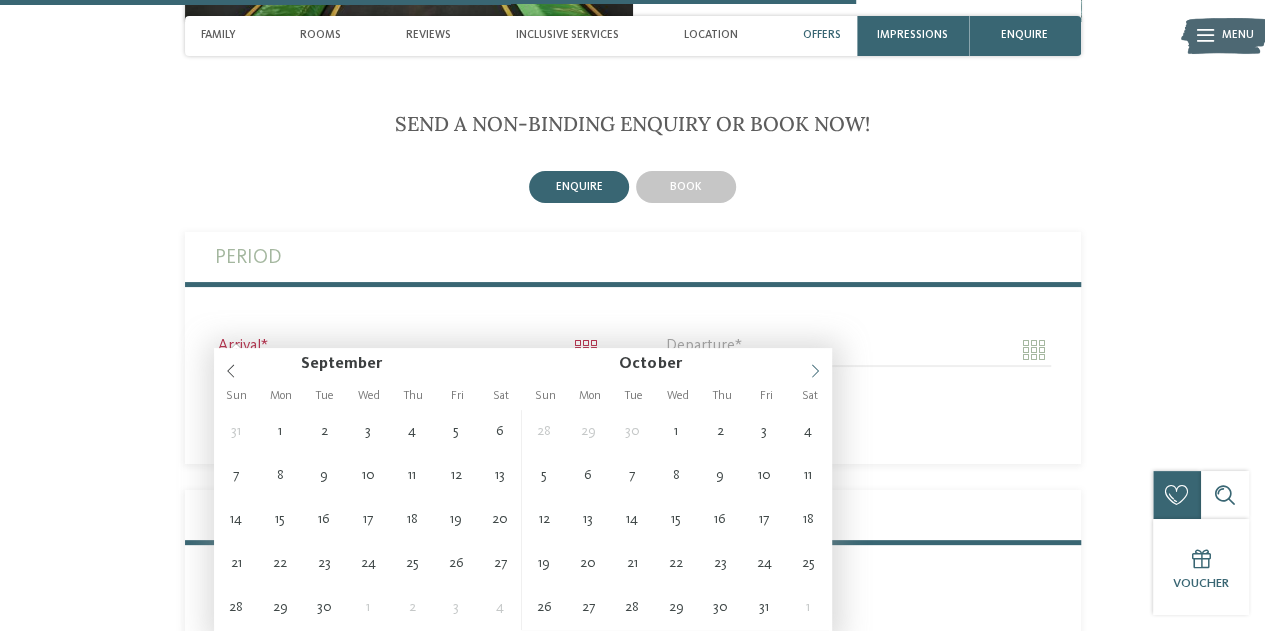 click 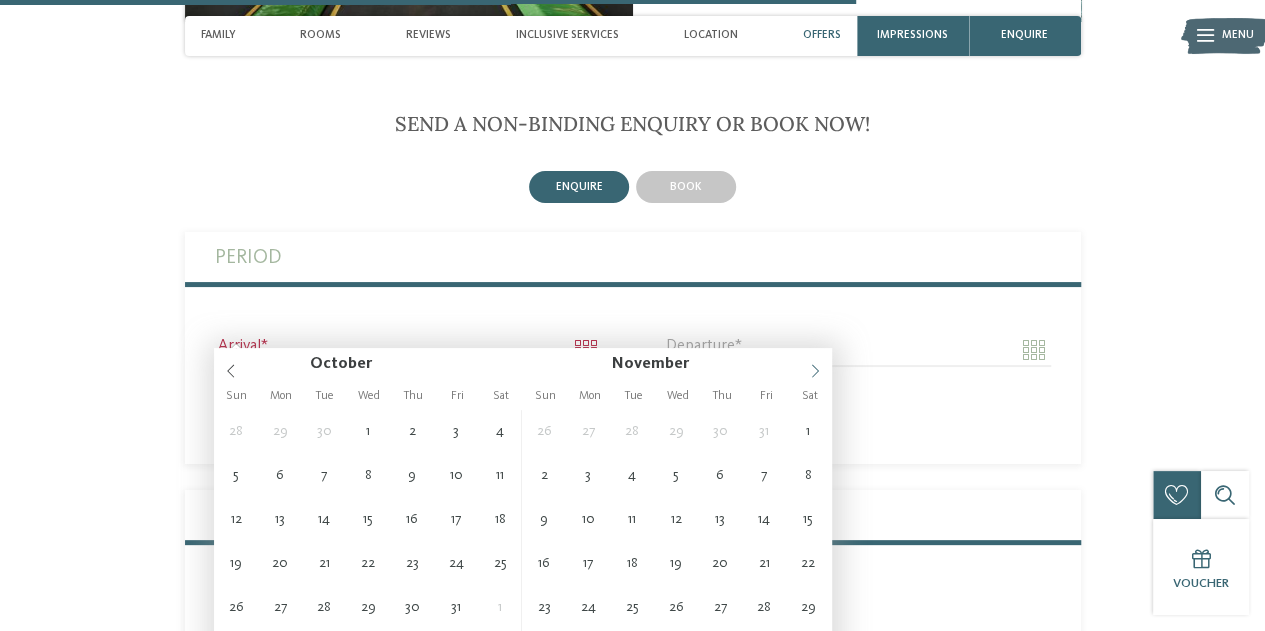click 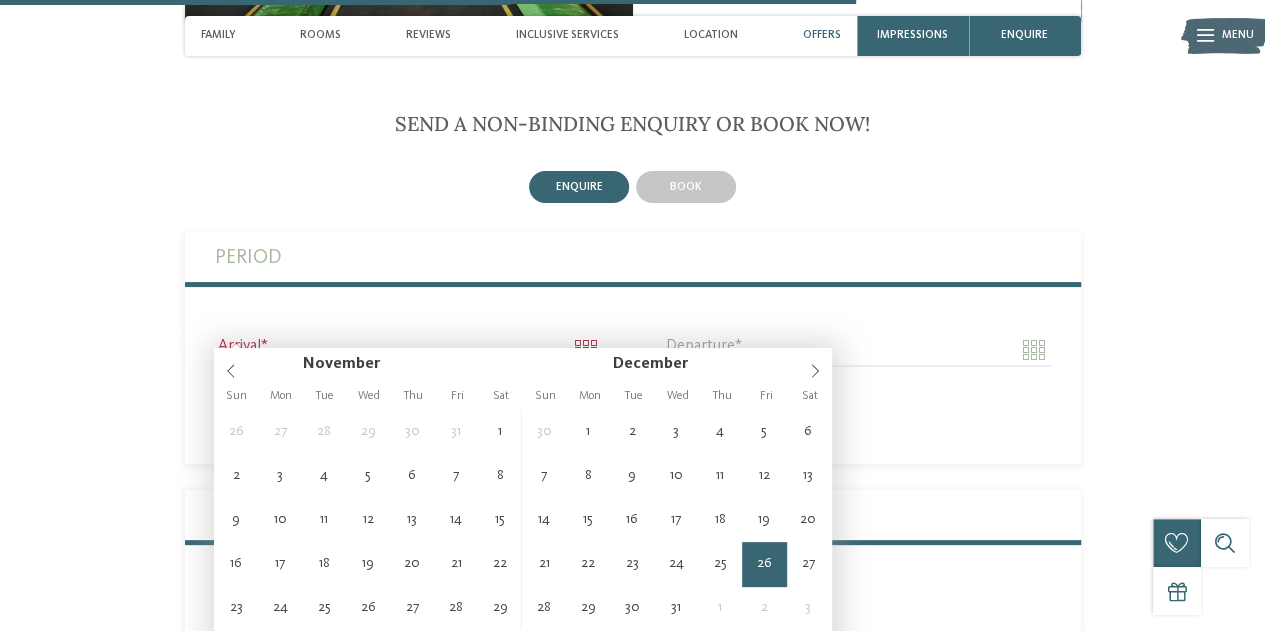 type on "**********" 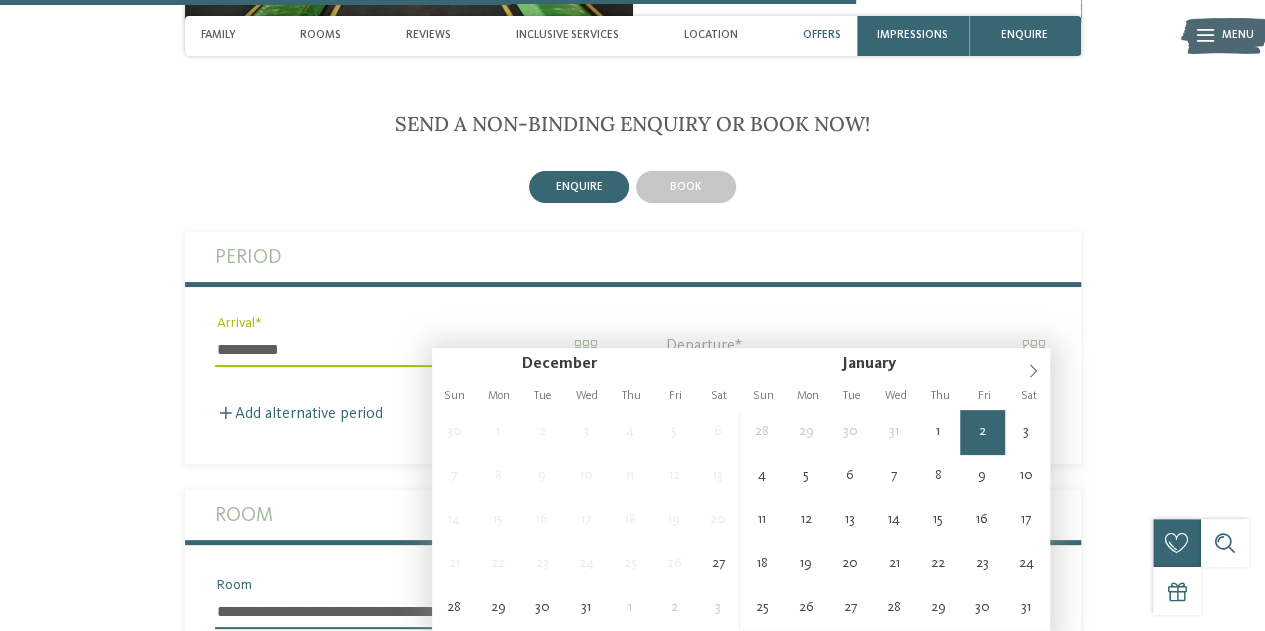 type on "**********" 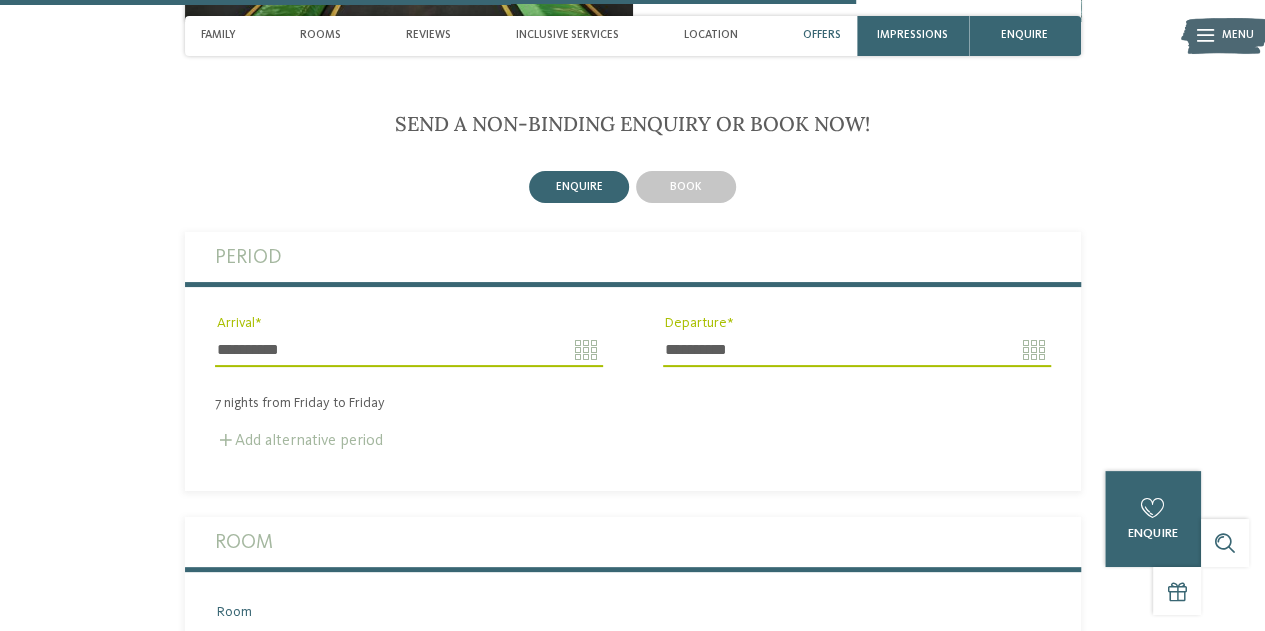 click on "Add alternative period" at bounding box center [299, 441] 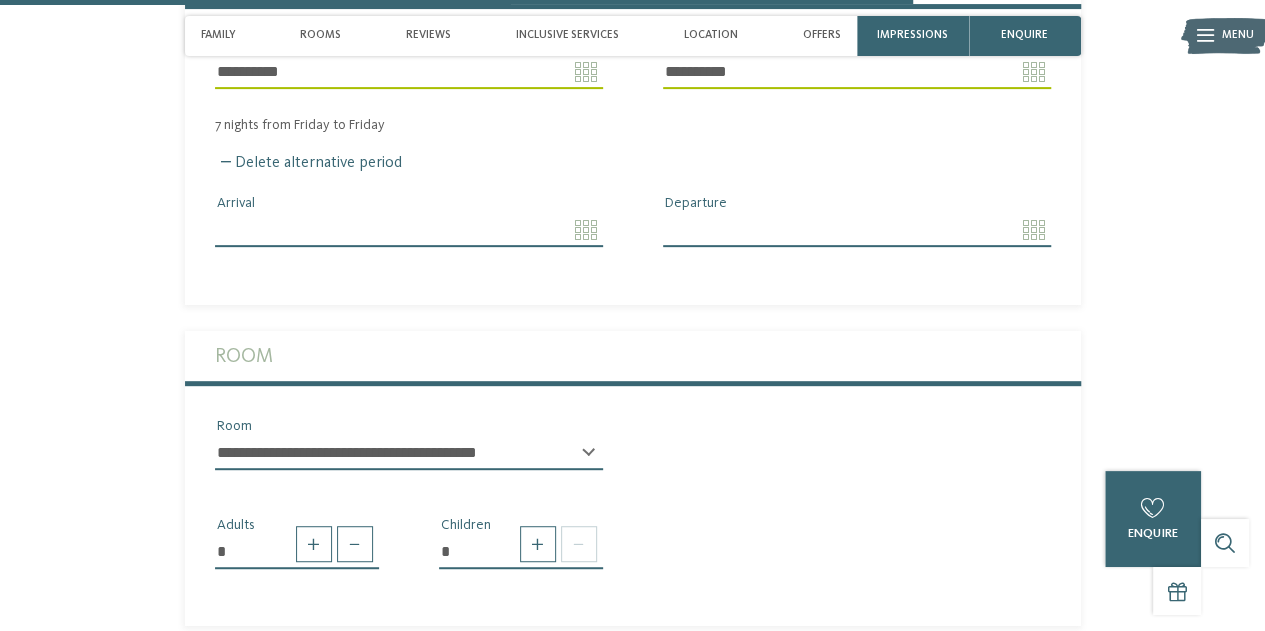 scroll, scrollTop: 4170, scrollLeft: 0, axis: vertical 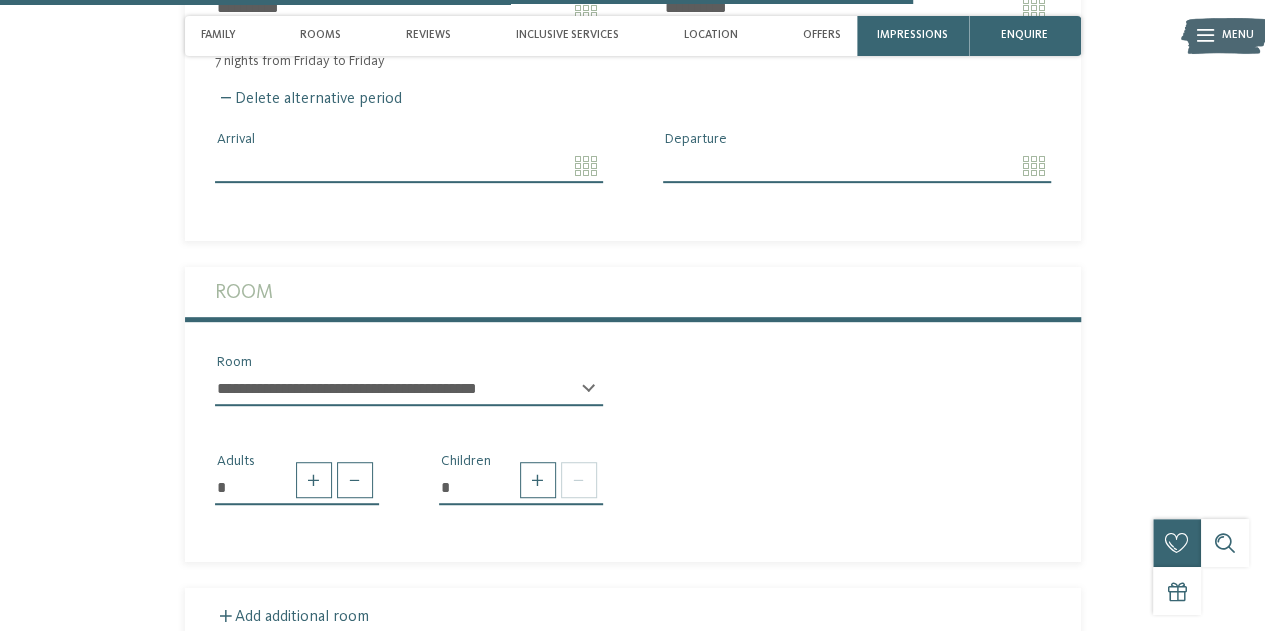 click on "**********" at bounding box center (409, 389) 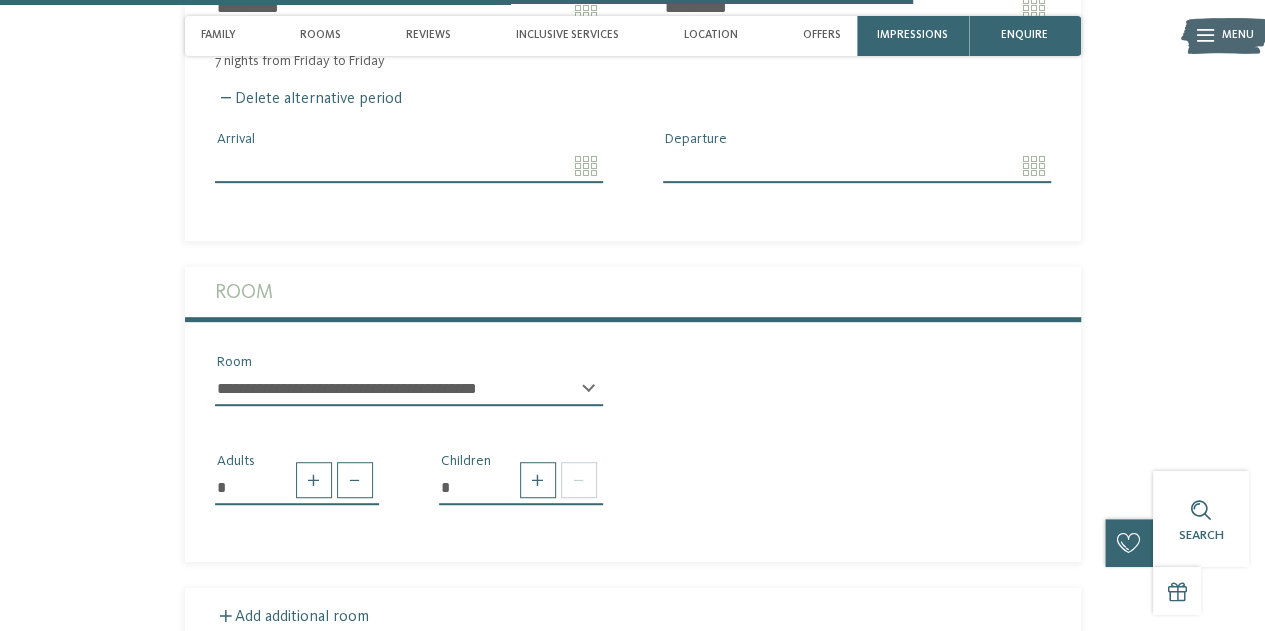 click on "**********" at bounding box center [409, 389] 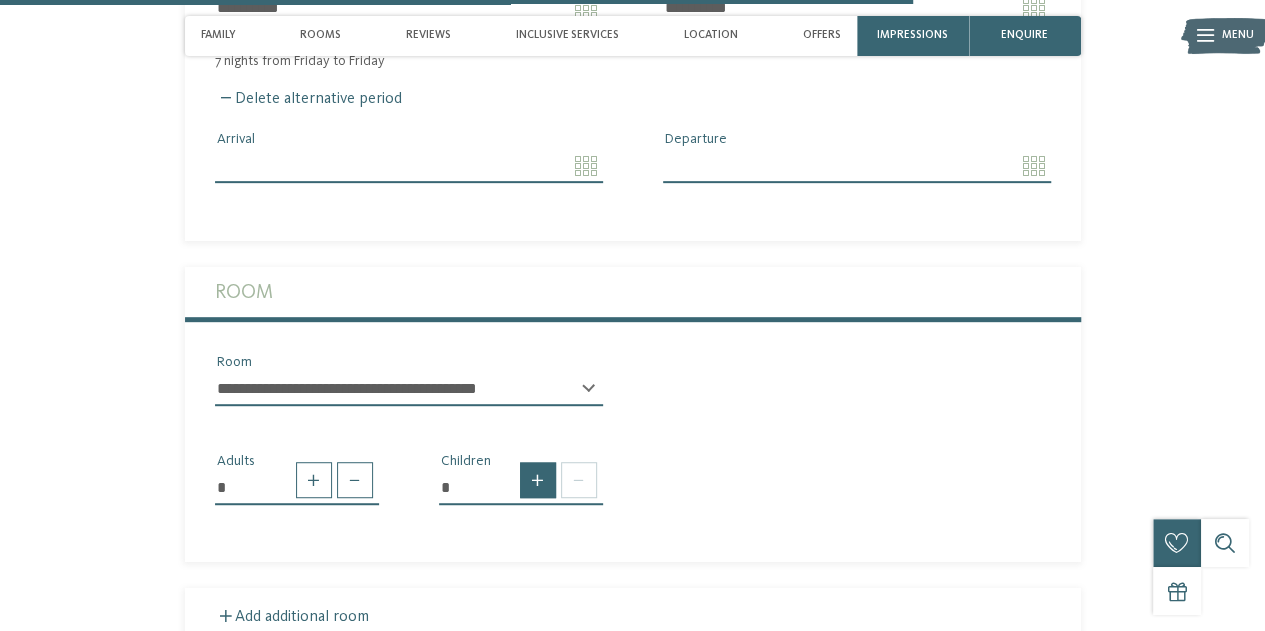 click at bounding box center (538, 480) 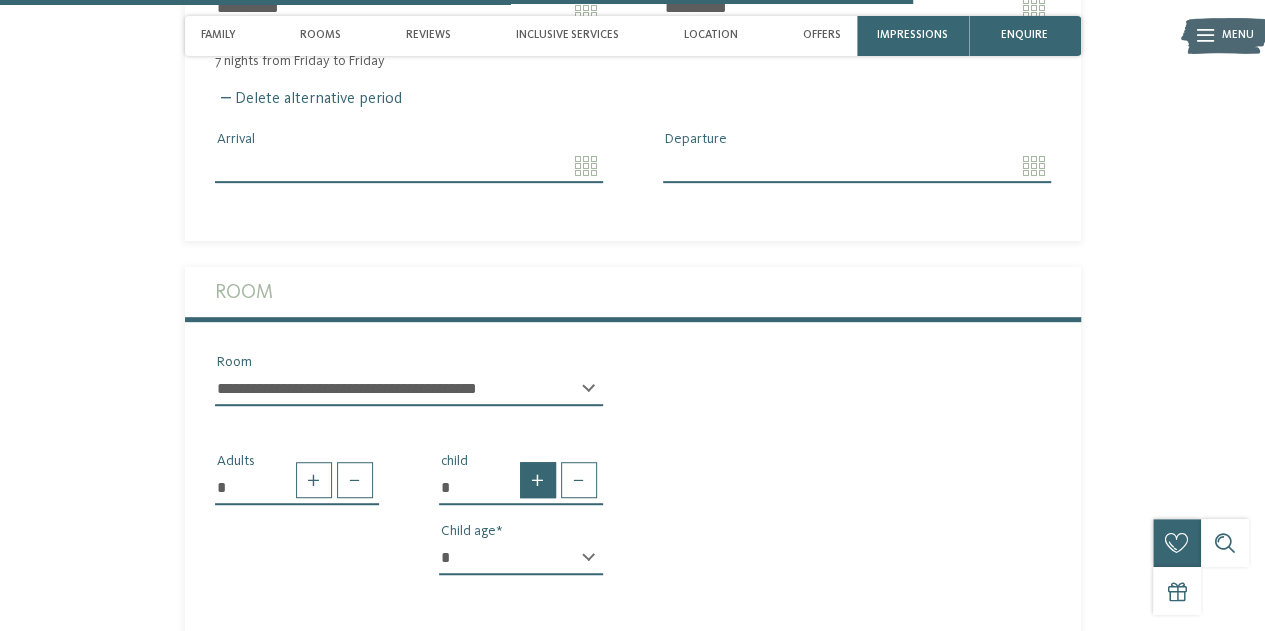 click at bounding box center (538, 480) 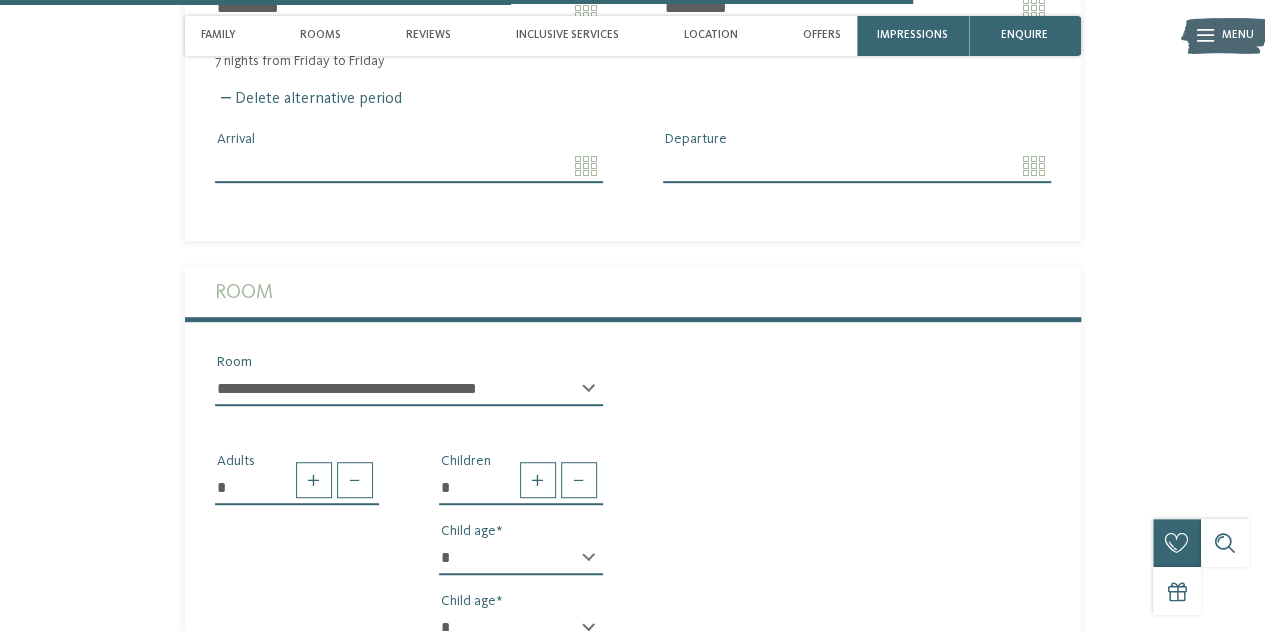 click on "* * * * * * * * * * * ** ** ** ** ** ** ** **     Child age" at bounding box center (521, 566) 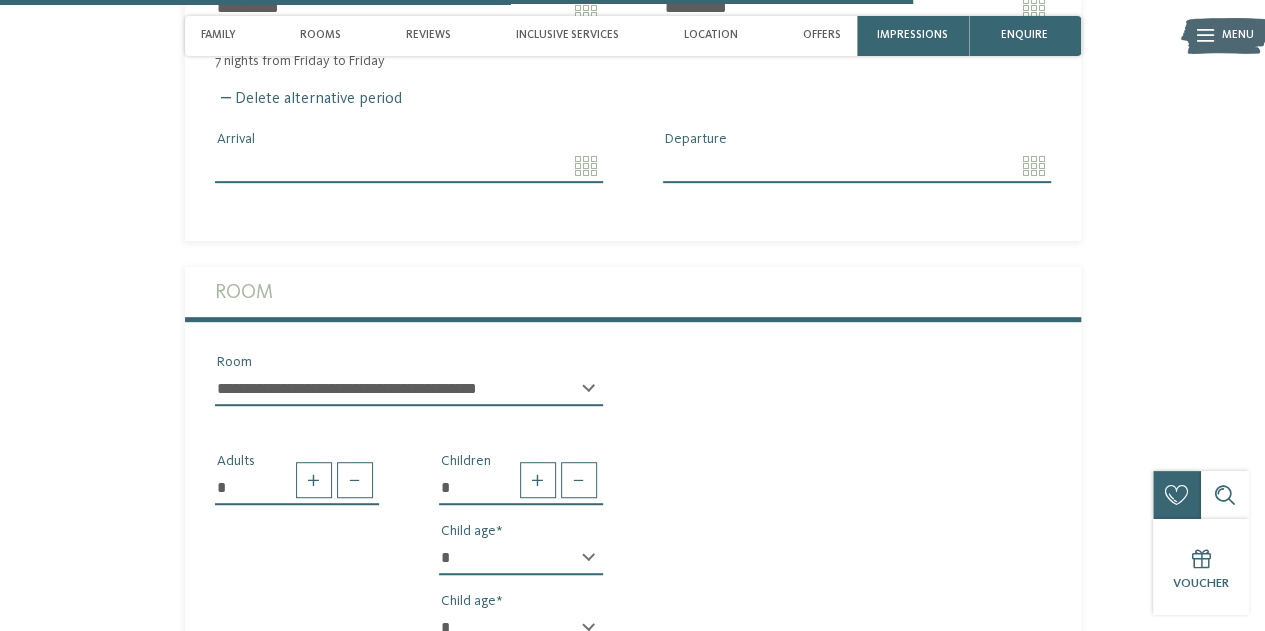 select on "*" 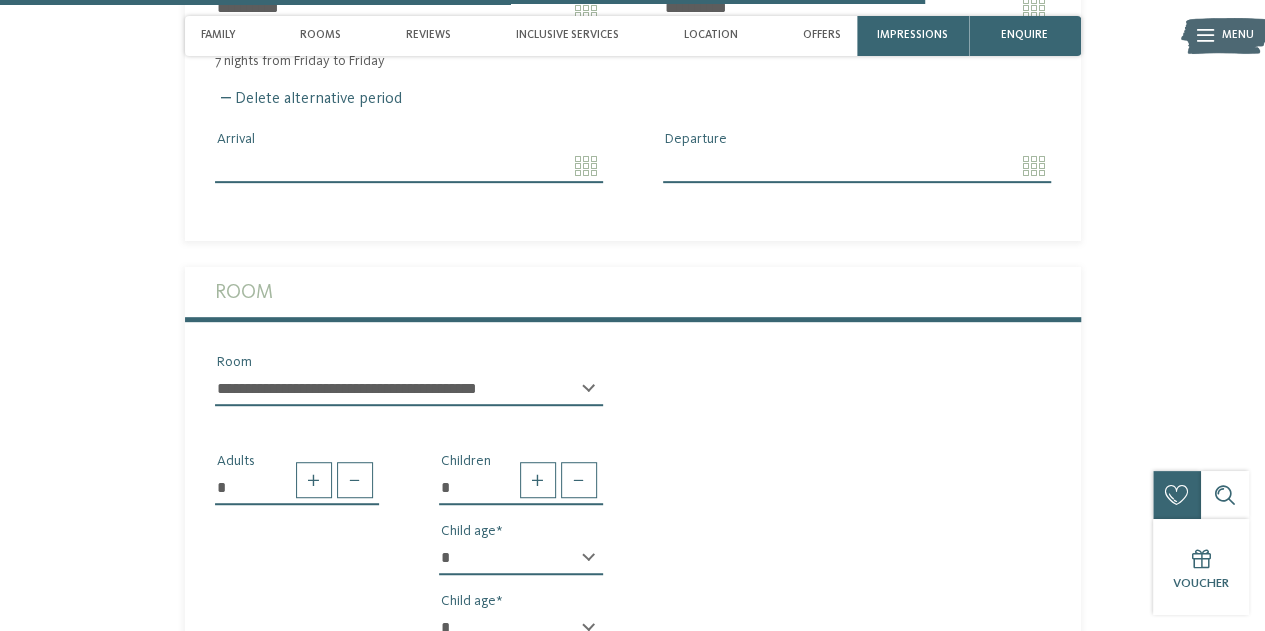 scroll, scrollTop: 4351, scrollLeft: 0, axis: vertical 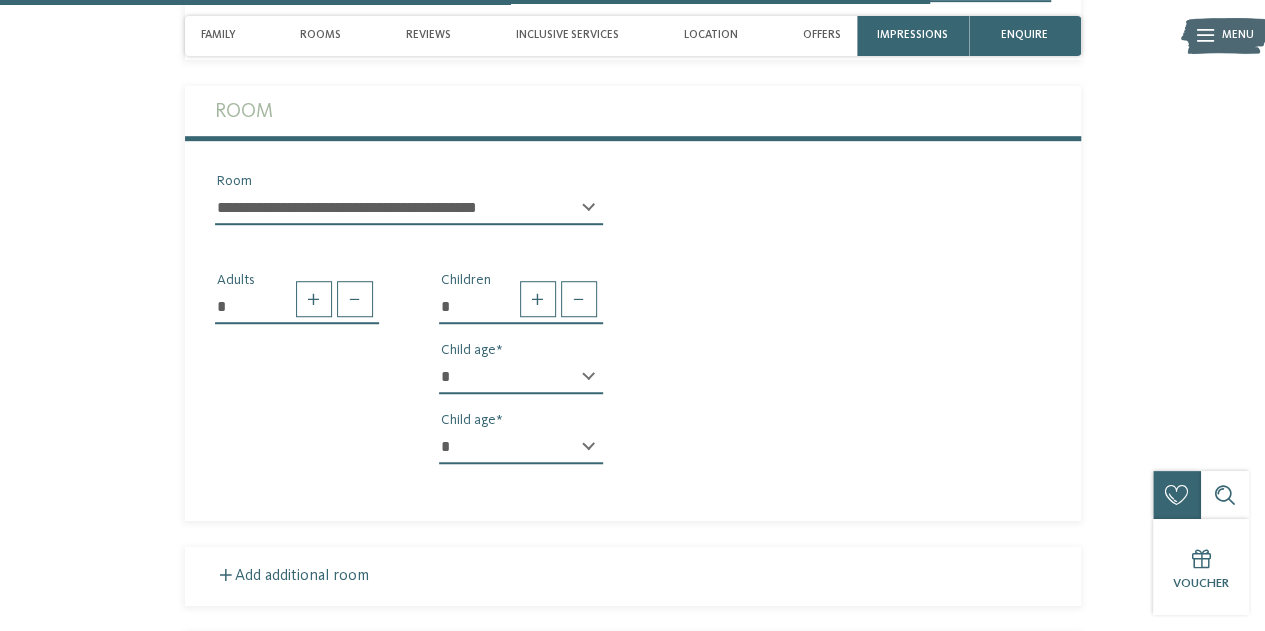 click on "* * * * * * * * * * * ** ** ** ** ** ** ** **" at bounding box center (521, 447) 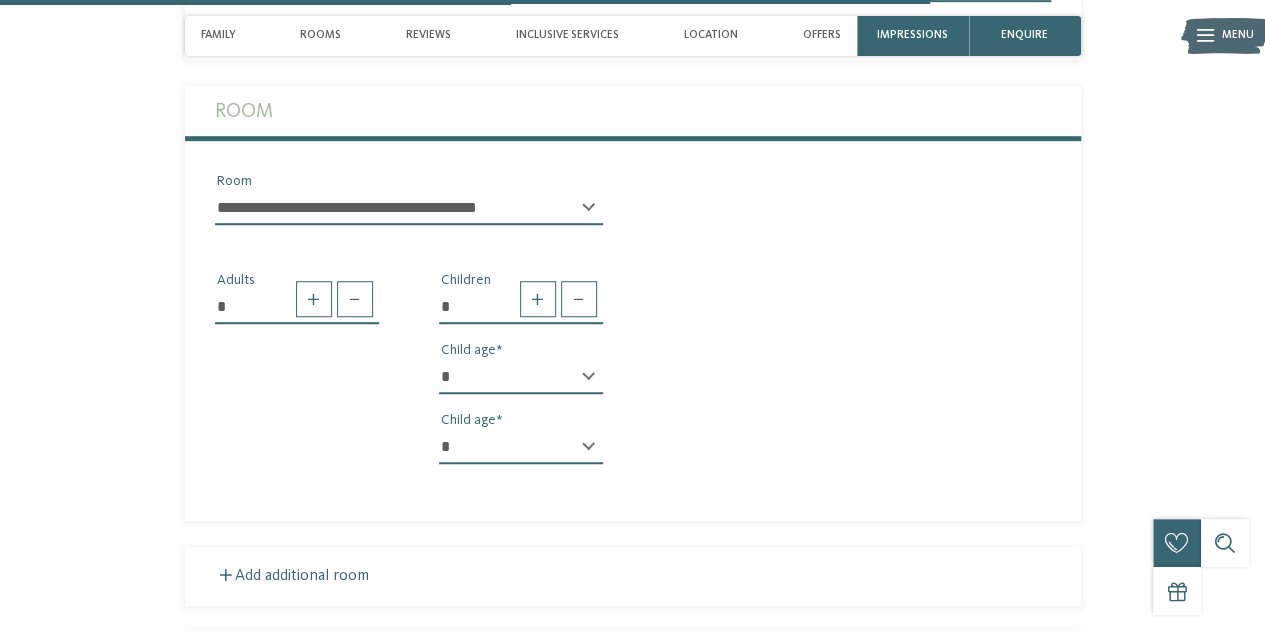 select on "*" 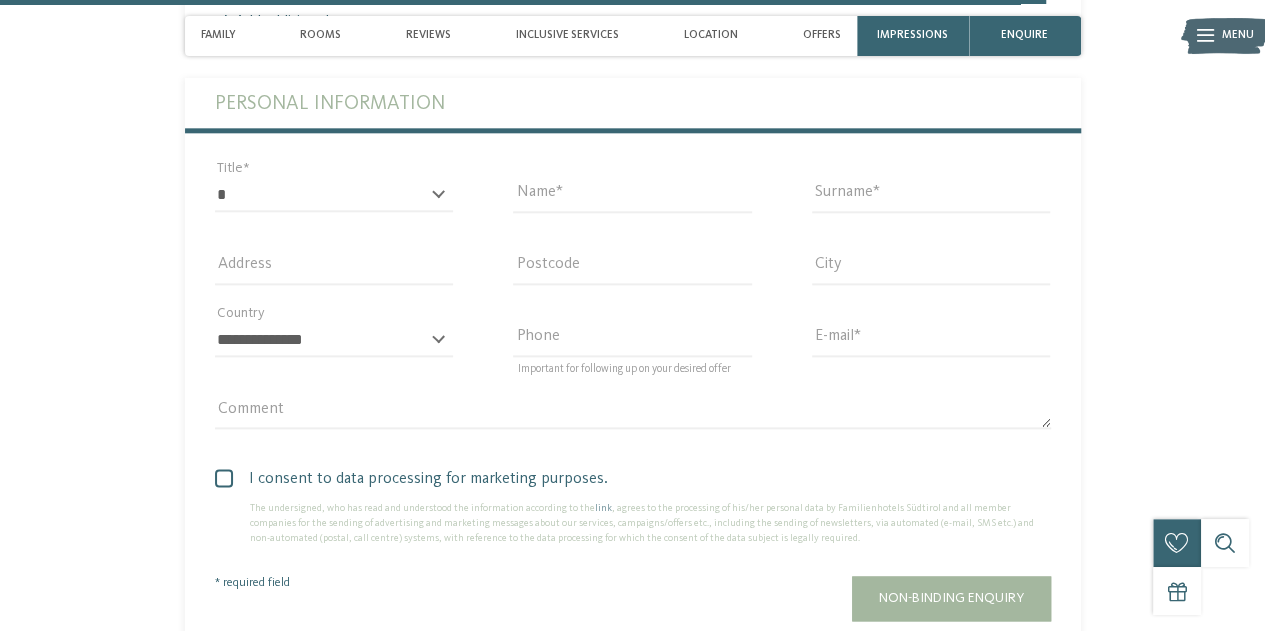 scroll, scrollTop: 4920, scrollLeft: 0, axis: vertical 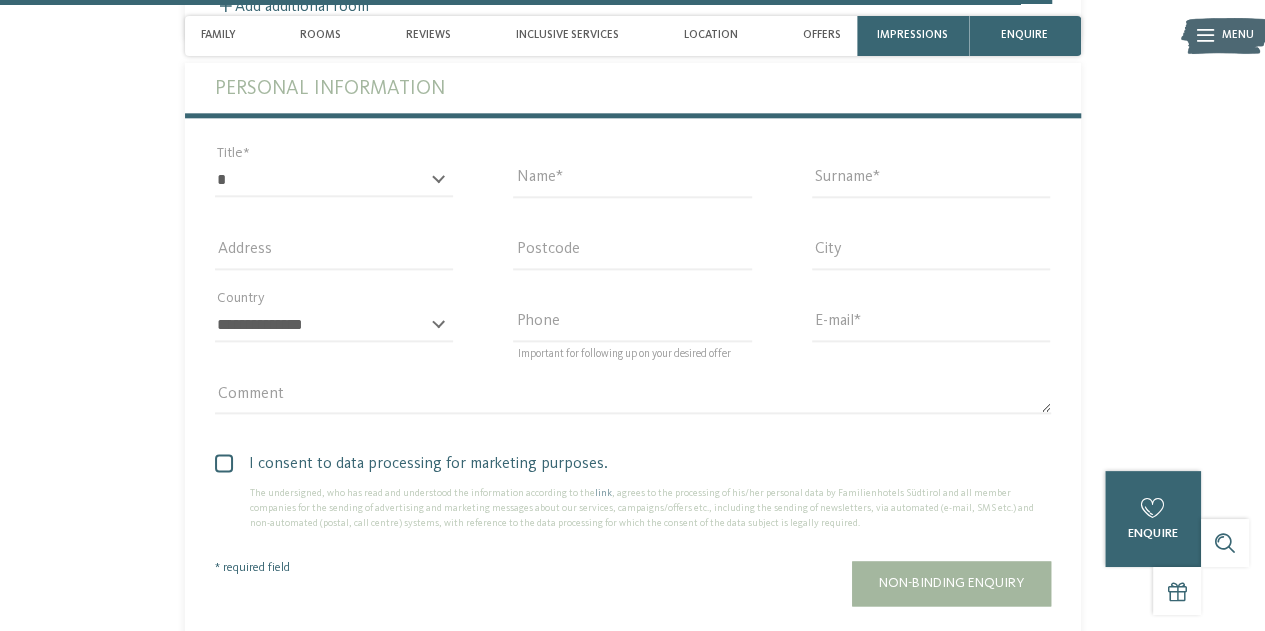 click on "* ** ** ****** **
Title" at bounding box center [334, 180] 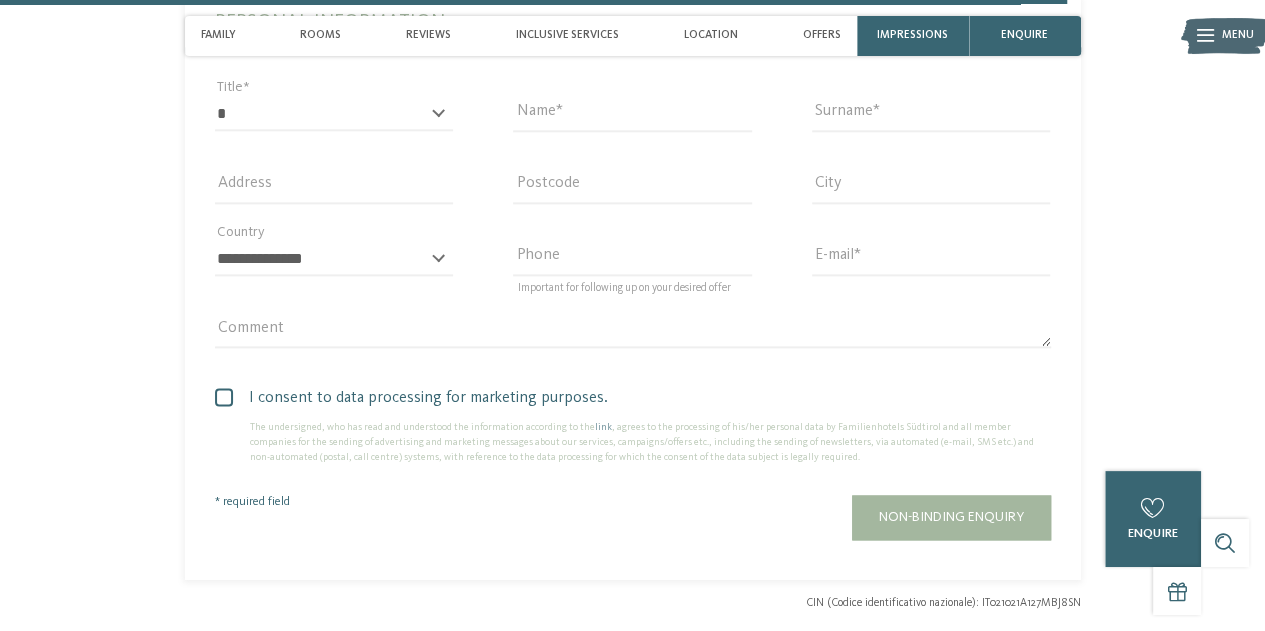 scroll, scrollTop: 4990, scrollLeft: 0, axis: vertical 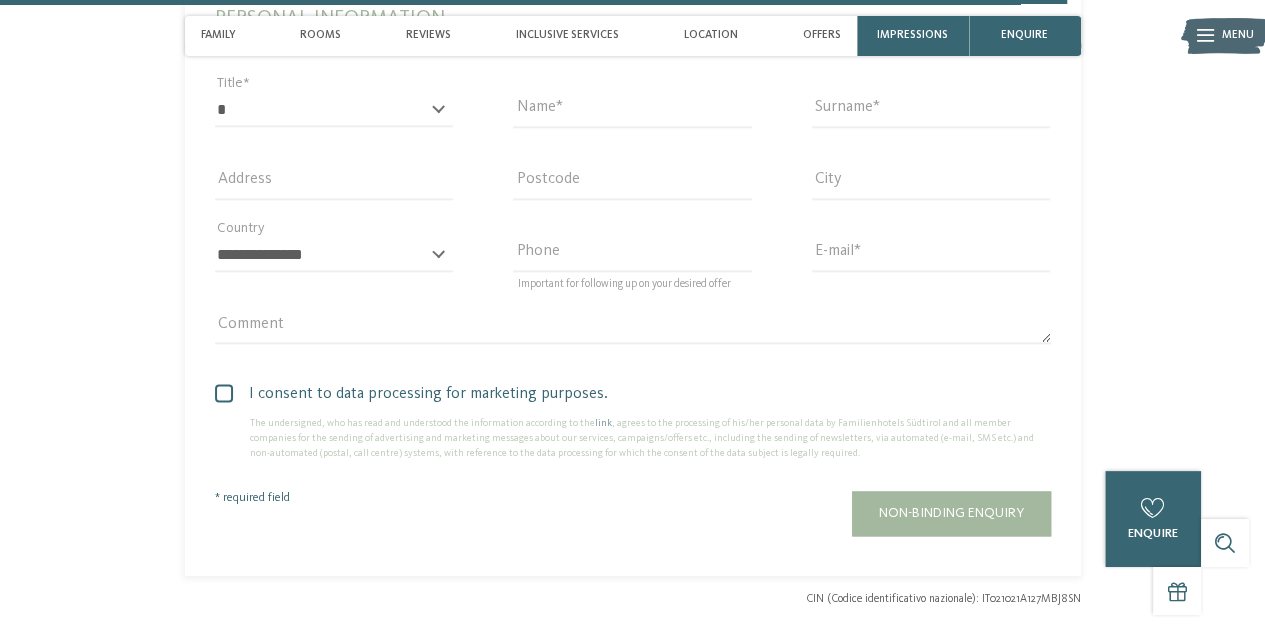 click on "I consent to data processing for marketing purposes." at bounding box center [640, 394] 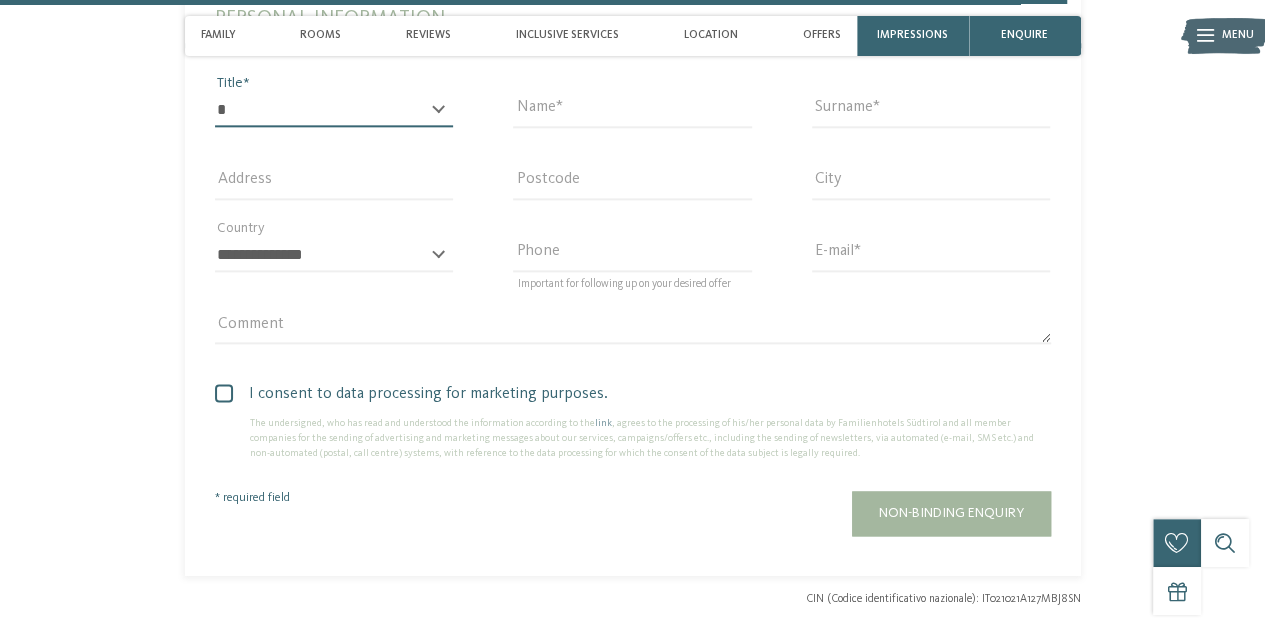 click on "* ** ** ****** **" at bounding box center [334, 110] 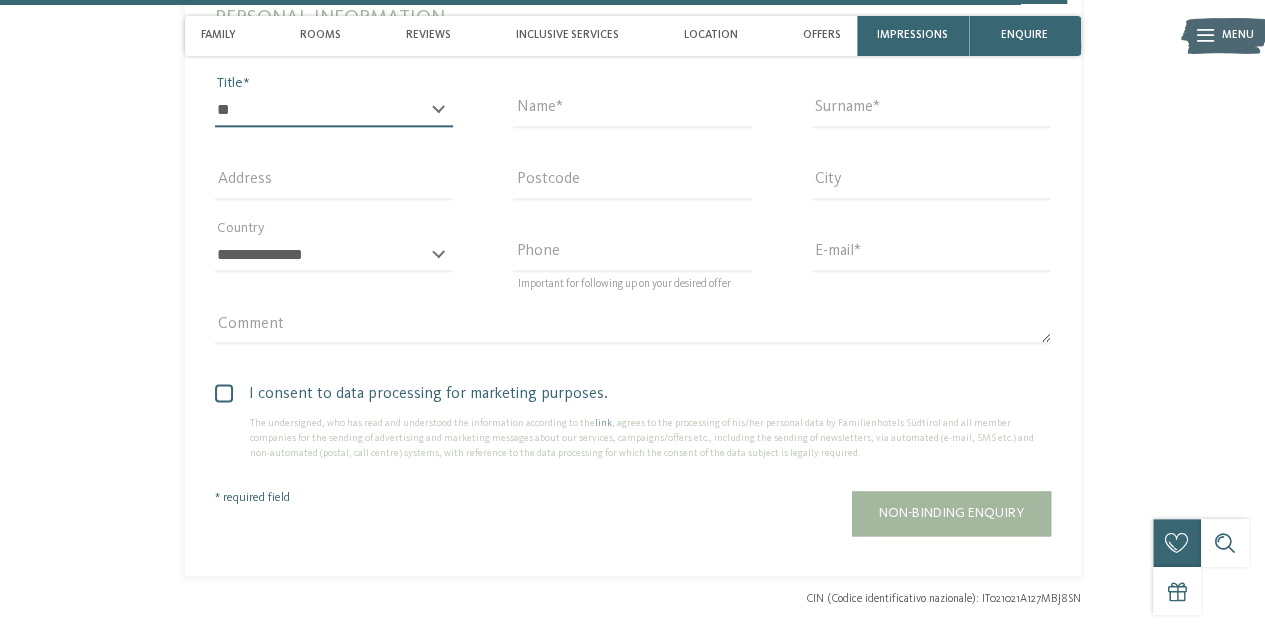 click on "* ** ** ****** **" at bounding box center (334, 110) 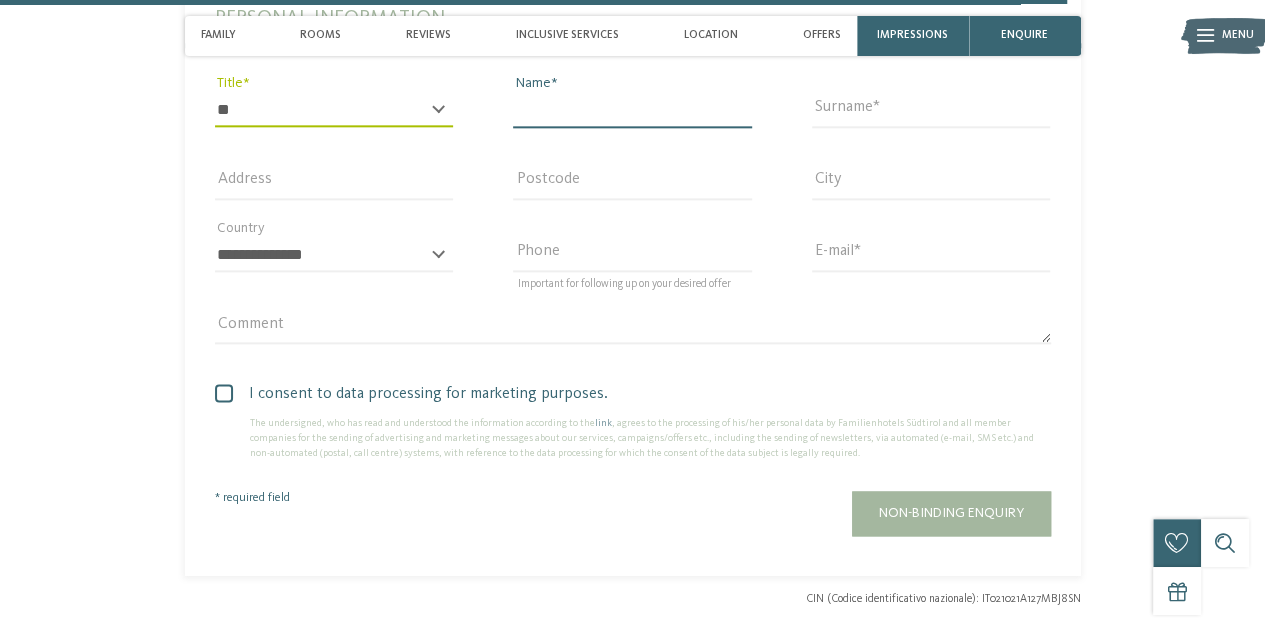 click on "Name" at bounding box center (632, 110) 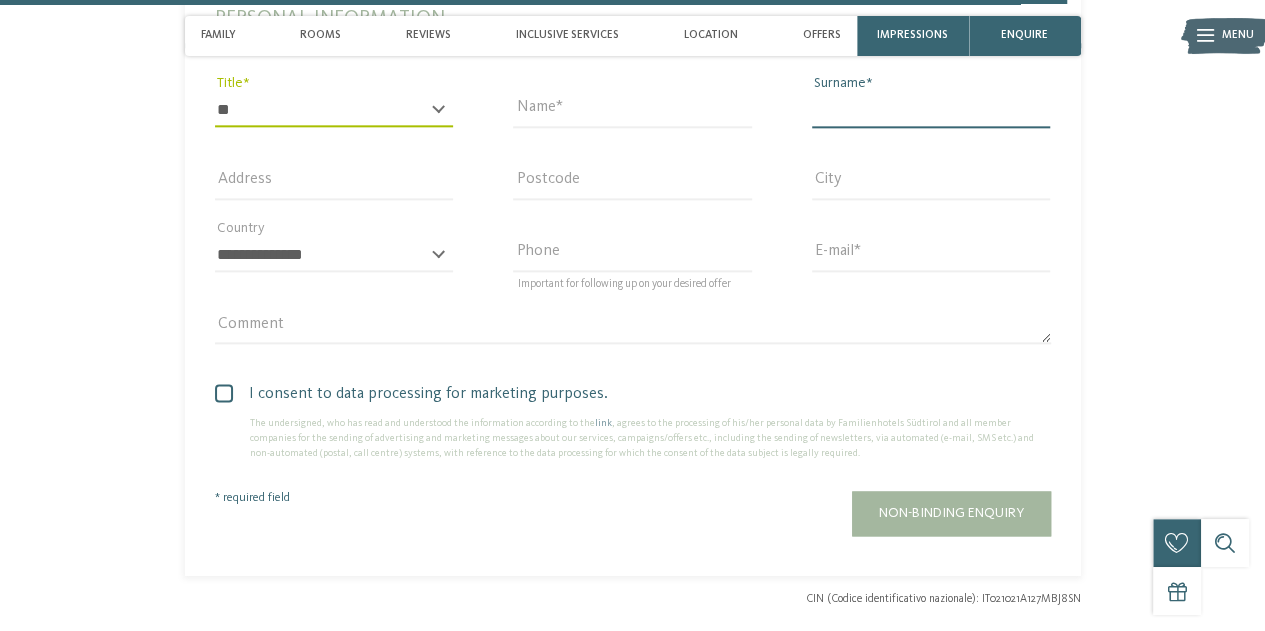 type on "**********" 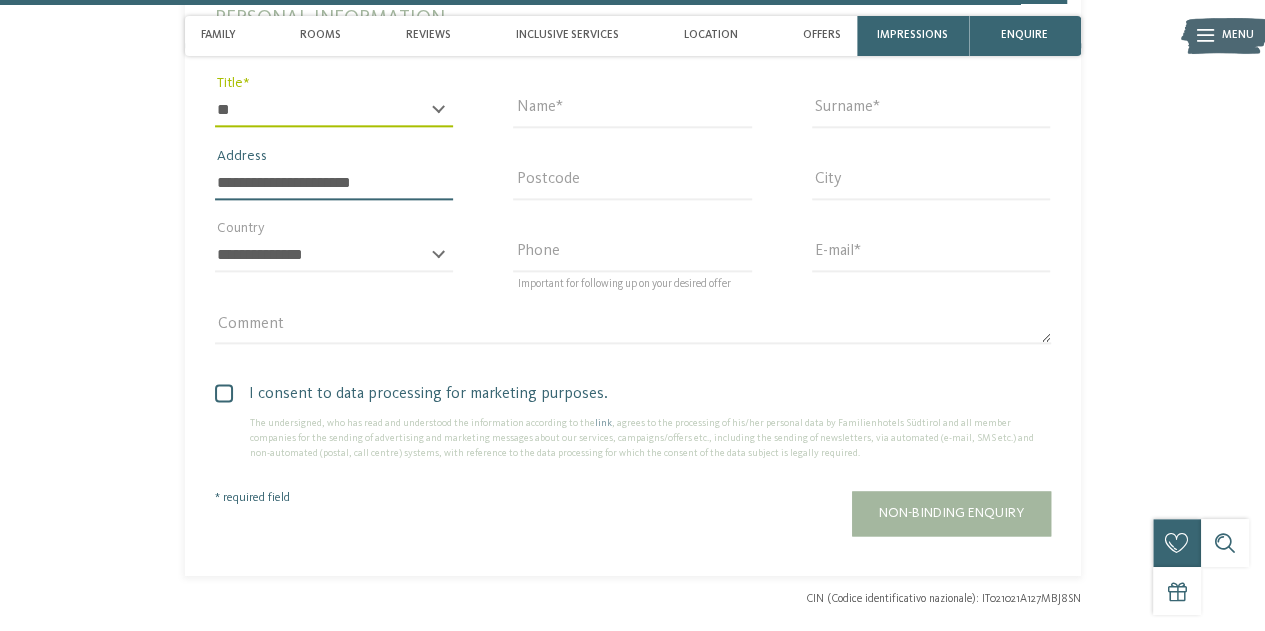 type on "*****" 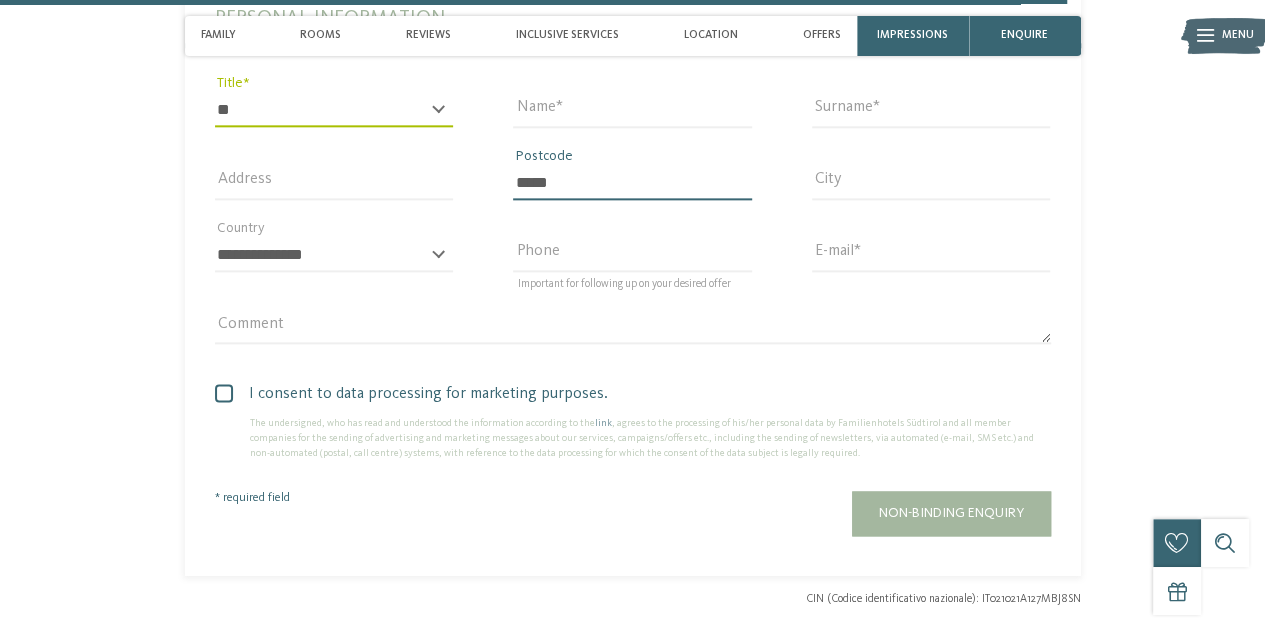 type on "******" 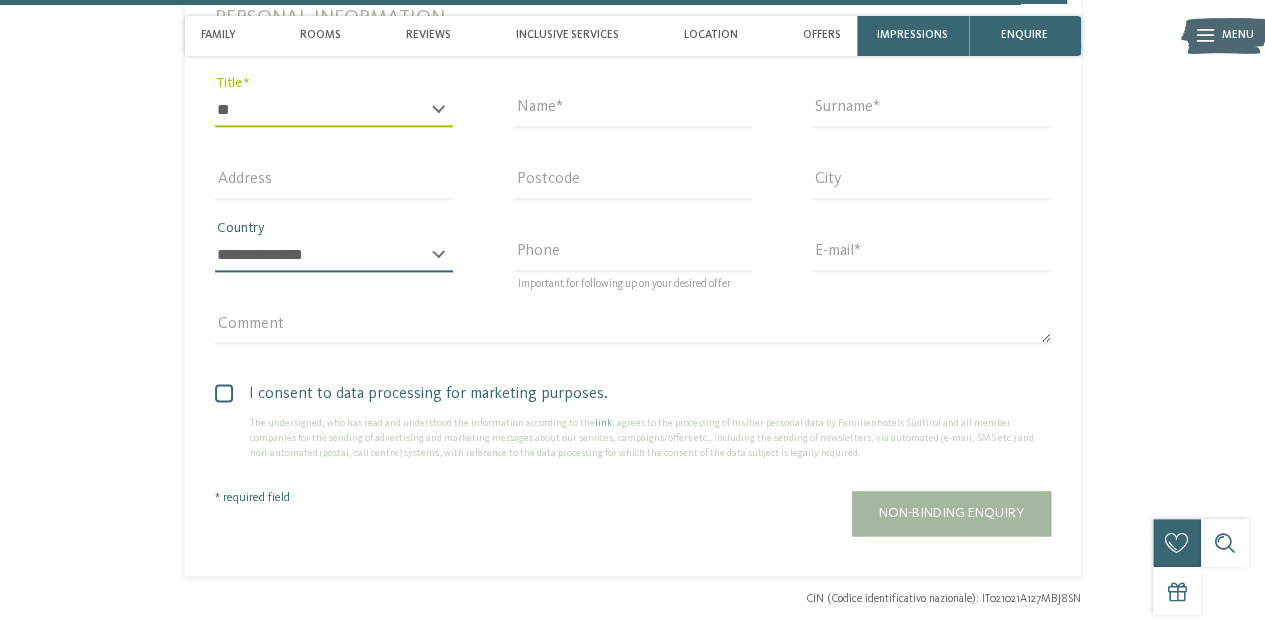 select on "**" 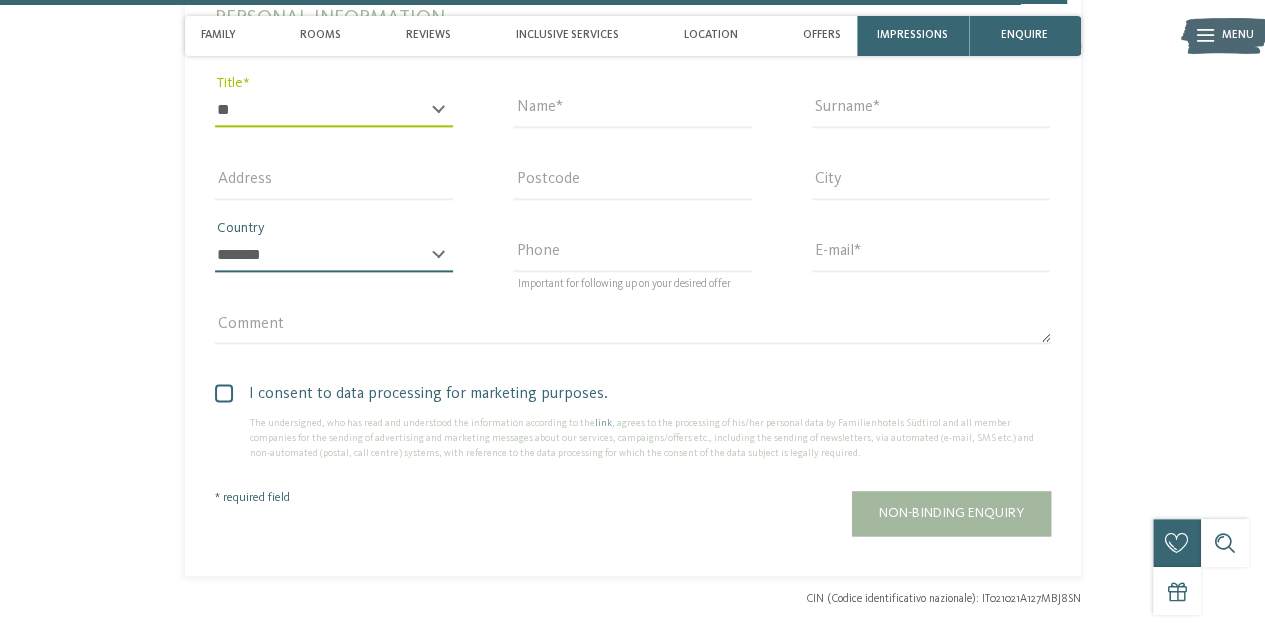 type on "**********" 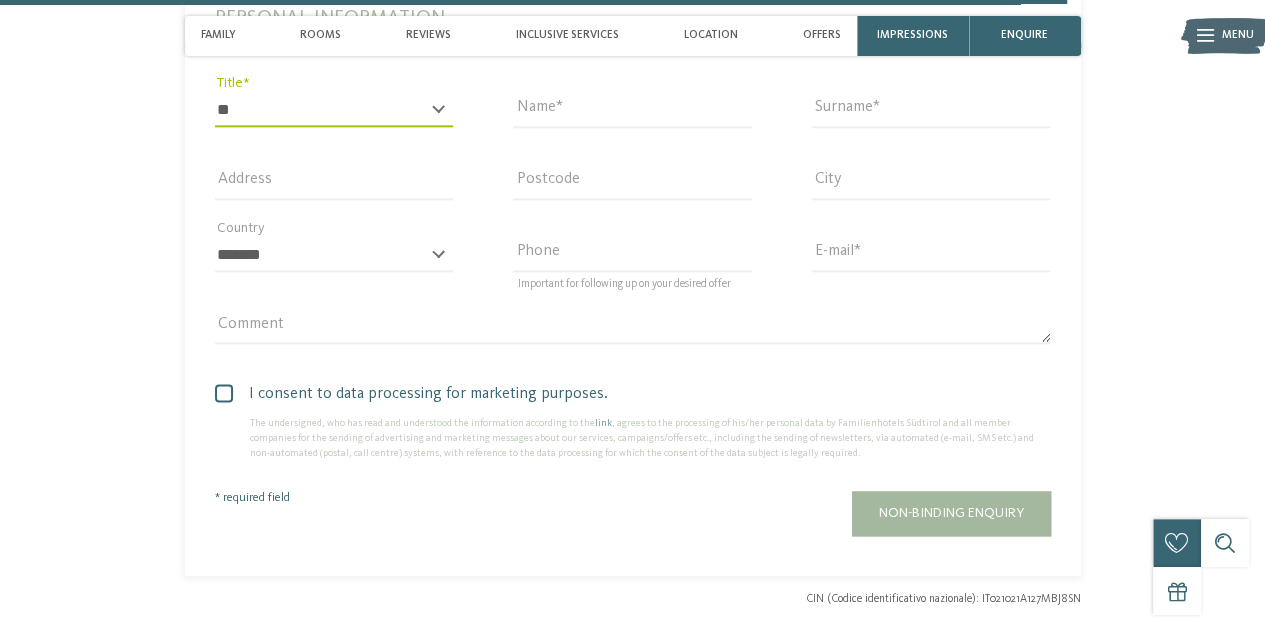 type on "**********" 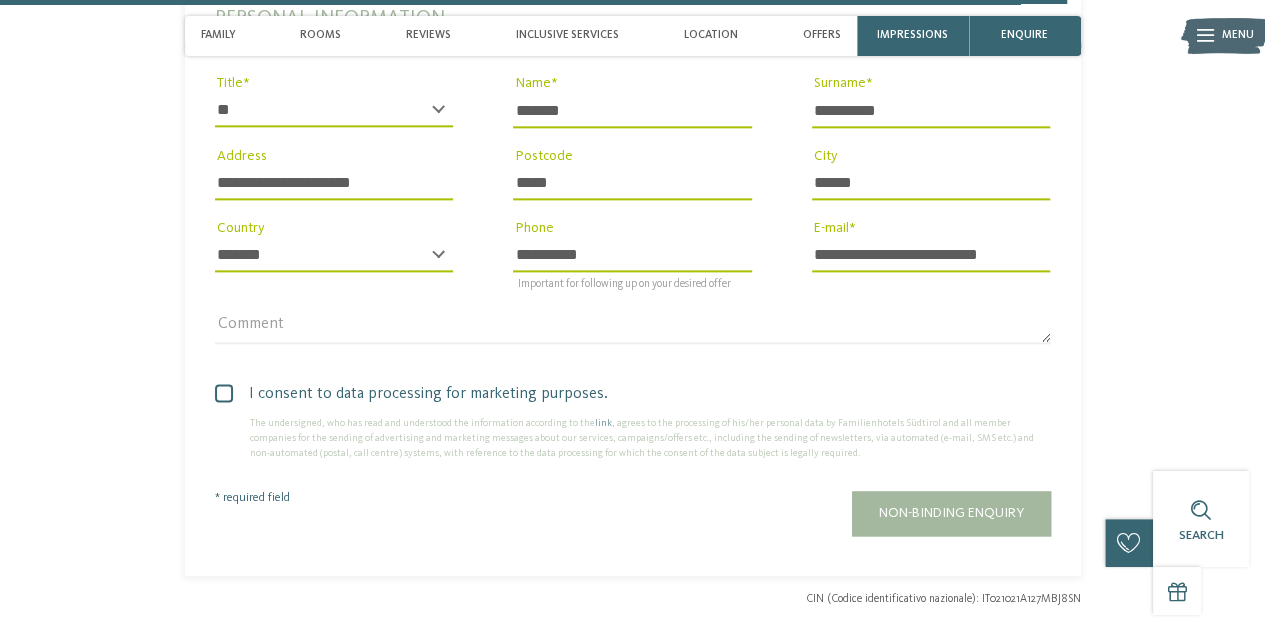 drag, startPoint x: 614, startPoint y: 219, endPoint x: 432, endPoint y: 239, distance: 183.0956 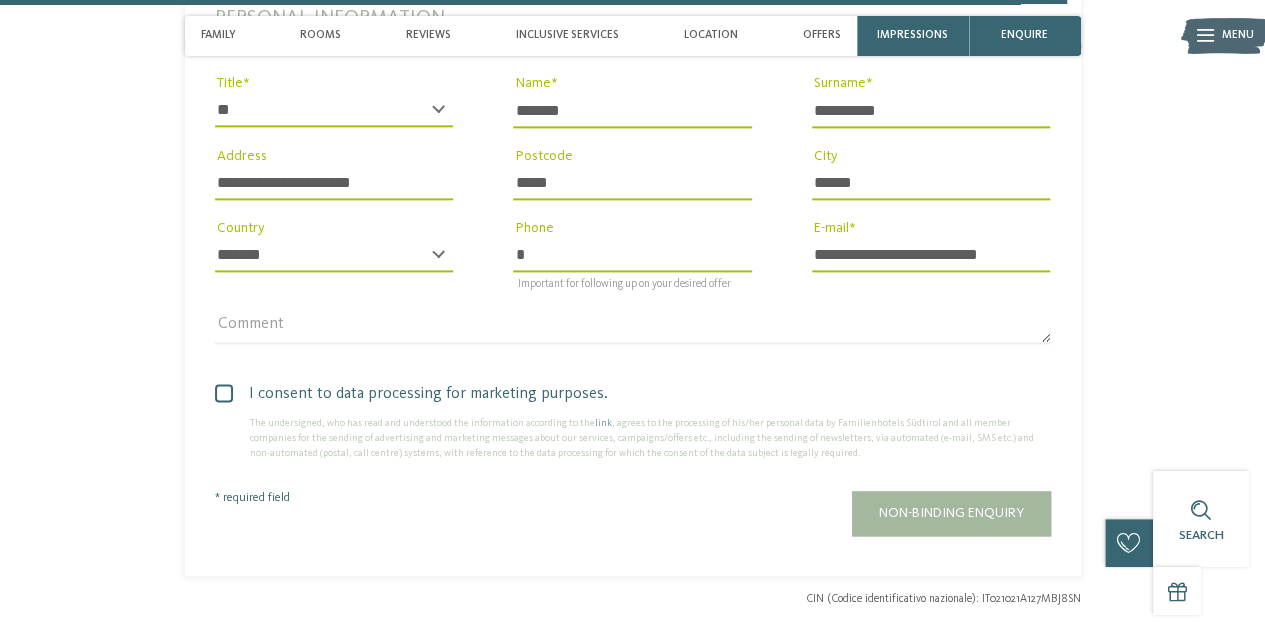 type on "**********" 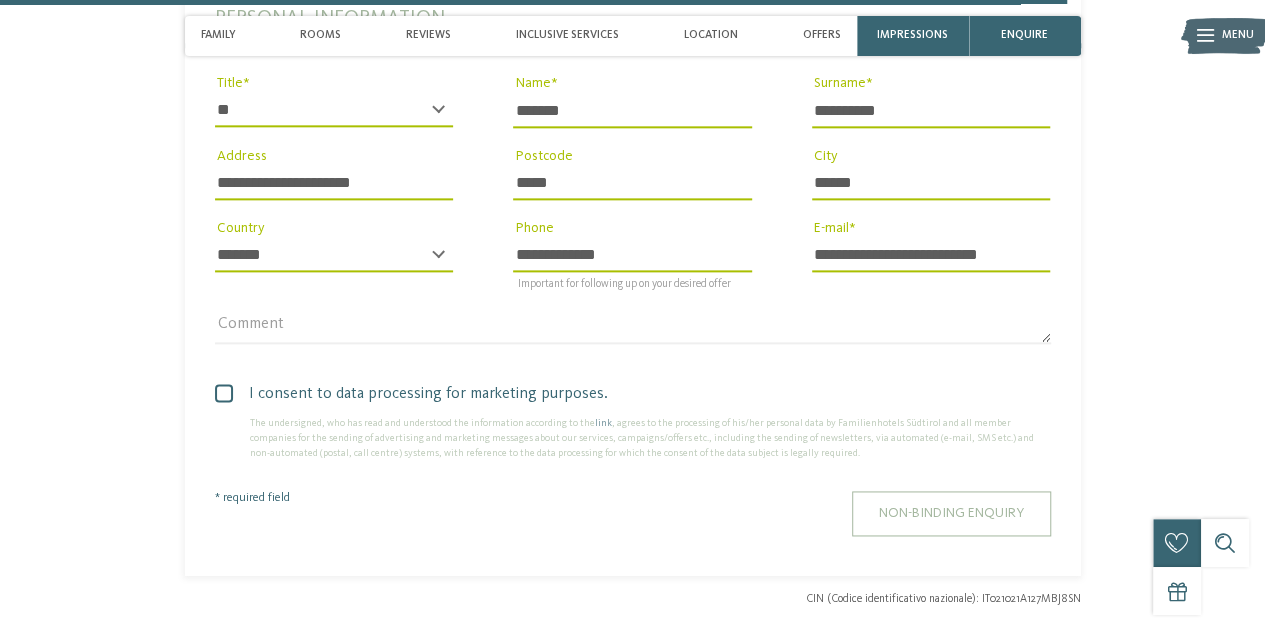 click on "Non-binding enquiry" at bounding box center [951, 513] 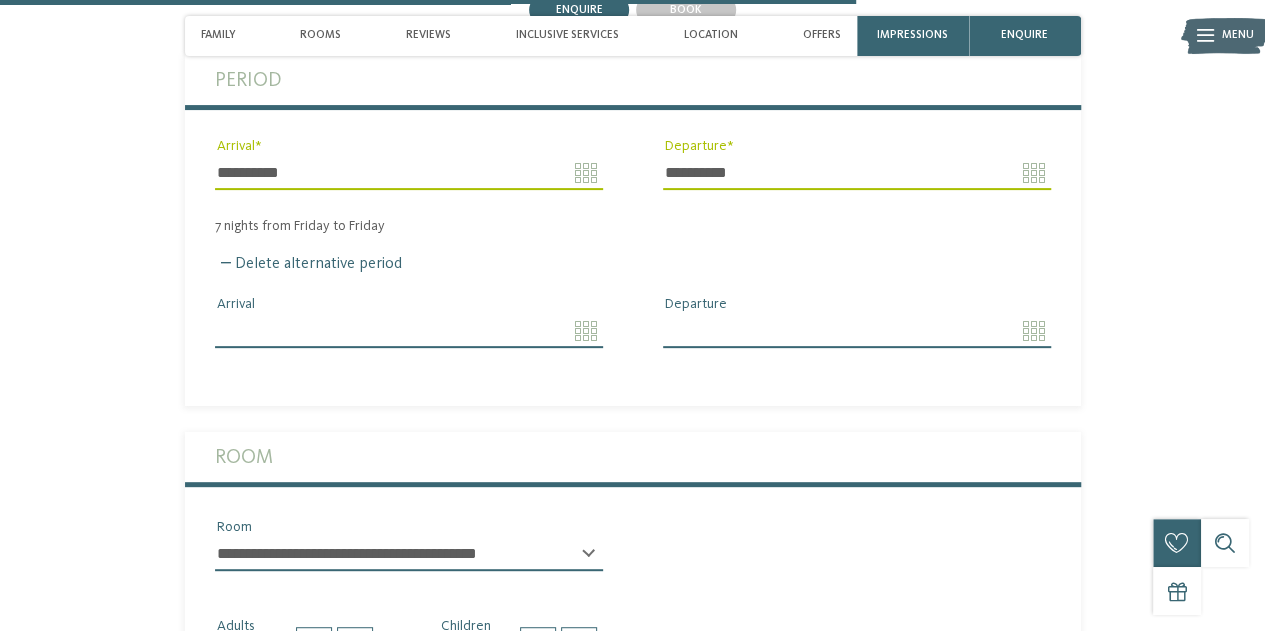 scroll, scrollTop: 4090, scrollLeft: 0, axis: vertical 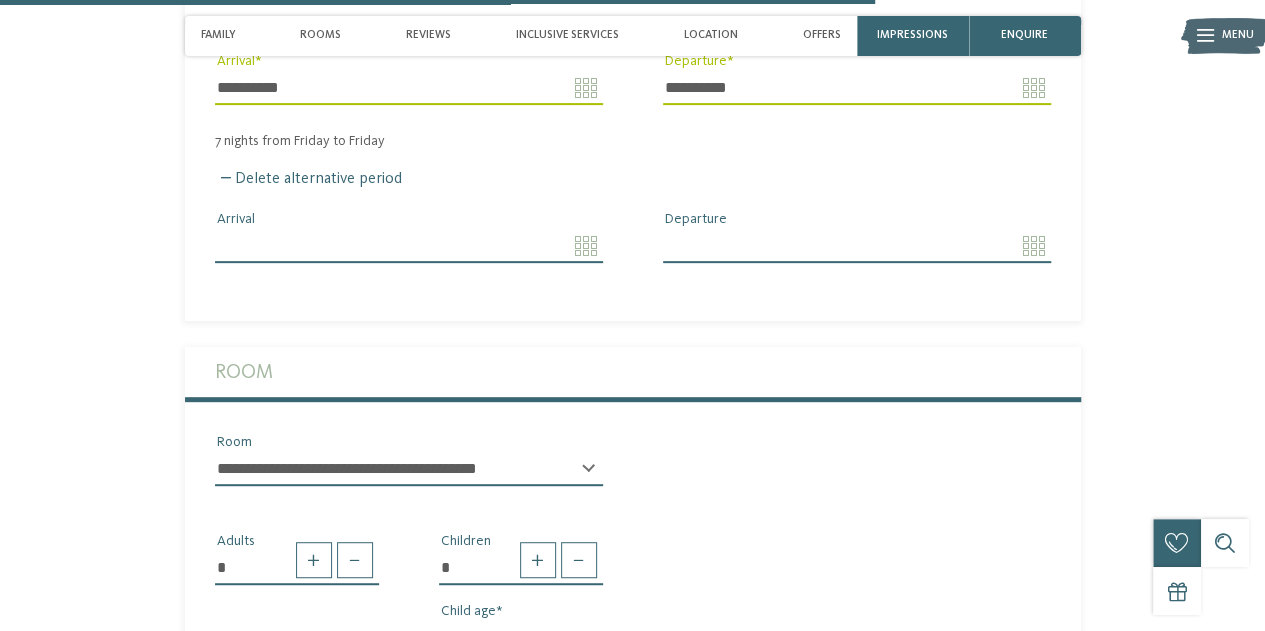 click on "**********" at bounding box center [409, 469] 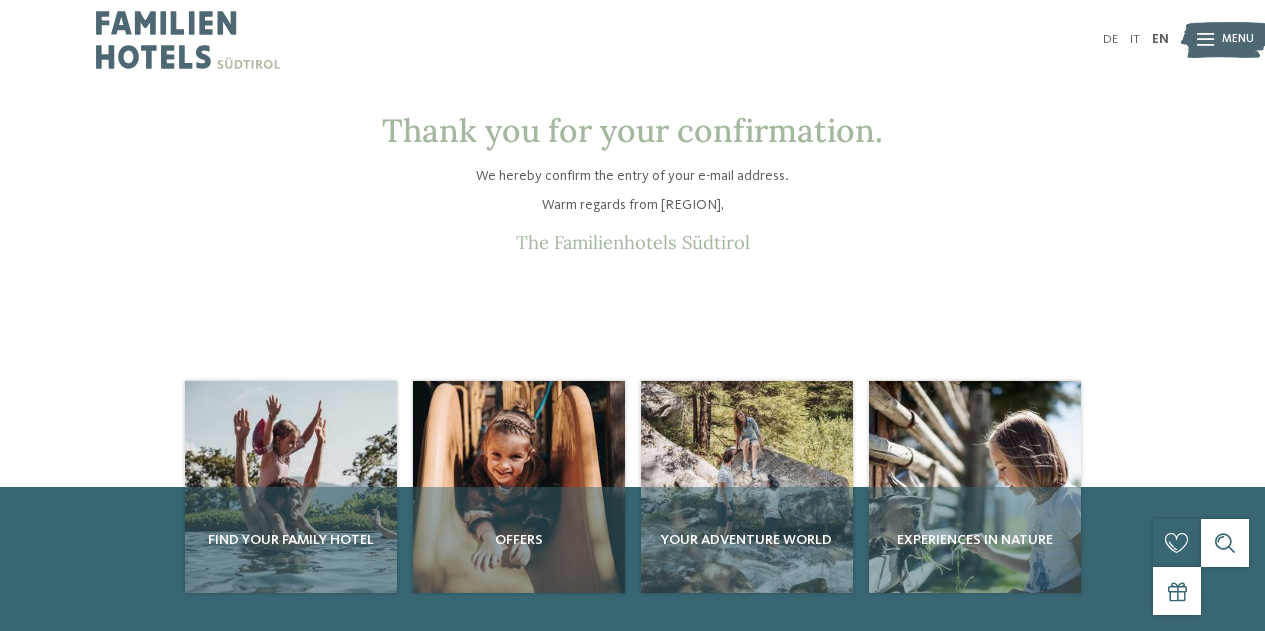 scroll, scrollTop: 0, scrollLeft: 0, axis: both 